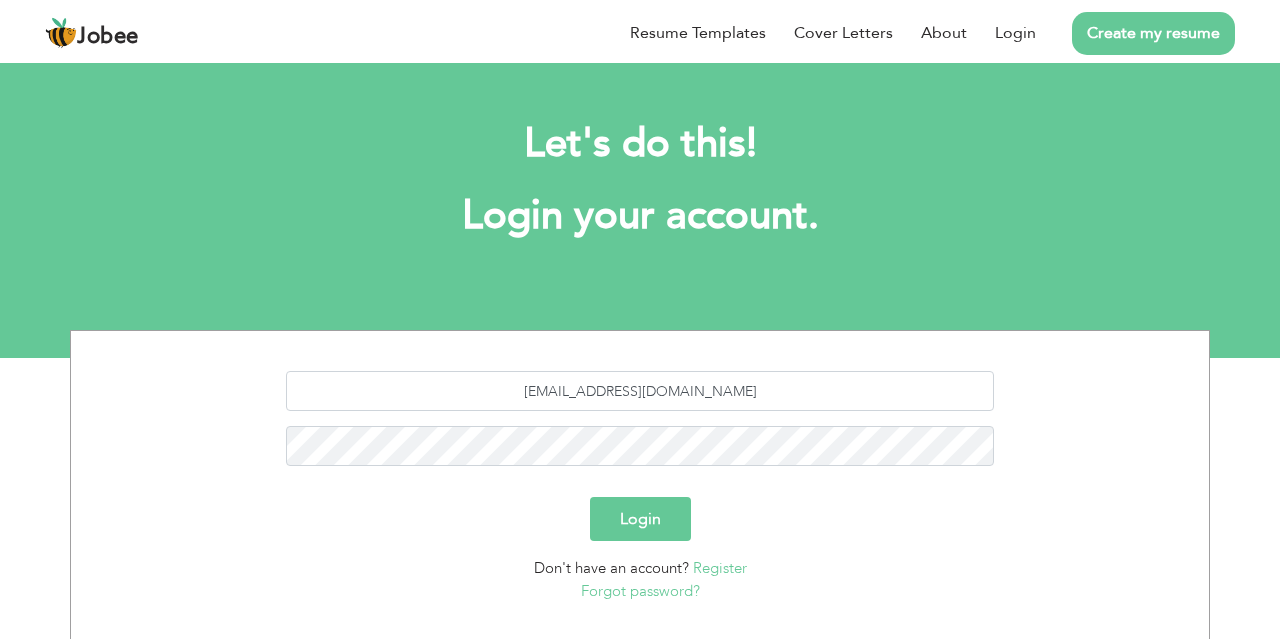 scroll, scrollTop: 0, scrollLeft: 0, axis: both 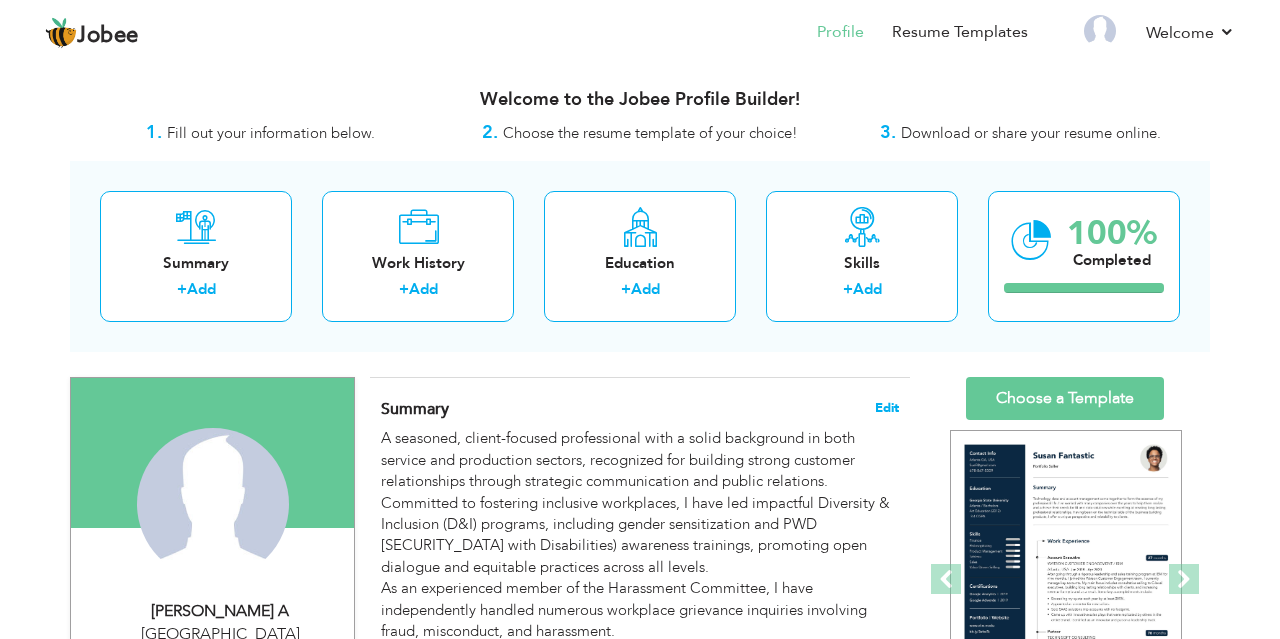 click on "Edit" at bounding box center (887, 408) 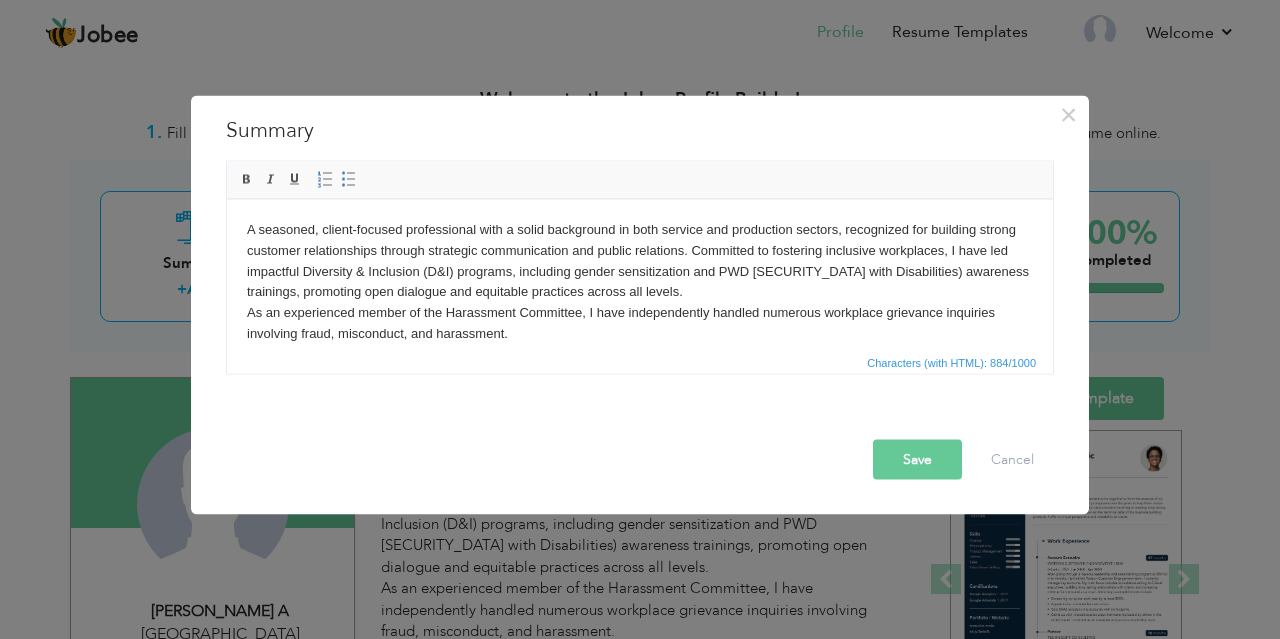 scroll, scrollTop: 0, scrollLeft: 0, axis: both 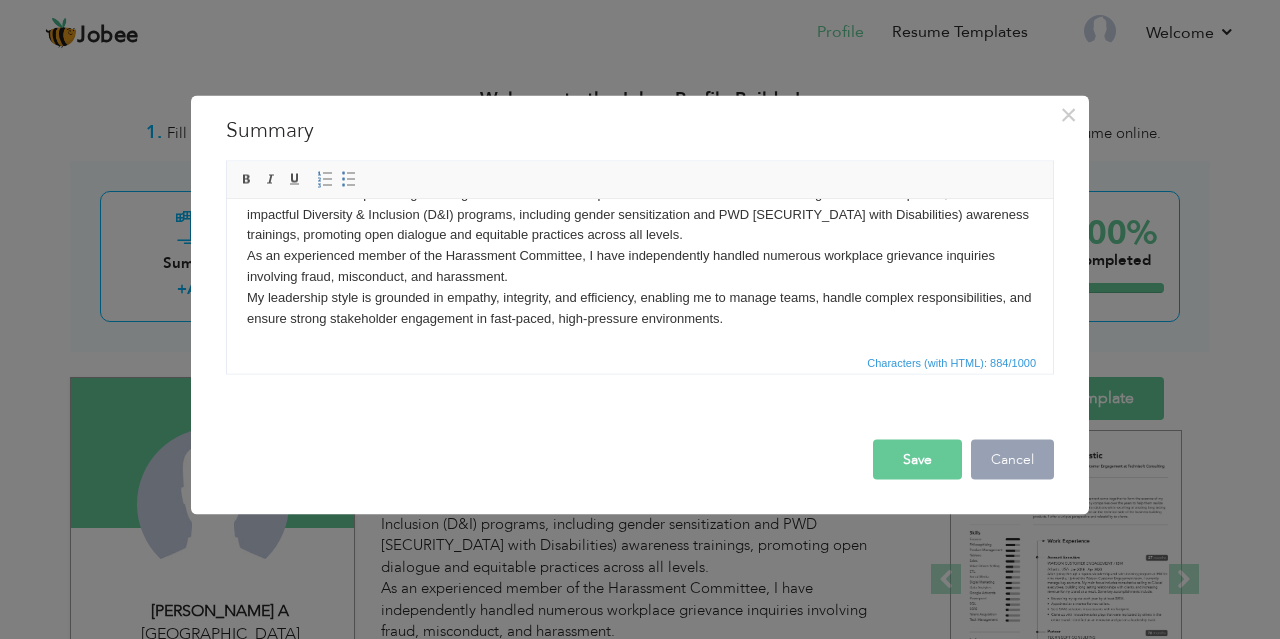 click on "Cancel" at bounding box center [1012, 459] 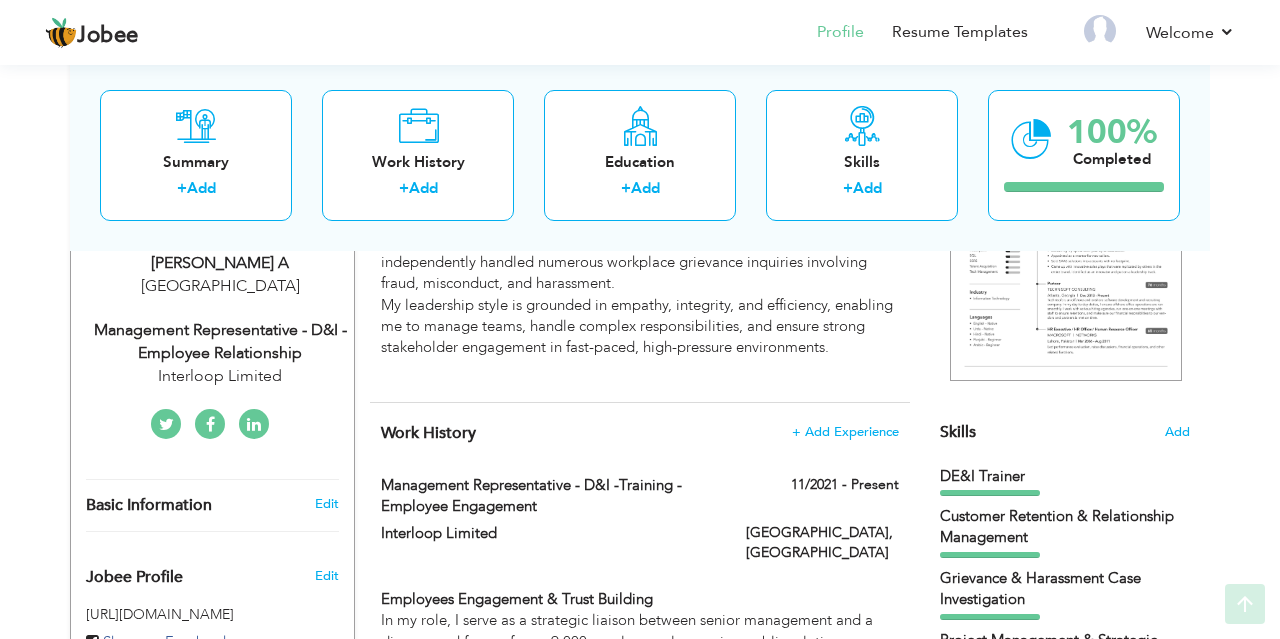 scroll, scrollTop: 416, scrollLeft: 0, axis: vertical 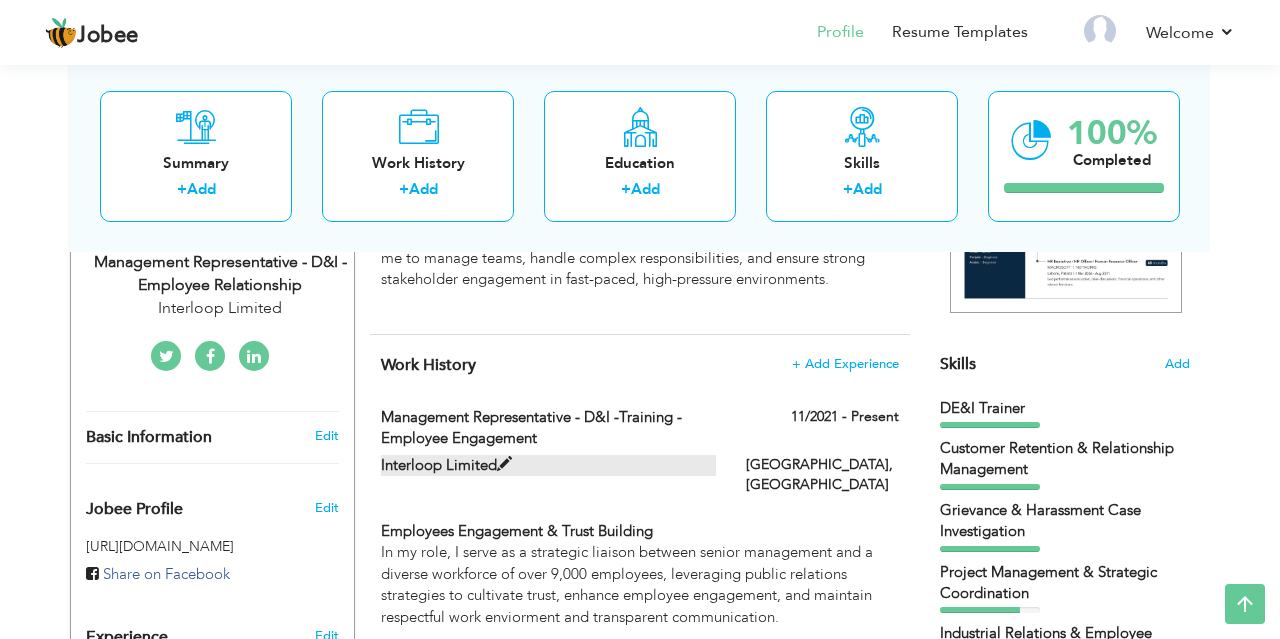 click at bounding box center (504, 464) 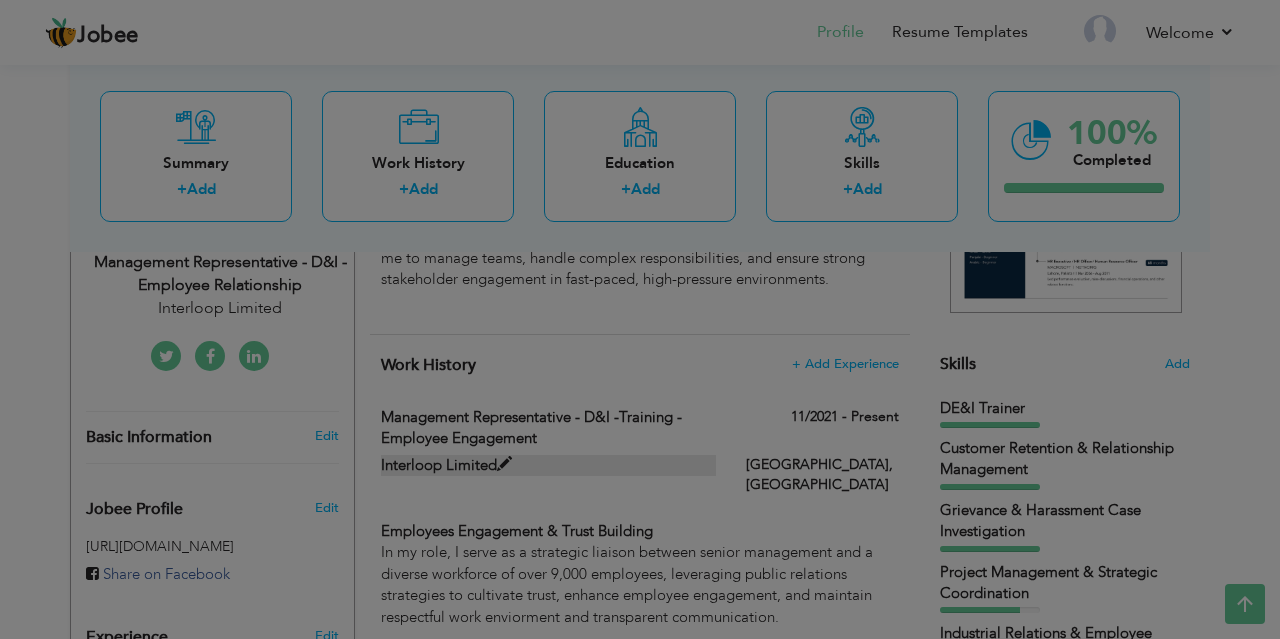 type on "Management Representative - D&I -Training - Employee Engagement" 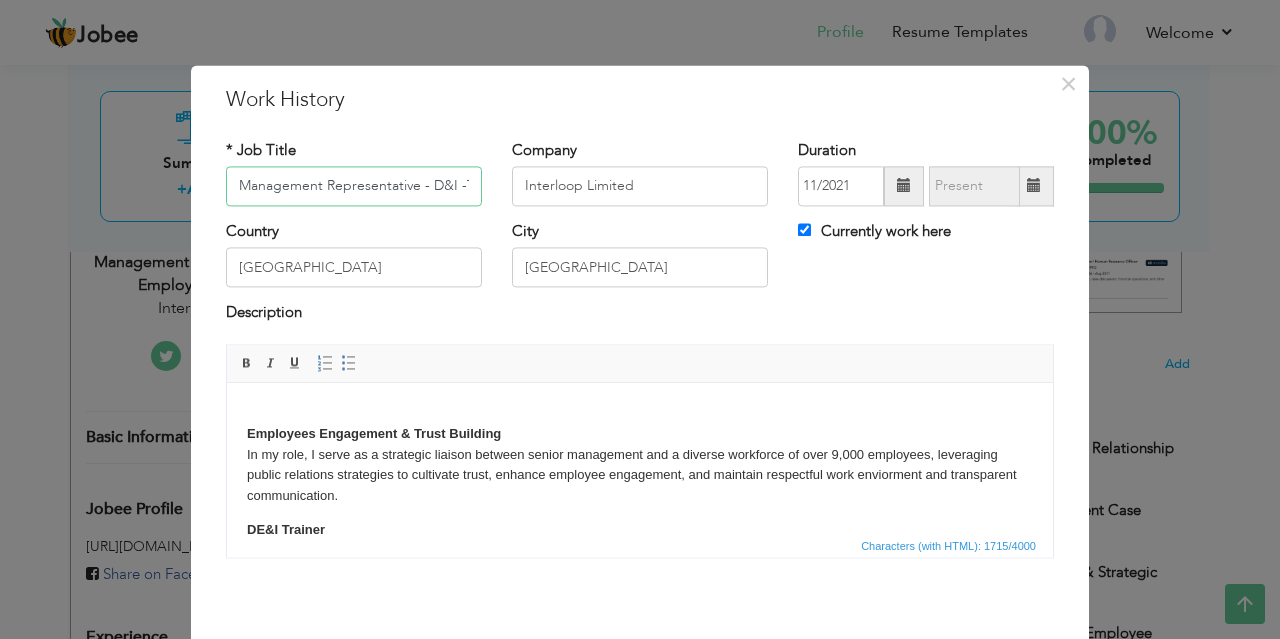 scroll, scrollTop: 0, scrollLeft: 201, axis: horizontal 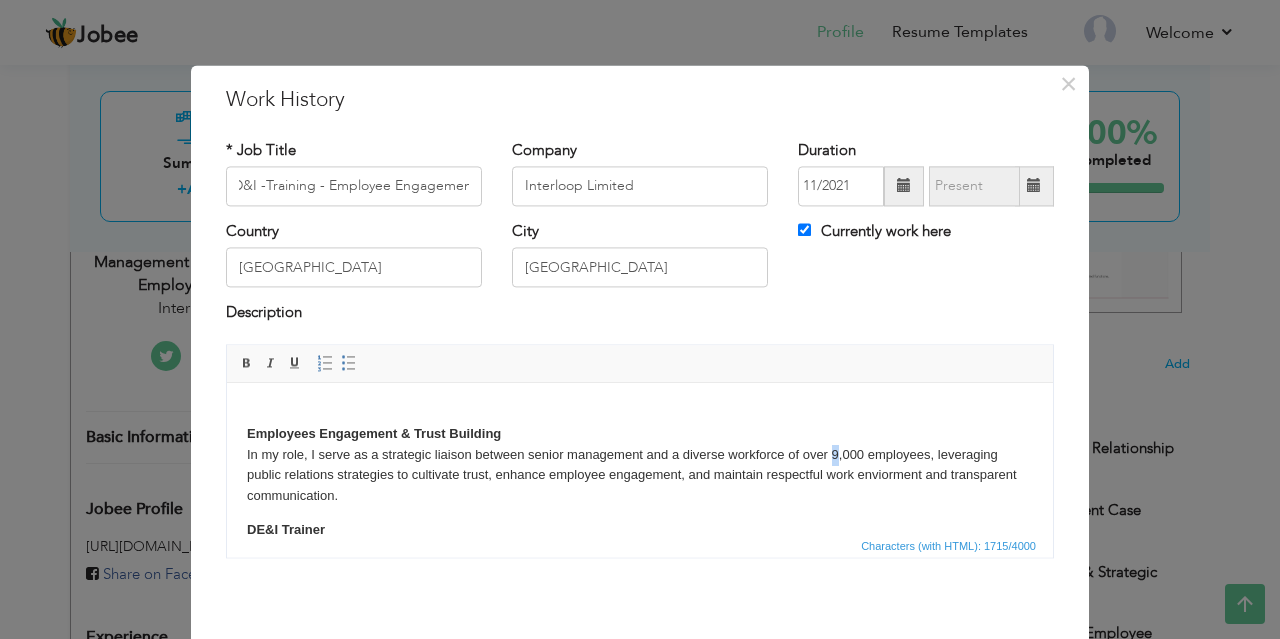 click on "Employees Engagement & Trust Building In my role, I serve as a strategic liaison between senior management and a diverse workforce of over 9,000 employees, leveraging public relations strategies to cultivate trust, enhance employee engagement, and maintain respectful work enviorment and transparent communication." at bounding box center (640, 455) 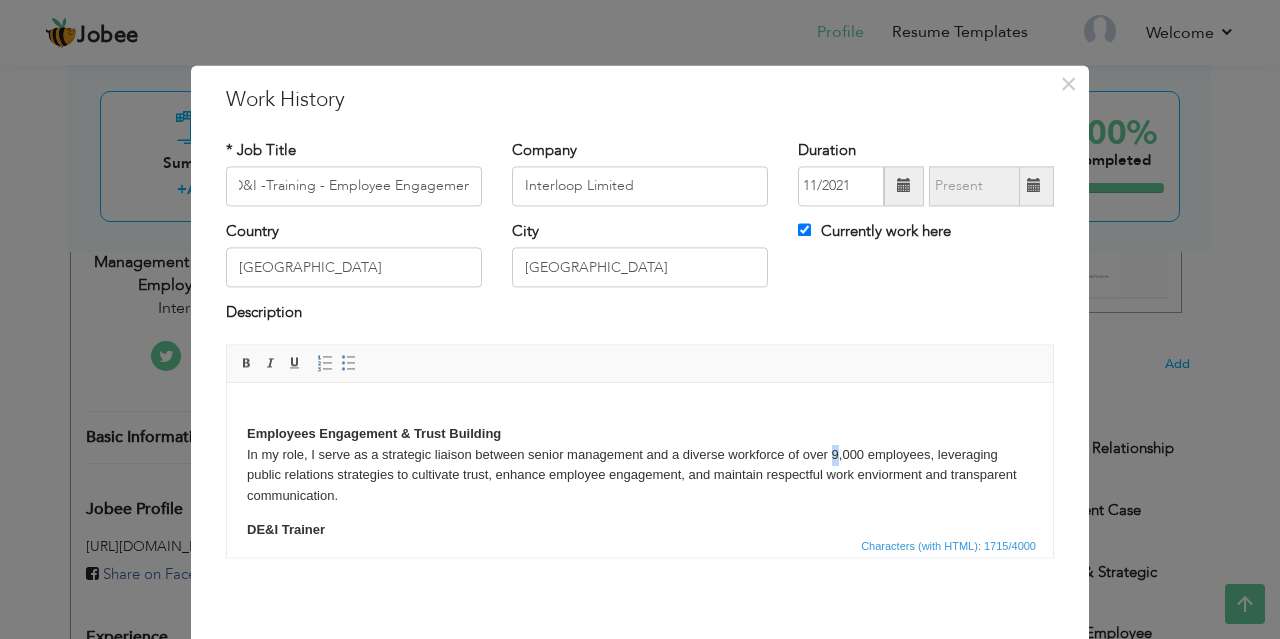 type 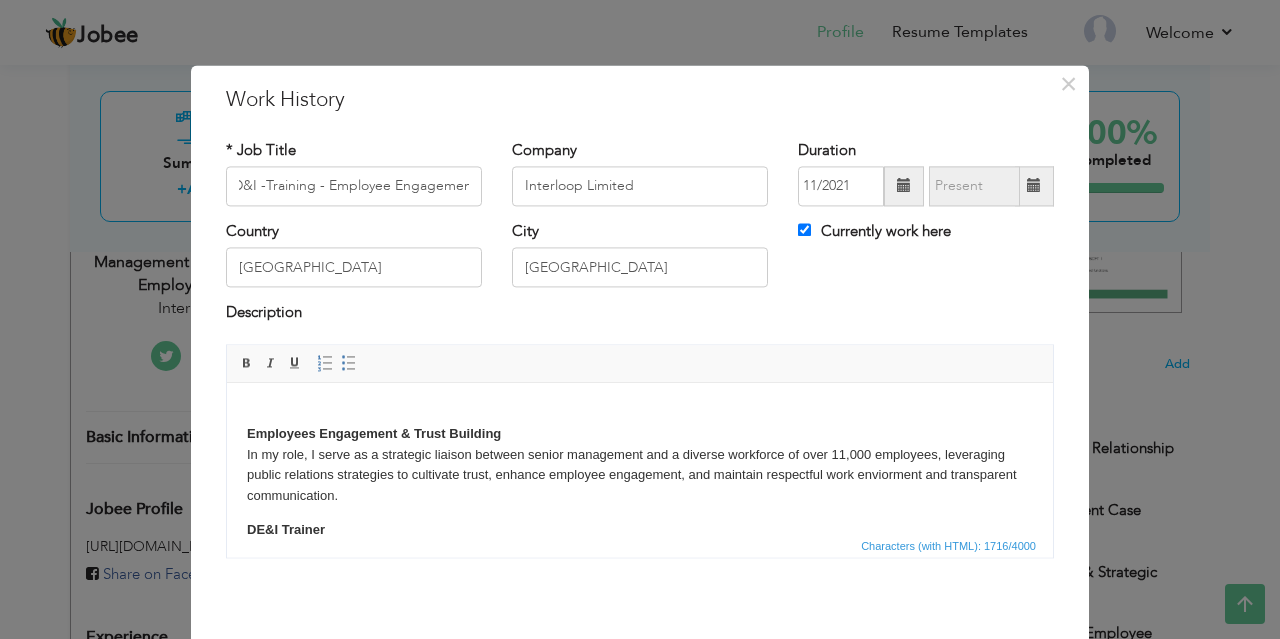 click on "Employees Engagement & Trust Building In my role, I serve as a strategic liaison between senior management and a diverse workforce of over 11,000 employees, leveraging public relations strategies to cultivate trust, enhance employee engagement, and maintain respectful work enviorment and transparent communication." at bounding box center (640, 455) 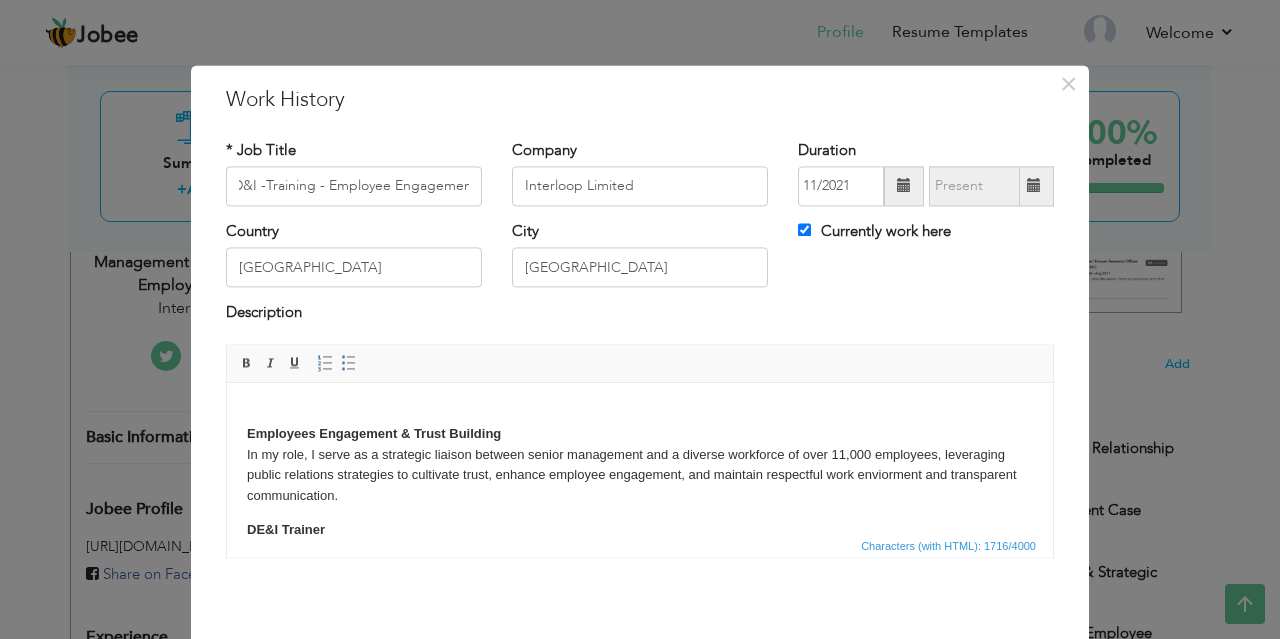 click on "Employees Engagement & Trust Building In my role, I serve as a strategic liaison between senior management and a diverse workforce of over 11,000 employees, leveraging public relations strategies to cultivate trust, enhance employee engagement, and maintain respectful work enviorment and transparent communication." at bounding box center (640, 455) 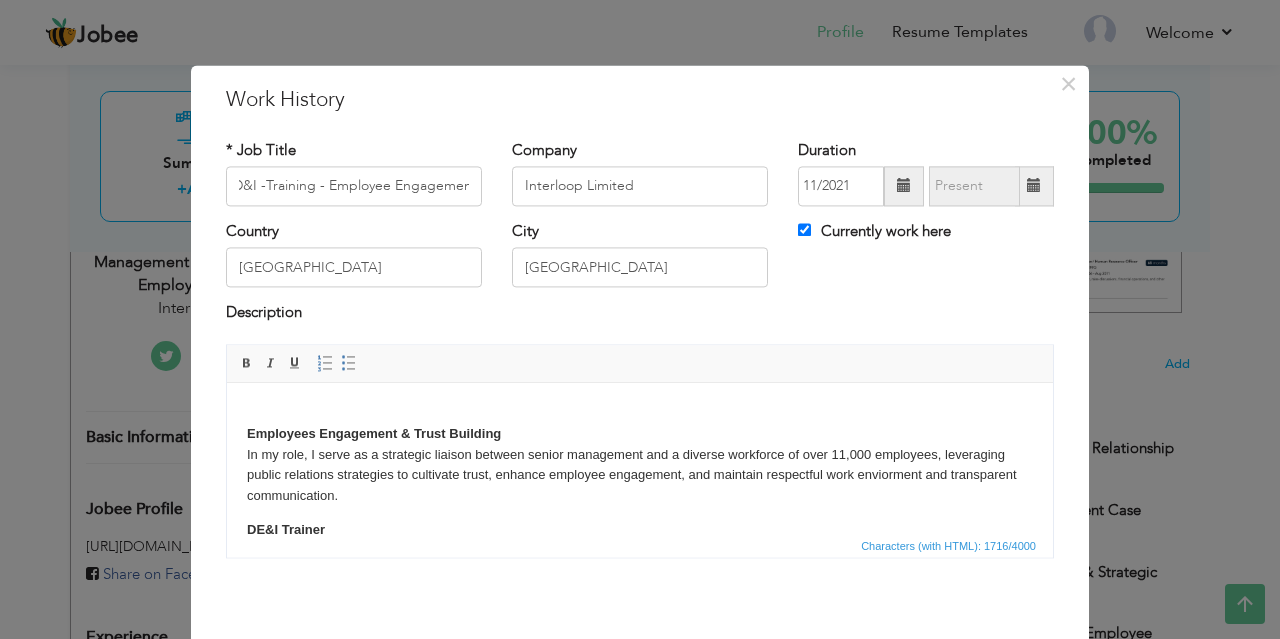 click on "Employees Engagement & Trust Building In my role, I serve as a strategic liaison between senior management and a diverse workforce of over 11,000 employees, leveraging public relations strategies to cultivate trust, enhance employee engagement, and maintain respectful work enviorment and transparent communication." at bounding box center (640, 455) 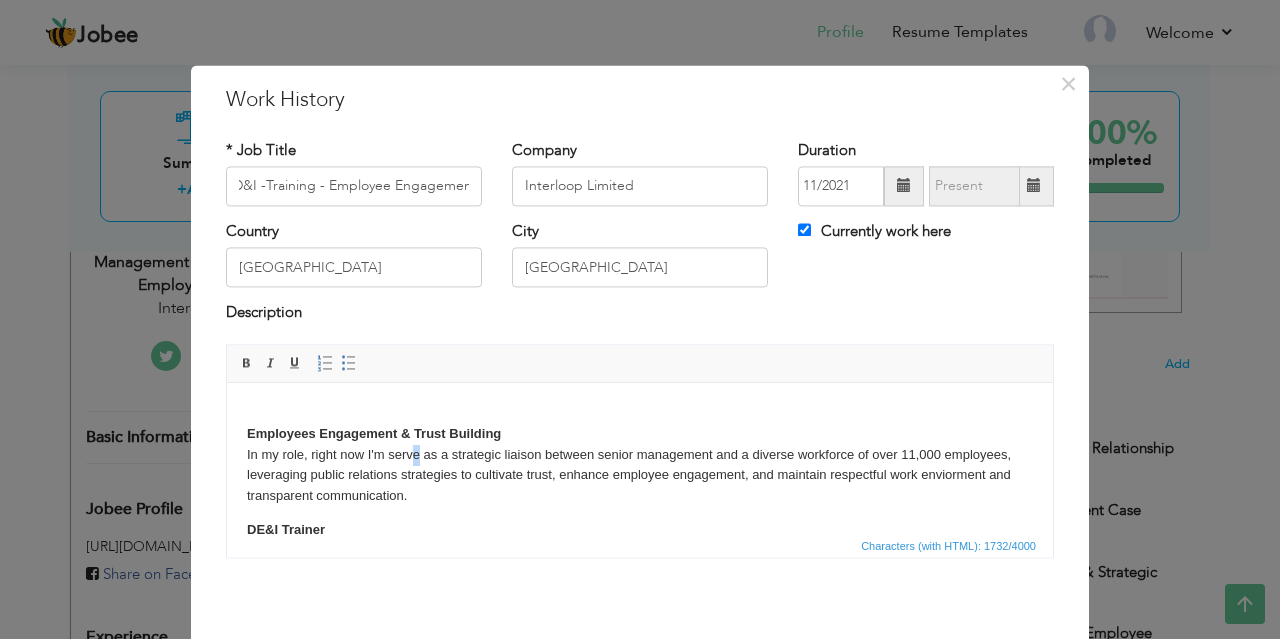 click on "Employees Engagement & Trust Building In my role, right now I'm serve as a strategic liaison between senior management and a diverse workforce of over 11,000 employees, leveraging public relations strategies to cultivate trust, enhance employee engagement, and maintain respectful work enviorment and transparent communication." at bounding box center (640, 455) 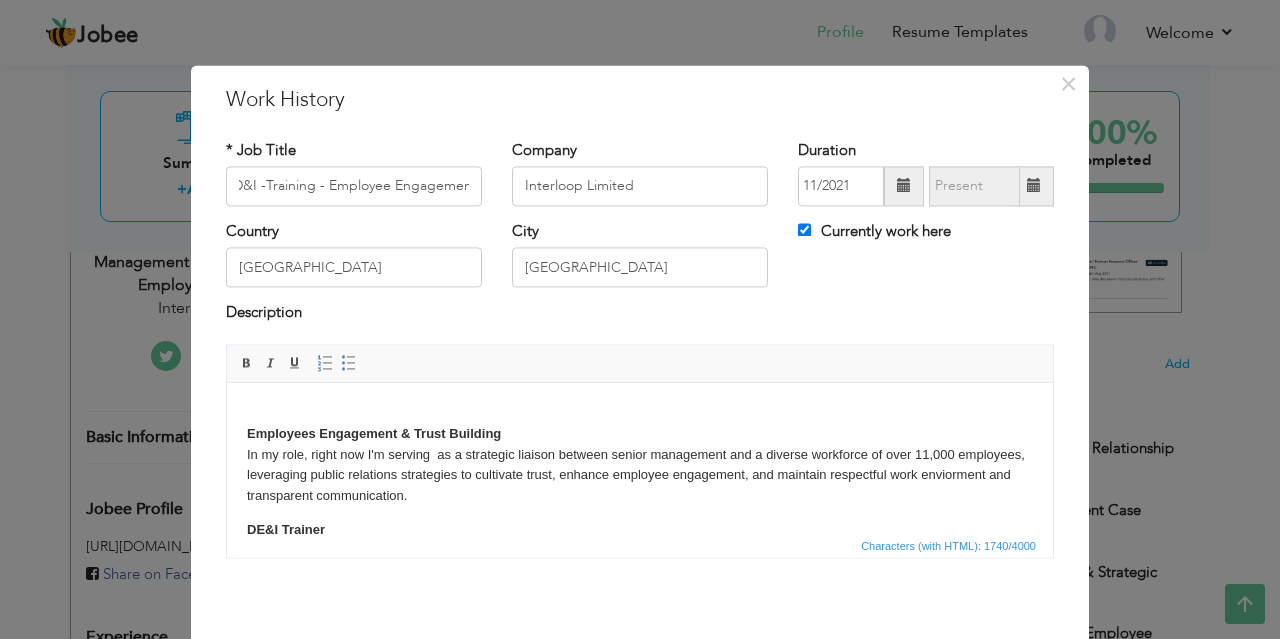scroll, scrollTop: 229, scrollLeft: 0, axis: vertical 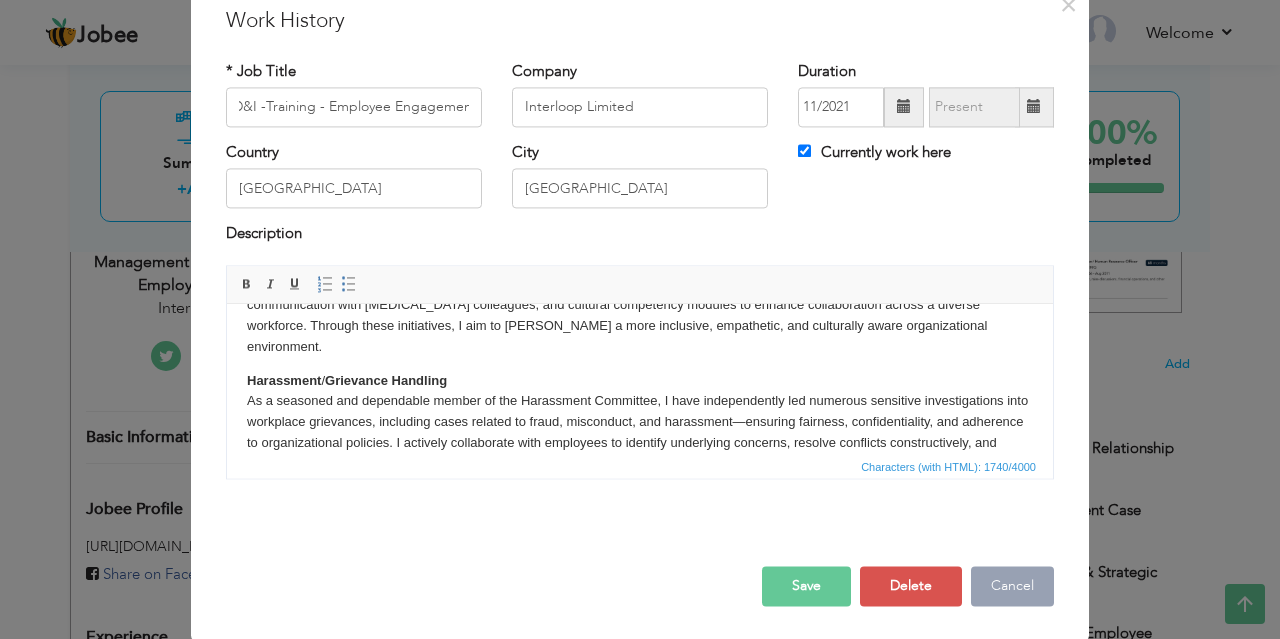 click on "Cancel" at bounding box center (1012, 586) 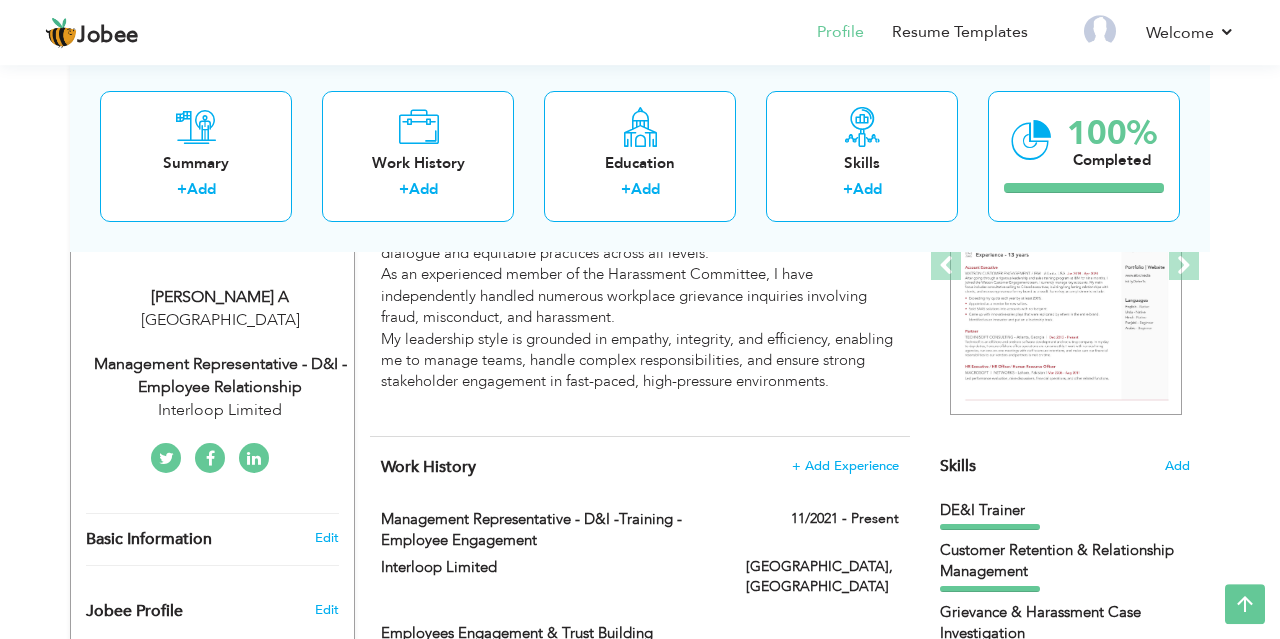 scroll, scrollTop: 312, scrollLeft: 0, axis: vertical 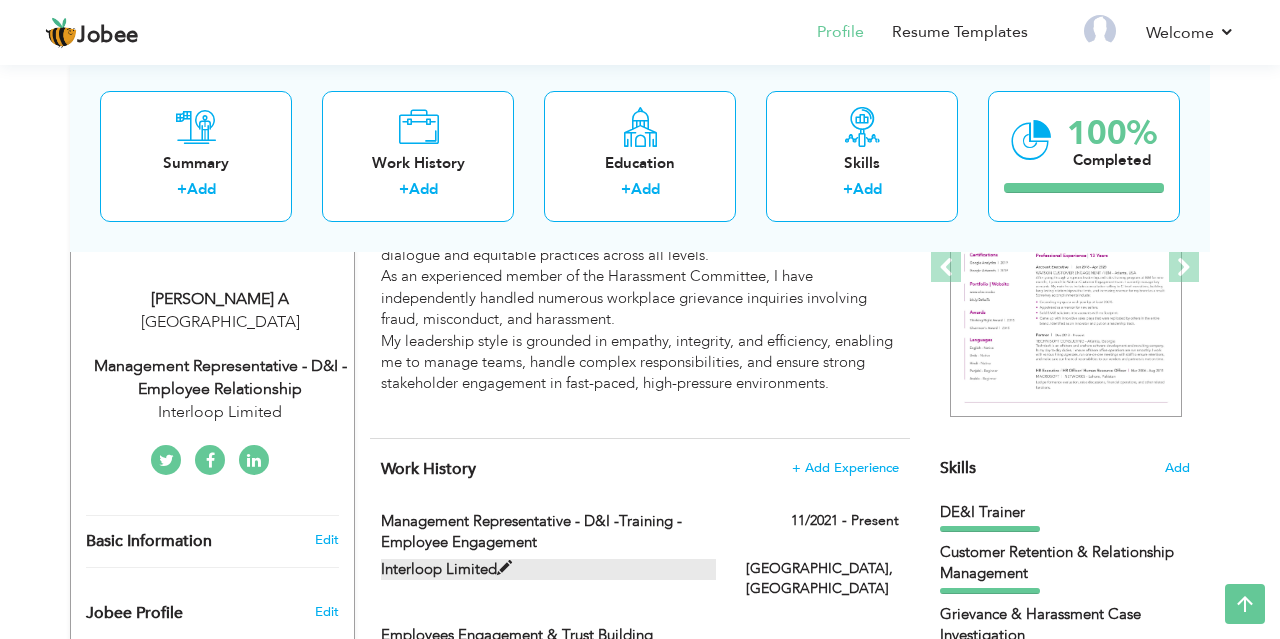 click at bounding box center (504, 568) 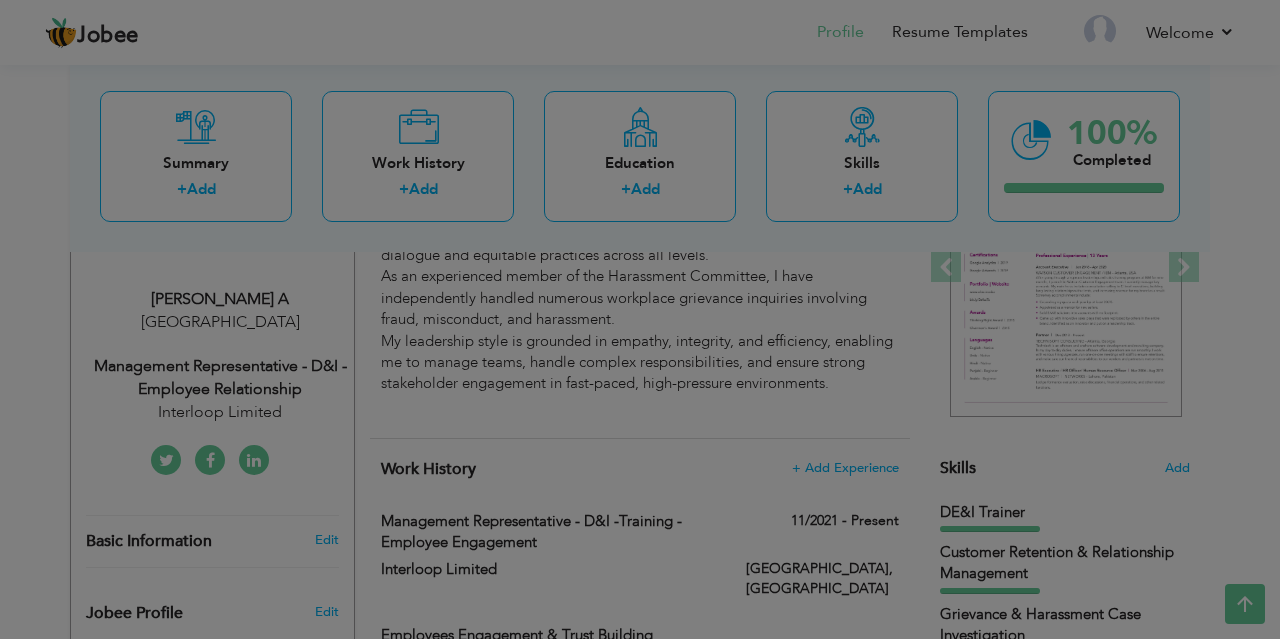 scroll, scrollTop: 0, scrollLeft: 0, axis: both 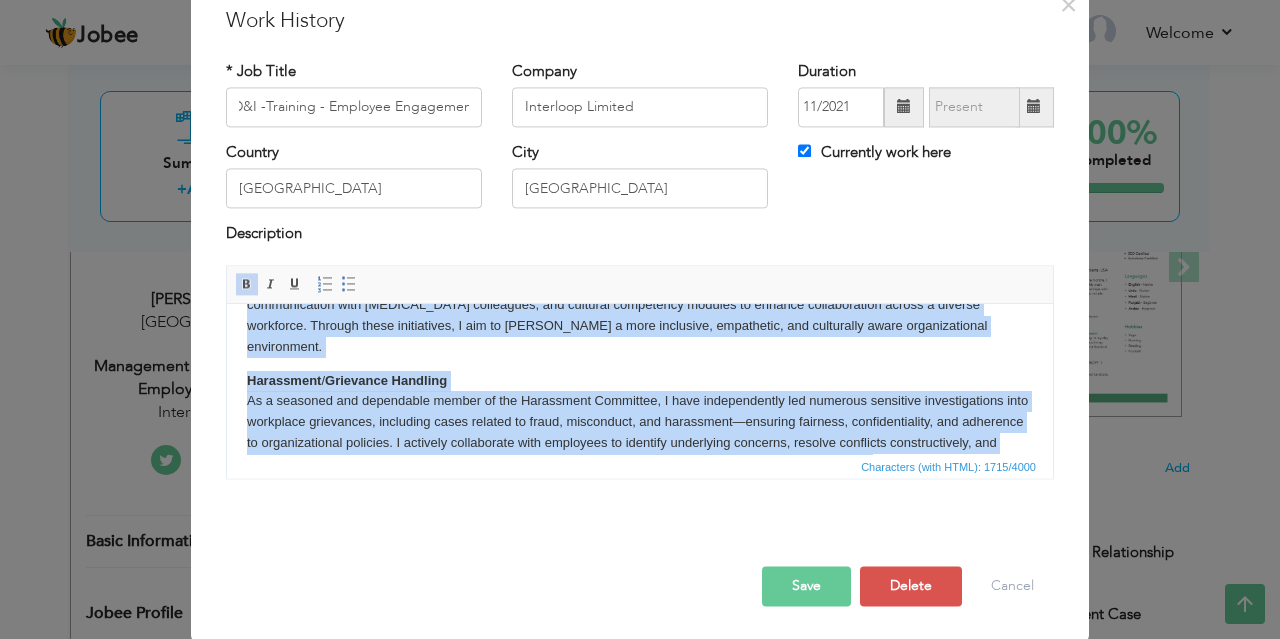 drag, startPoint x: 247, startPoint y: 354, endPoint x: 867, endPoint y: 461, distance: 629.16534 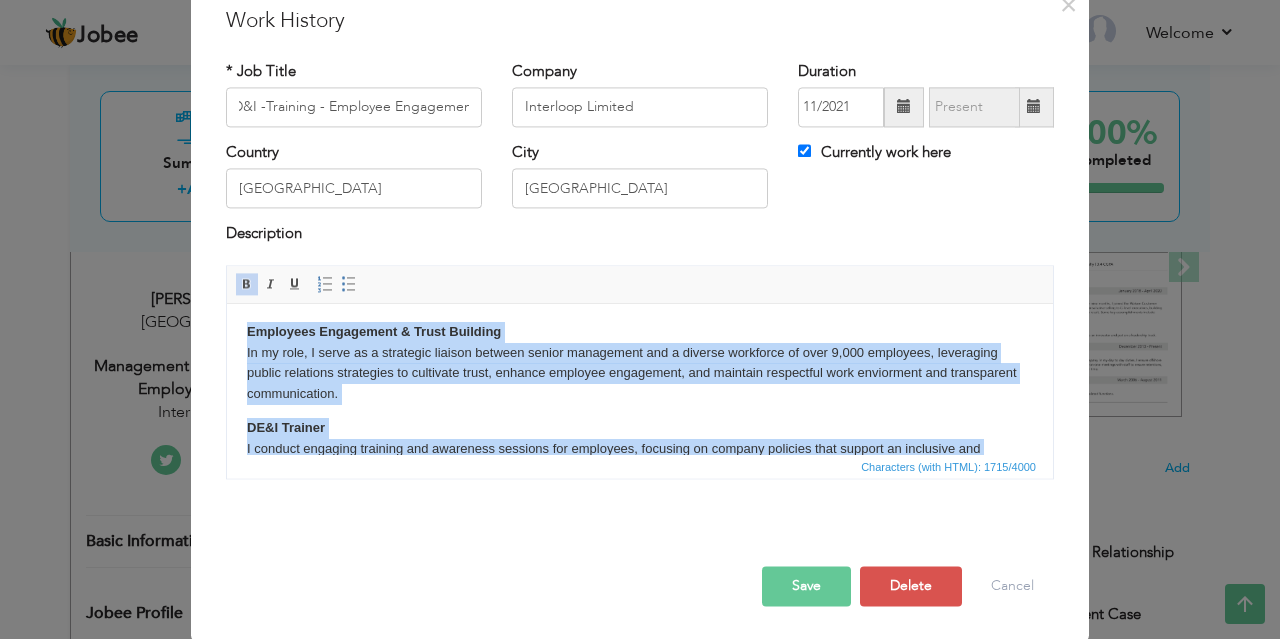 scroll, scrollTop: 0, scrollLeft: 0, axis: both 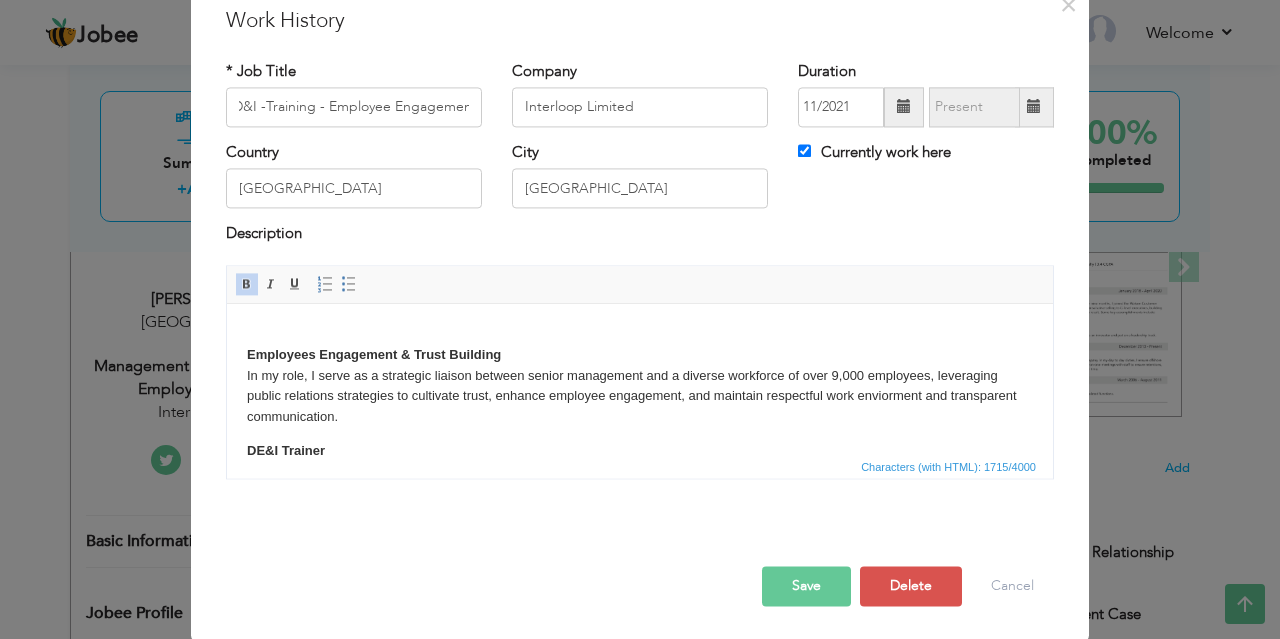 click on "Employees Engagement & Trust Building In my role, I serve as a strategic liaison between senior management and a diverse workforce of over 9,000 employees, leveraging public relations strategies to cultivate trust, enhance employee engagement, and maintain respectful work enviorment and transparent communication. DE&I Trainer I conduct engaging training and awareness sessions for employees, focusing on company policies that support an inclusive and respectful workplace. These sessions include gender sensitization training to promote awareness of unconscious bias, respectful communication, and gender equity in the workplace. I also incorporate practical components such as basic sign language to improve communication with hearing-impaired colleagues, and cultural competency modules to enhance collaboration across a diverse workforce. Through these initiatives, I aim to foster a more inclusive, empathetic, and culturally aware organizational environment. Harassment / Grievance Handling" at bounding box center [640, 379] 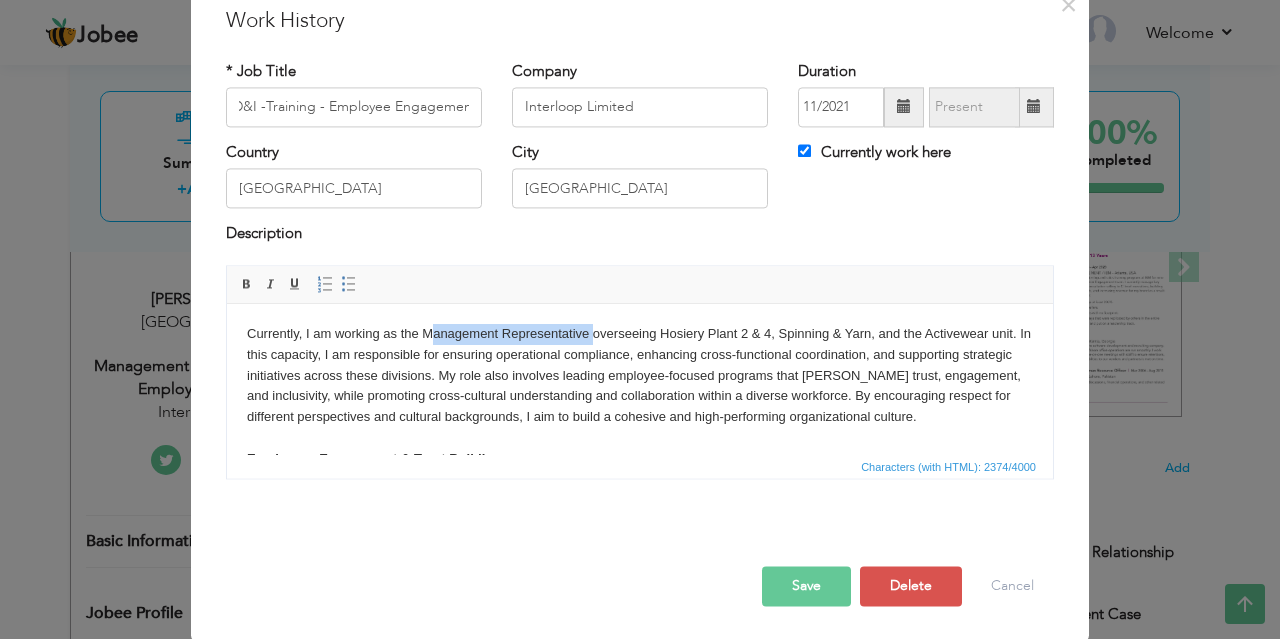 drag, startPoint x: 588, startPoint y: 332, endPoint x: 421, endPoint y: 328, distance: 167.0479 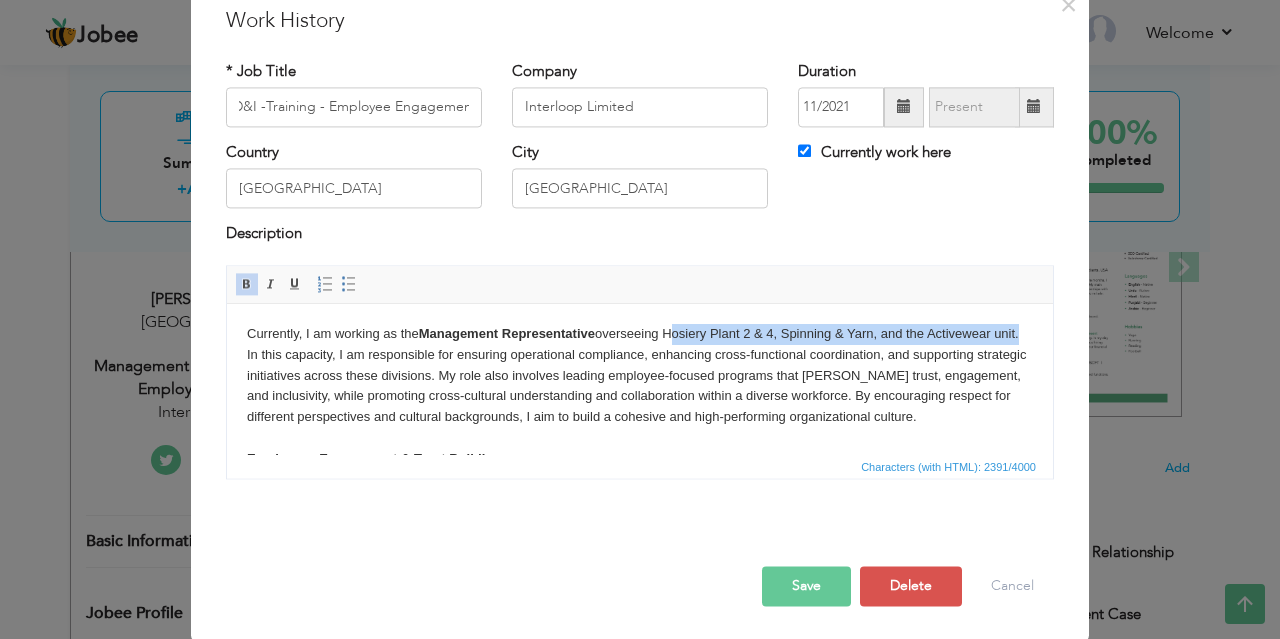 drag, startPoint x: 670, startPoint y: 333, endPoint x: 1022, endPoint y: 334, distance: 352.00143 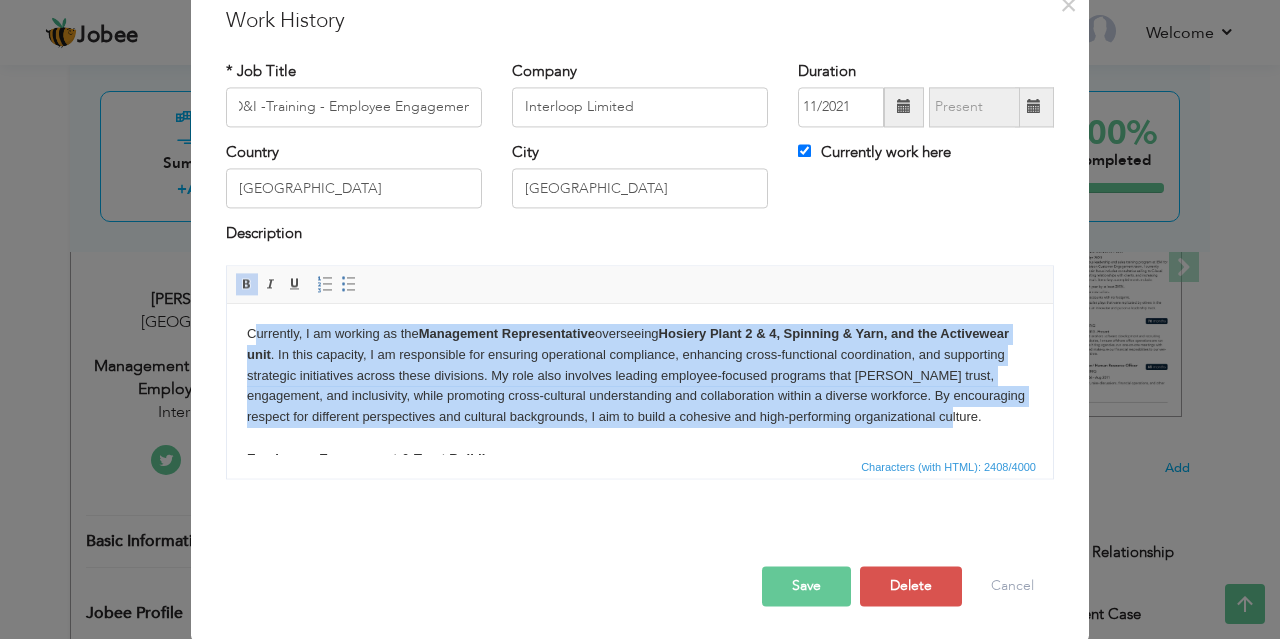 drag, startPoint x: 920, startPoint y: 418, endPoint x: 245, endPoint y: 336, distance: 679.9625 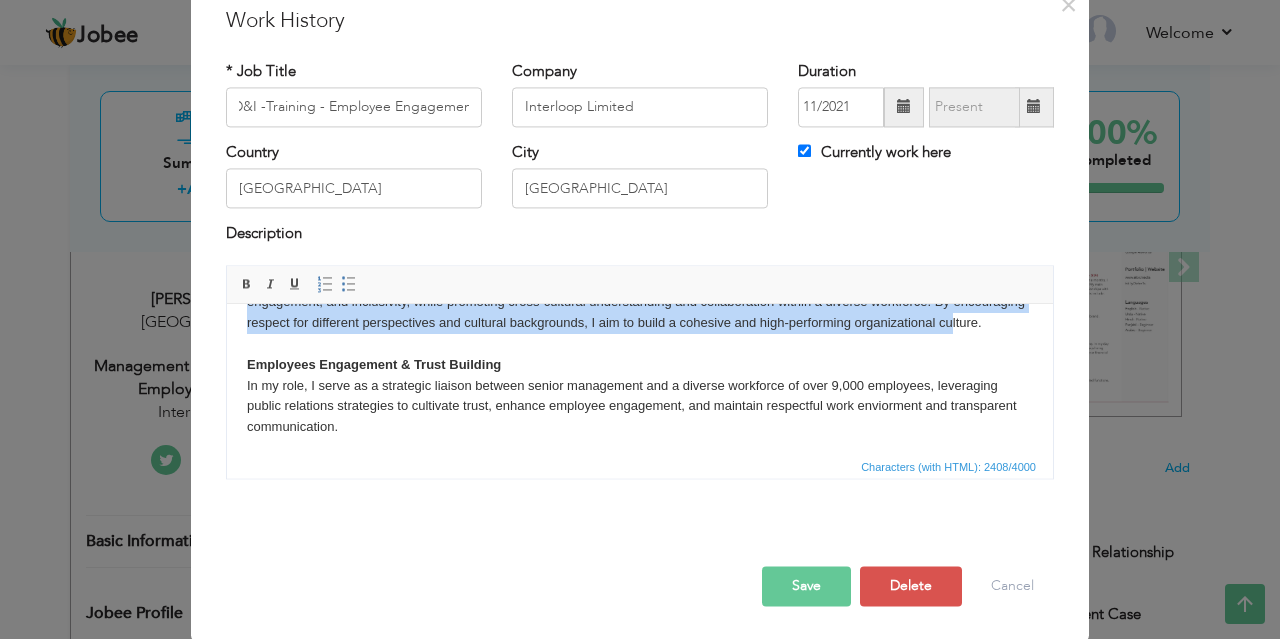 scroll, scrollTop: 104, scrollLeft: 0, axis: vertical 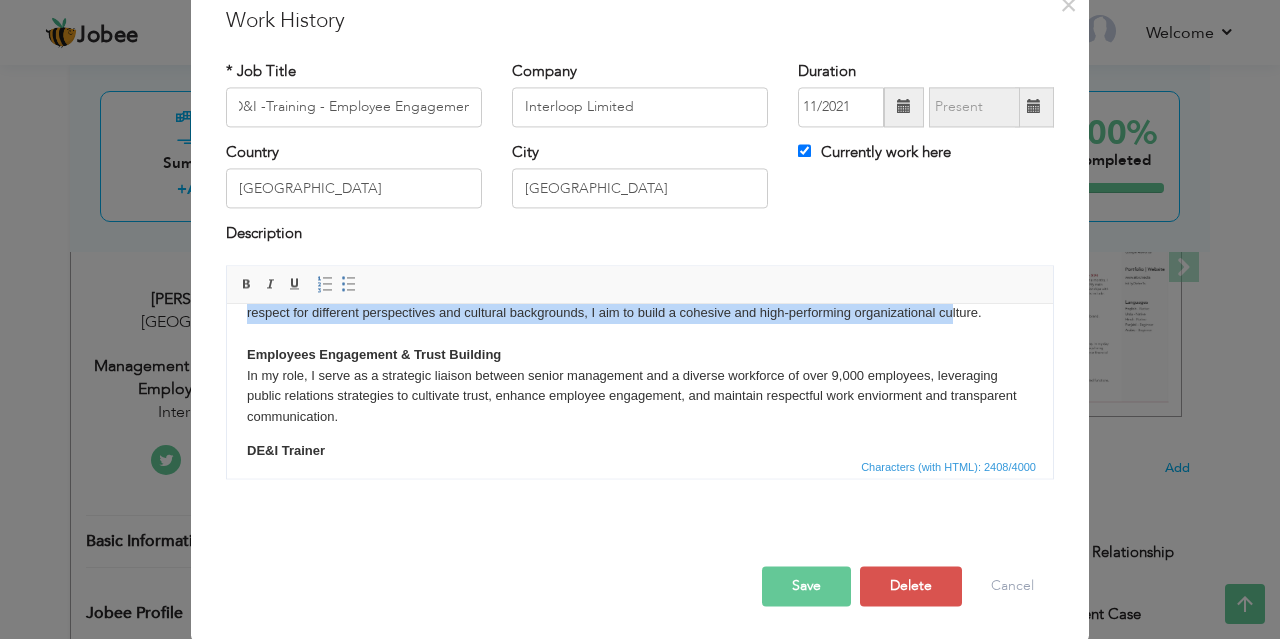 copy on "Currently, I am working as the  Management Representative  overseeing  Hosiery Plant 2 & 4, Spinning & Yarn, and the Activewear unit . In this capacity, I am responsible for ensuring operational compliance, enhancing cross-functional coordination, and supporting strategic initiatives across these divisions. My role also involves leading employee-focused programs that foster trust, engagement, and inclusivity, while promoting cross-cultural understanding and collaboration within a diverse workforce. By encouraging respect for different perspectives and cultural backgrounds, I aim to build a cohesive and high-performing organizational culture." 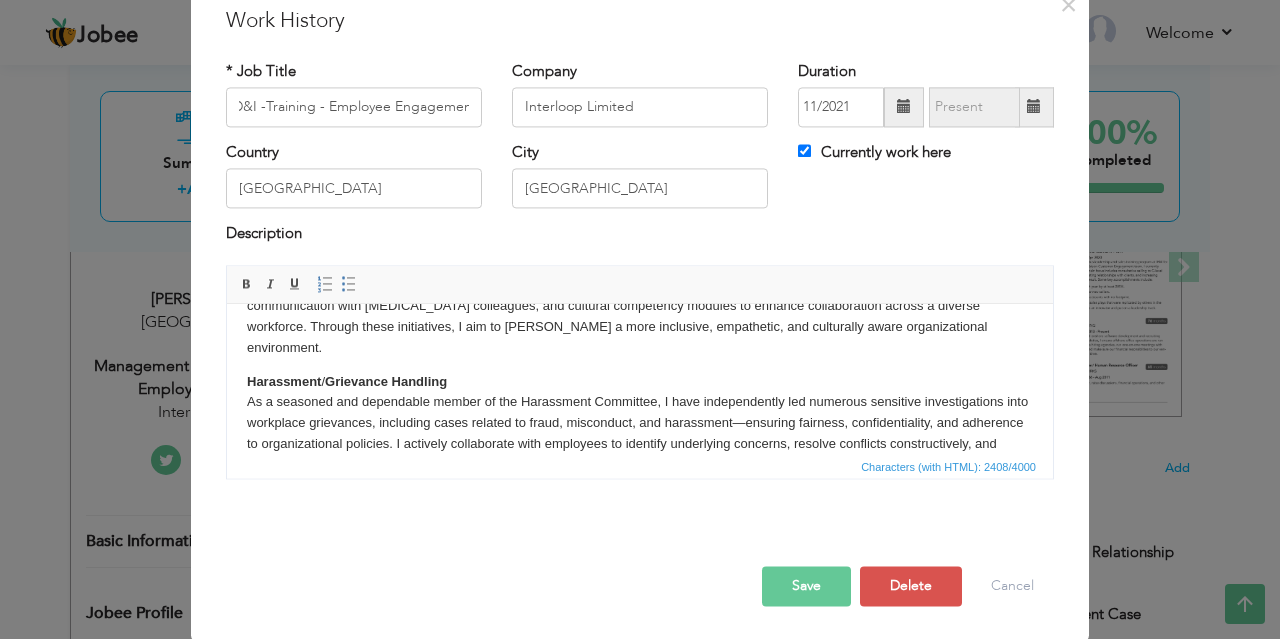 scroll, scrollTop: 333, scrollLeft: 0, axis: vertical 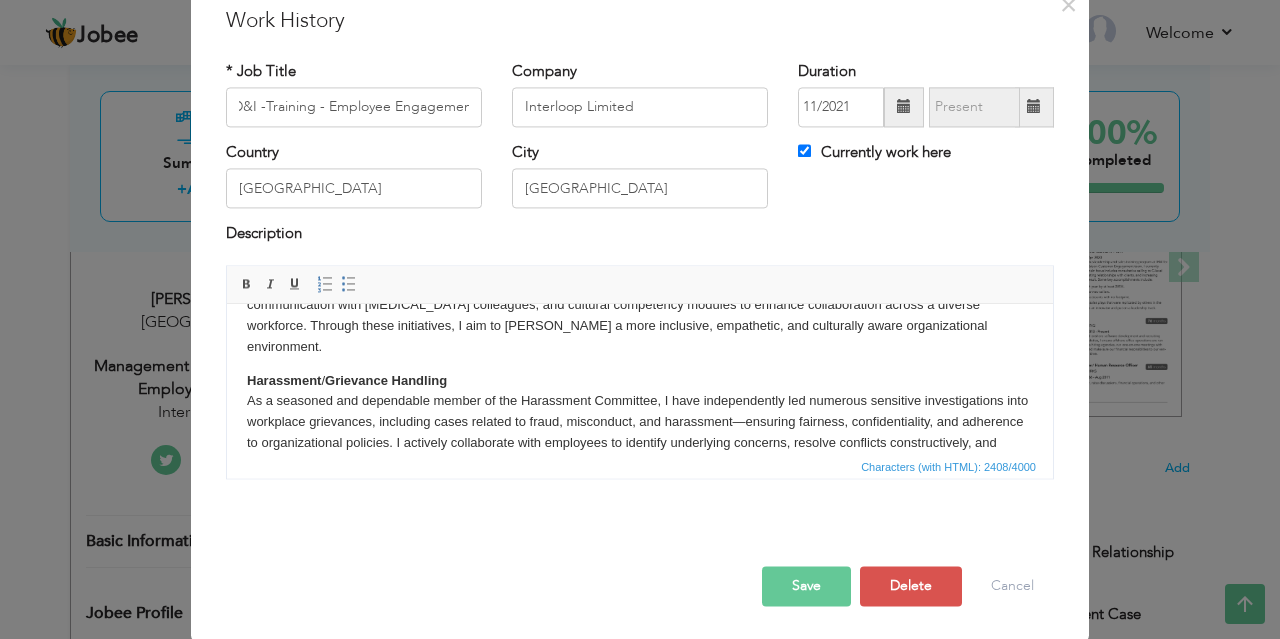 click on "Save" at bounding box center [806, 586] 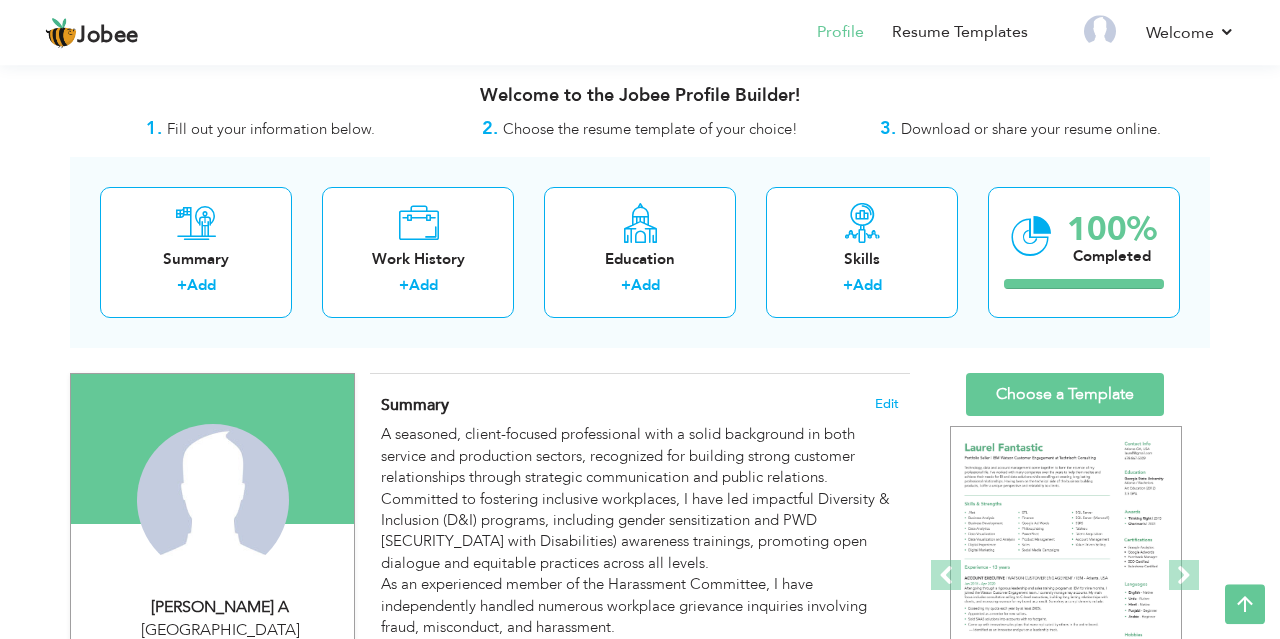 scroll, scrollTop: 0, scrollLeft: 0, axis: both 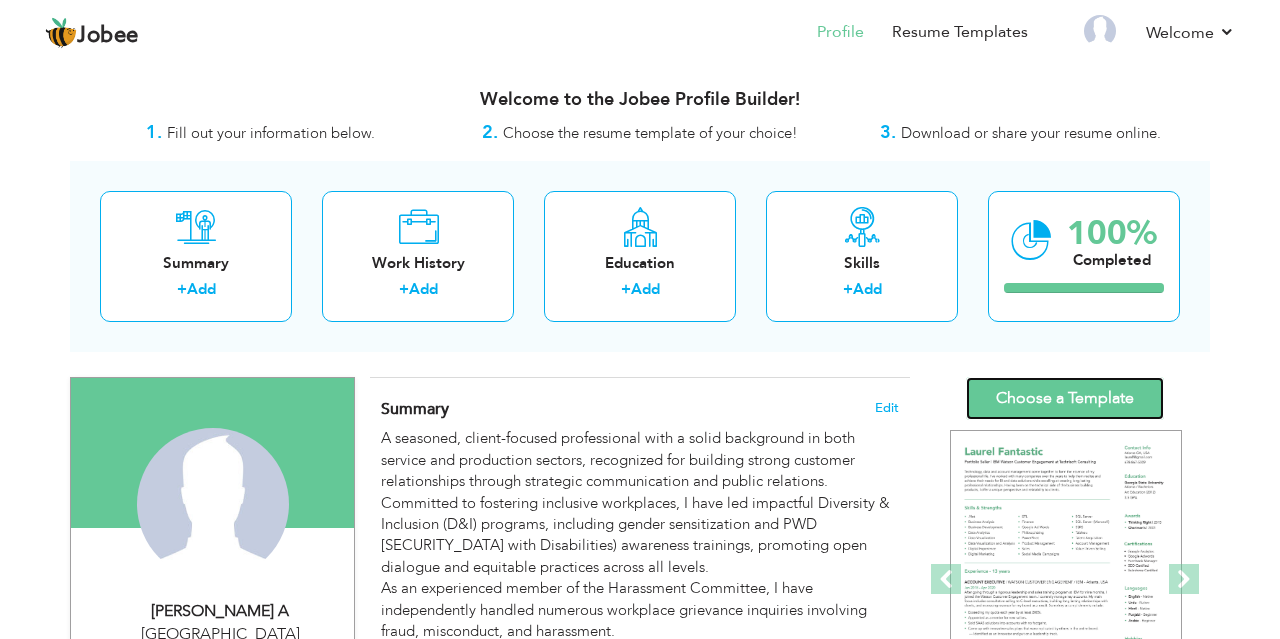 click on "Choose a Template" at bounding box center (1065, 398) 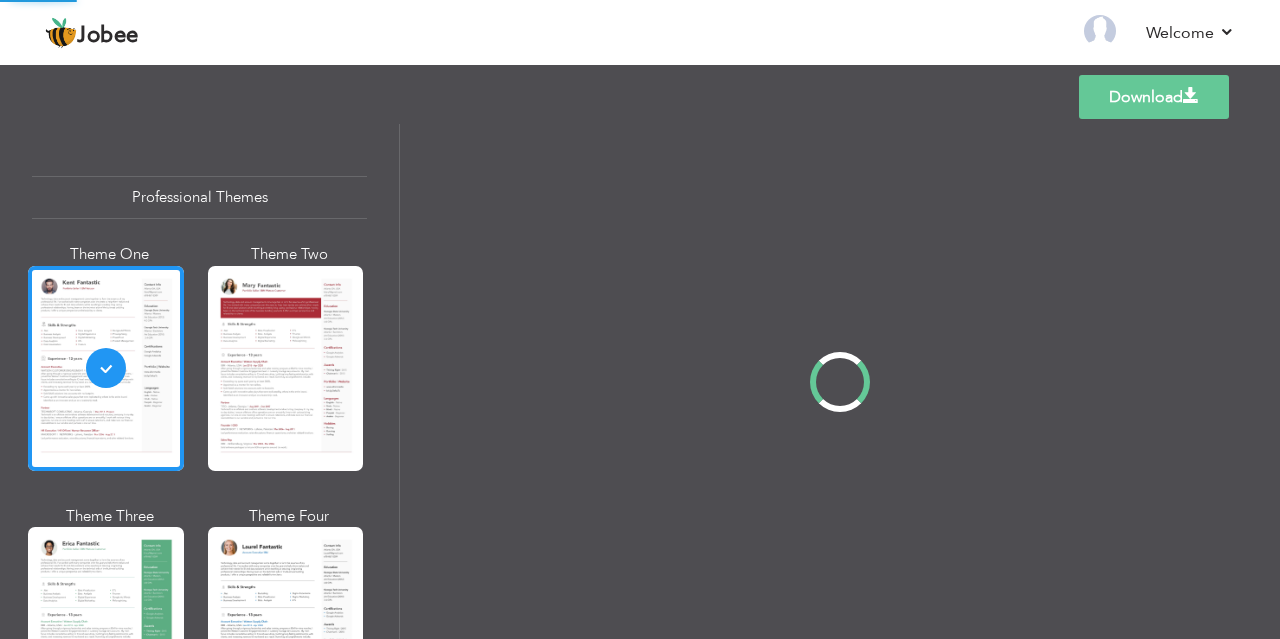 scroll, scrollTop: 0, scrollLeft: 0, axis: both 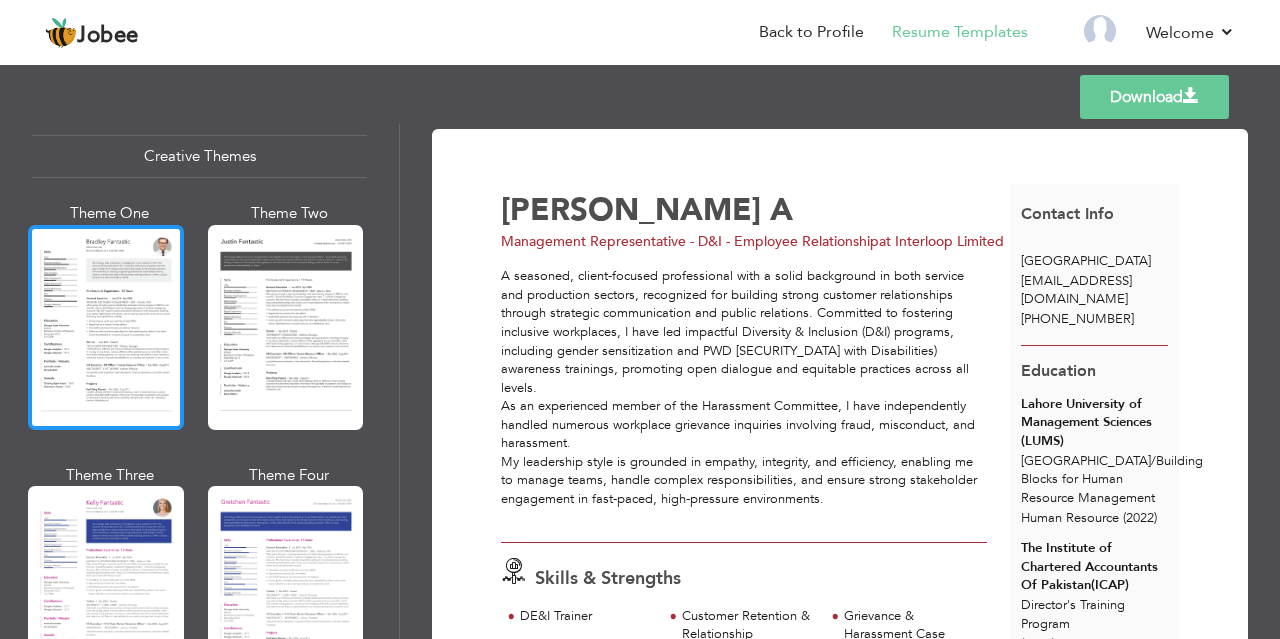 click at bounding box center (106, 327) 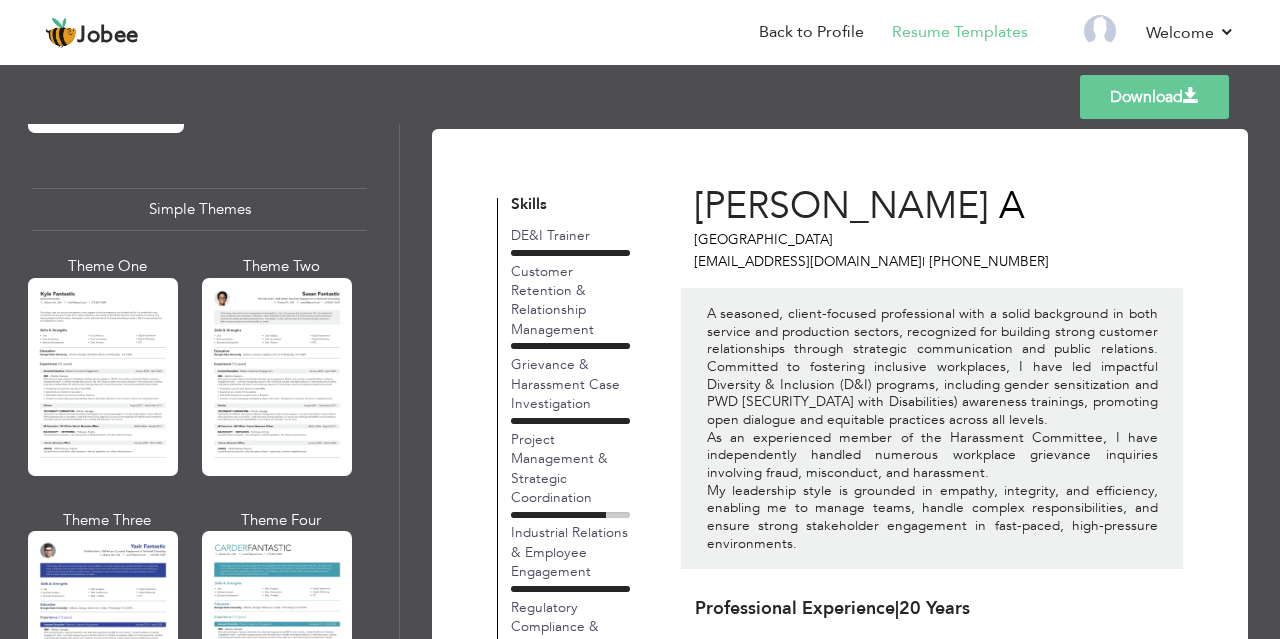 scroll, scrollTop: 3609, scrollLeft: 0, axis: vertical 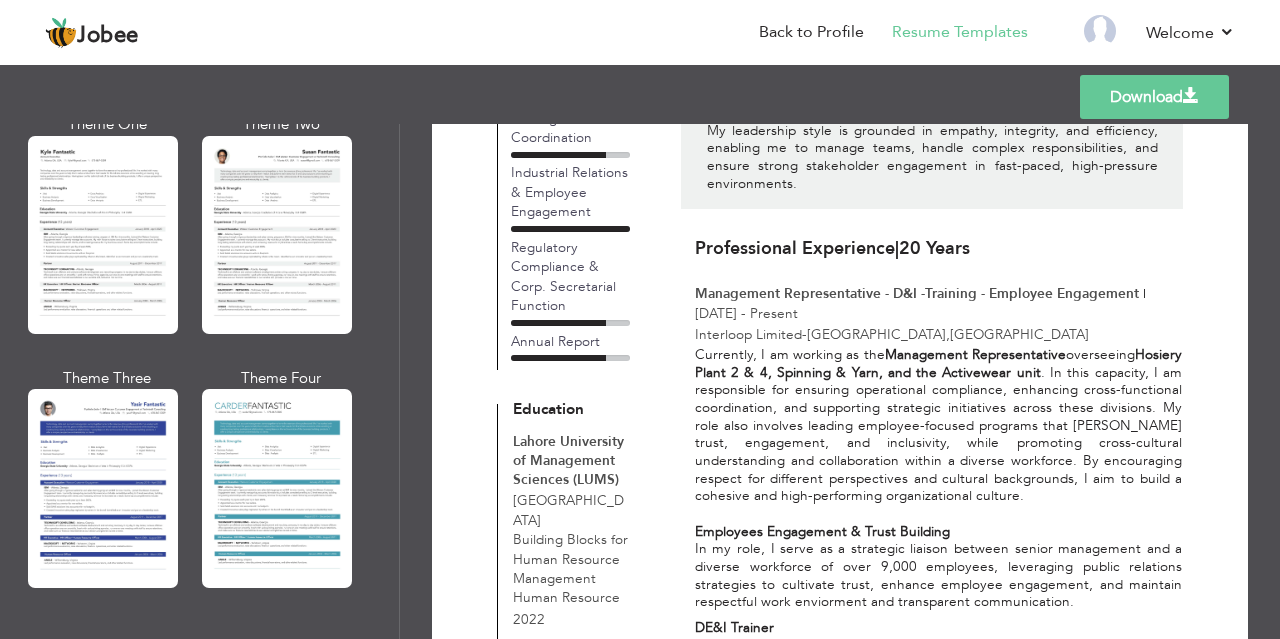 click on "Download" at bounding box center (1154, 97) 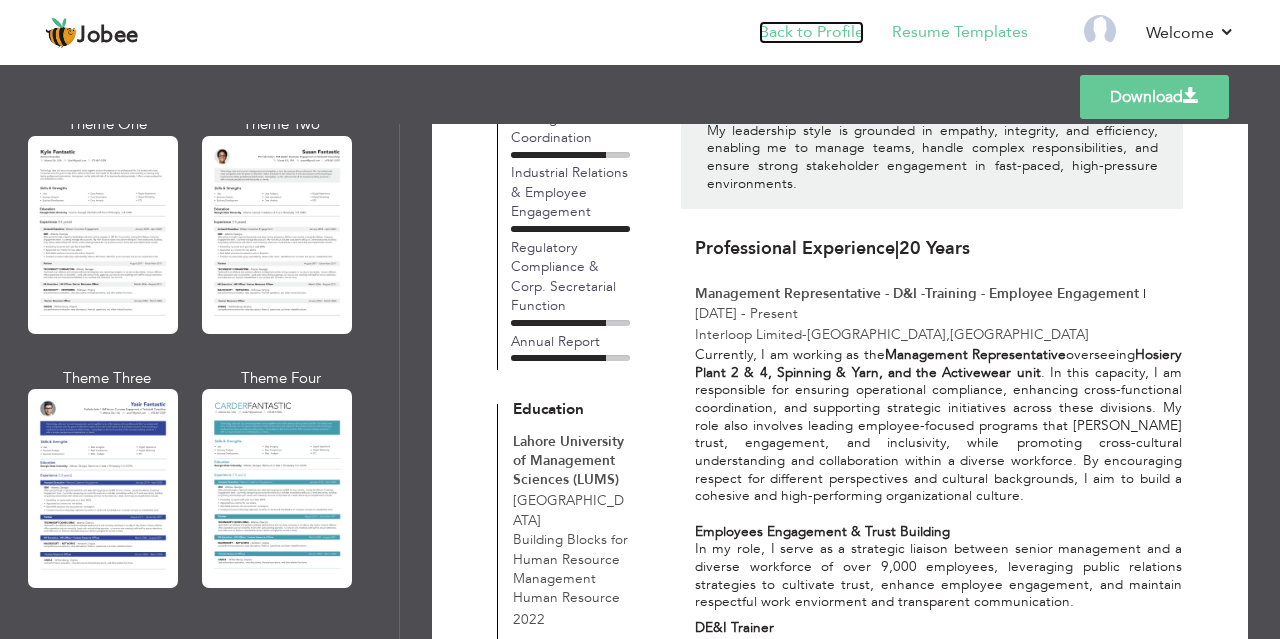 click on "Back to Profile" at bounding box center [811, 32] 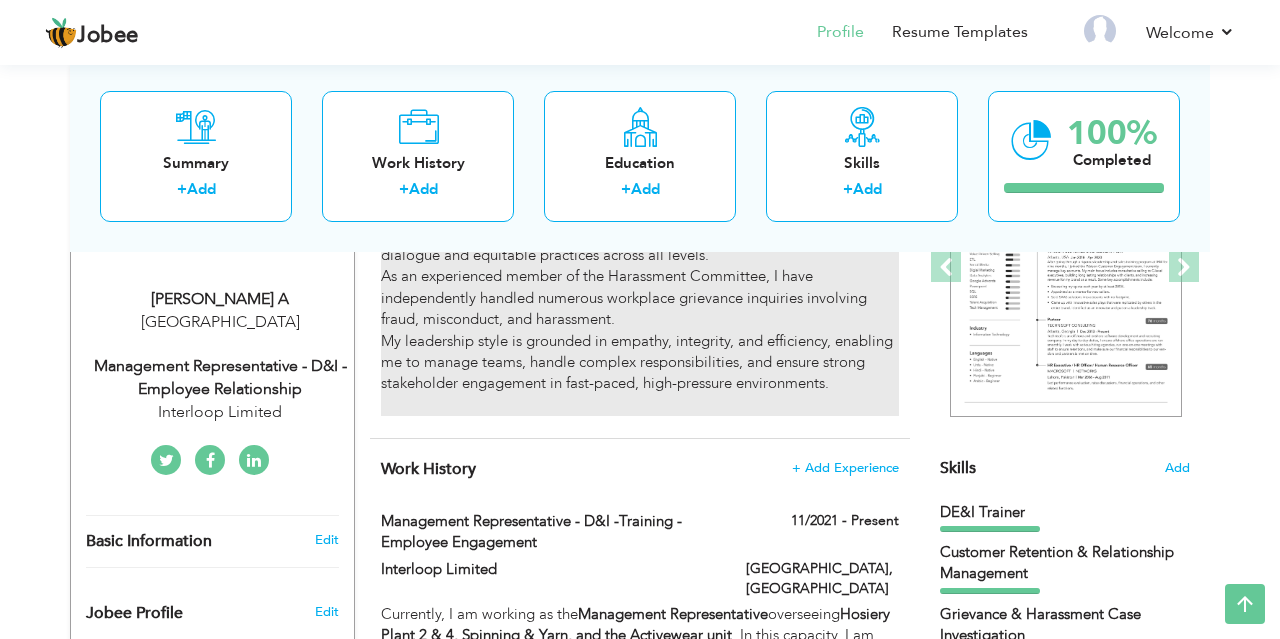 scroll, scrollTop: 520, scrollLeft: 0, axis: vertical 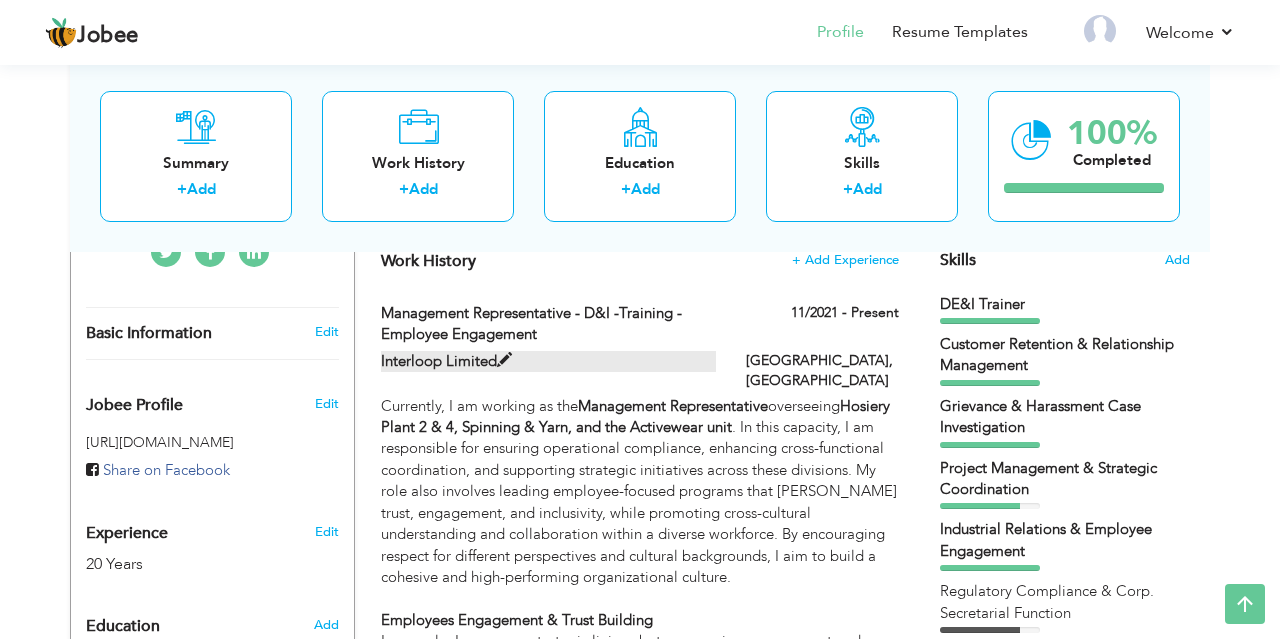 click at bounding box center (504, 360) 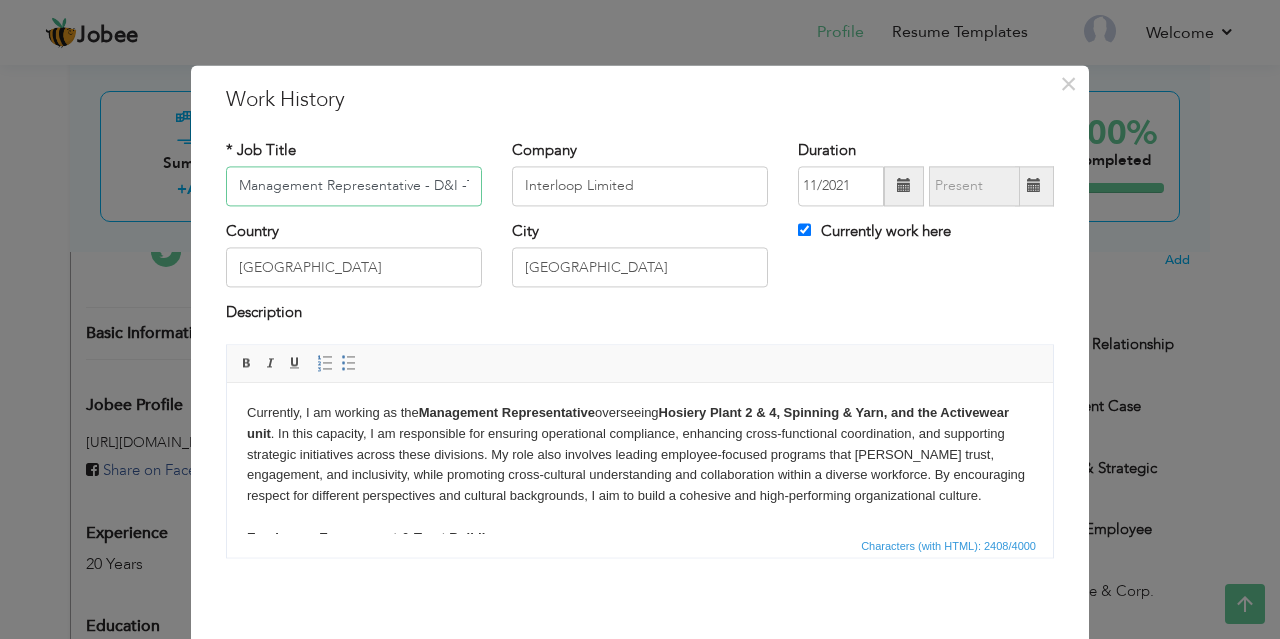 scroll, scrollTop: 0, scrollLeft: 201, axis: horizontal 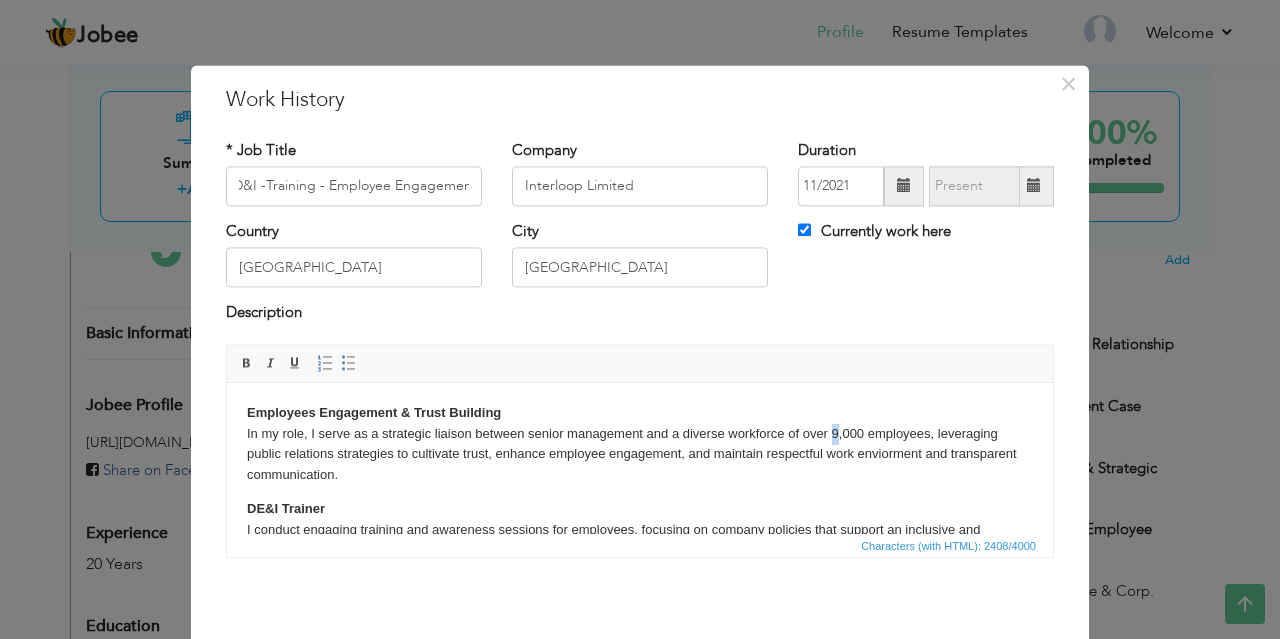 click on "Currently, I am working as the  Management Representative  overseeing  Hosiery Plant 2 & 4, Spinning & Yarn, and the Activewear unit . In this capacity, I am responsible for ensuring operational compliance, enhancing cross-functional coordination, and supporting strategic initiatives across these divisions. My role also involves leading employee-focused programs that foster trust, engagement, and inclusivity, while promoting cross-cultural understanding and collaboration within a diverse workforce. By encouraging respect for different perspectives and cultural backgrounds, I aim to build a cohesive and high-performing organizational culture. Employees Engagement & Trust Building In my role, I serve as a strategic liaison between senior management and a diverse workforce of over 9,000 employees, leveraging public relations strategies to cultivate trust, enhance employee engagement, and maintain respectful work enviorment and transparent communication." at bounding box center (640, 382) 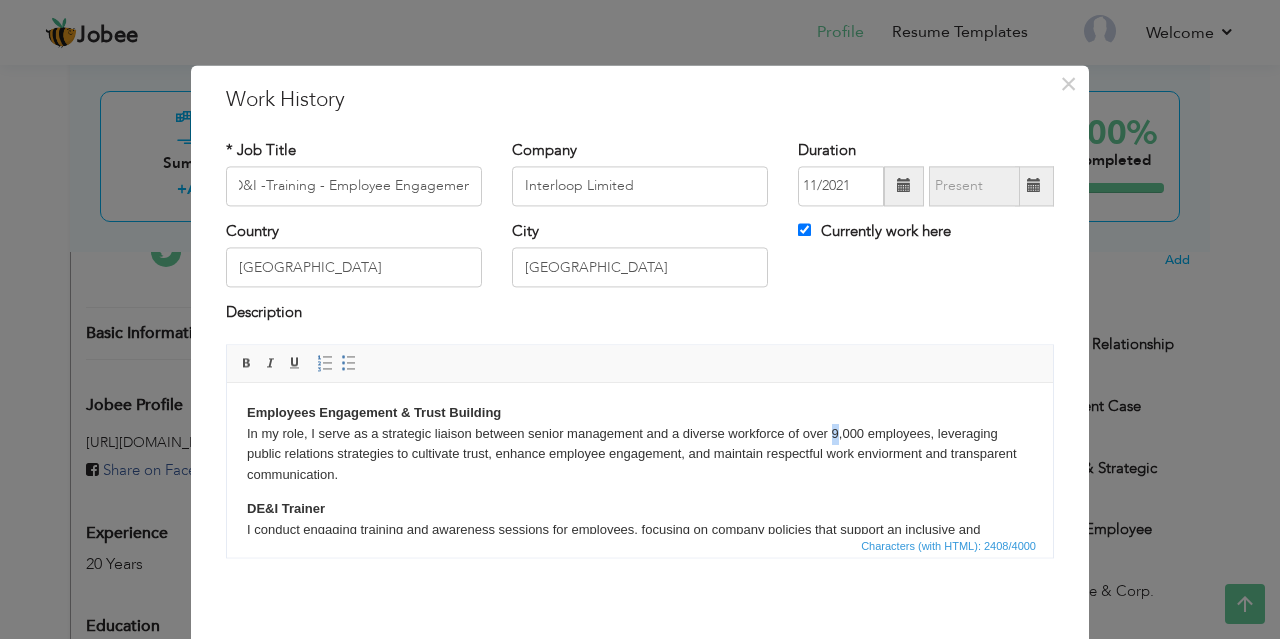 type 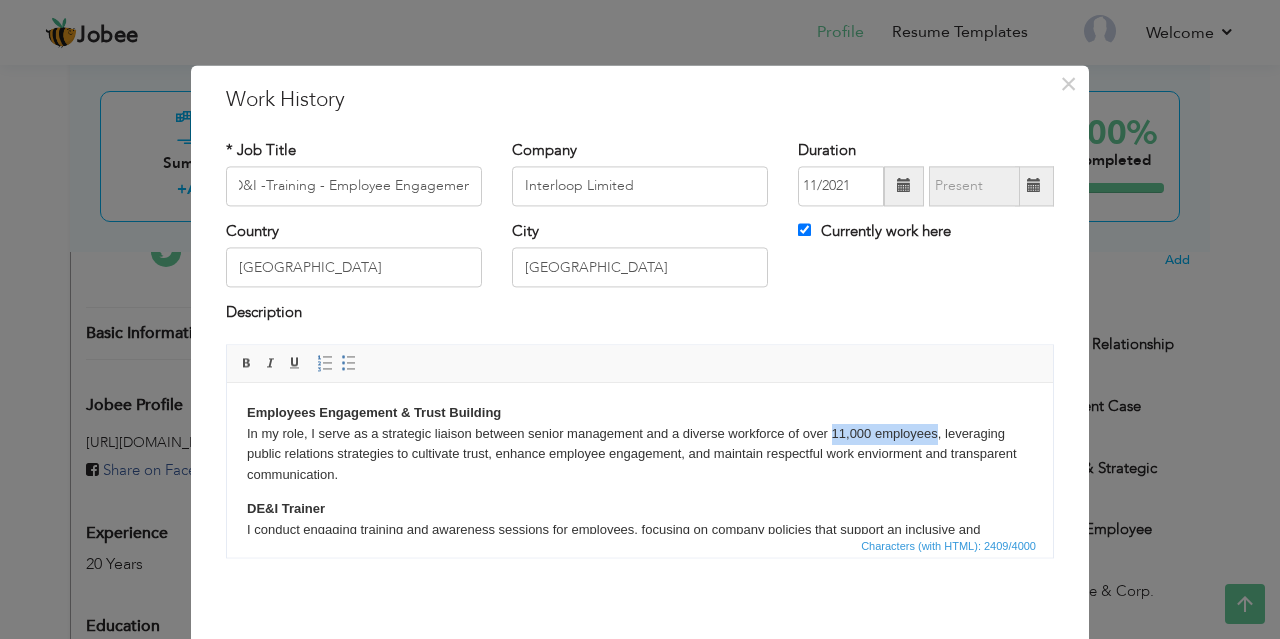 drag, startPoint x: 935, startPoint y: 433, endPoint x: 833, endPoint y: 433, distance: 102 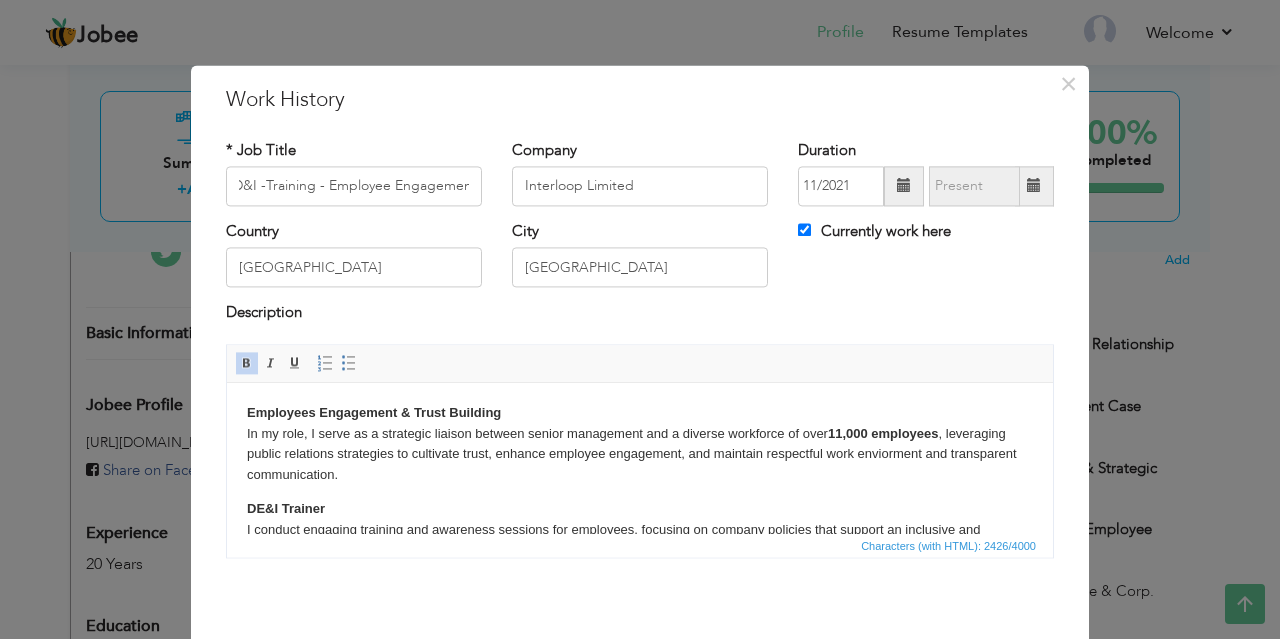 scroll, scrollTop: 333, scrollLeft: 0, axis: vertical 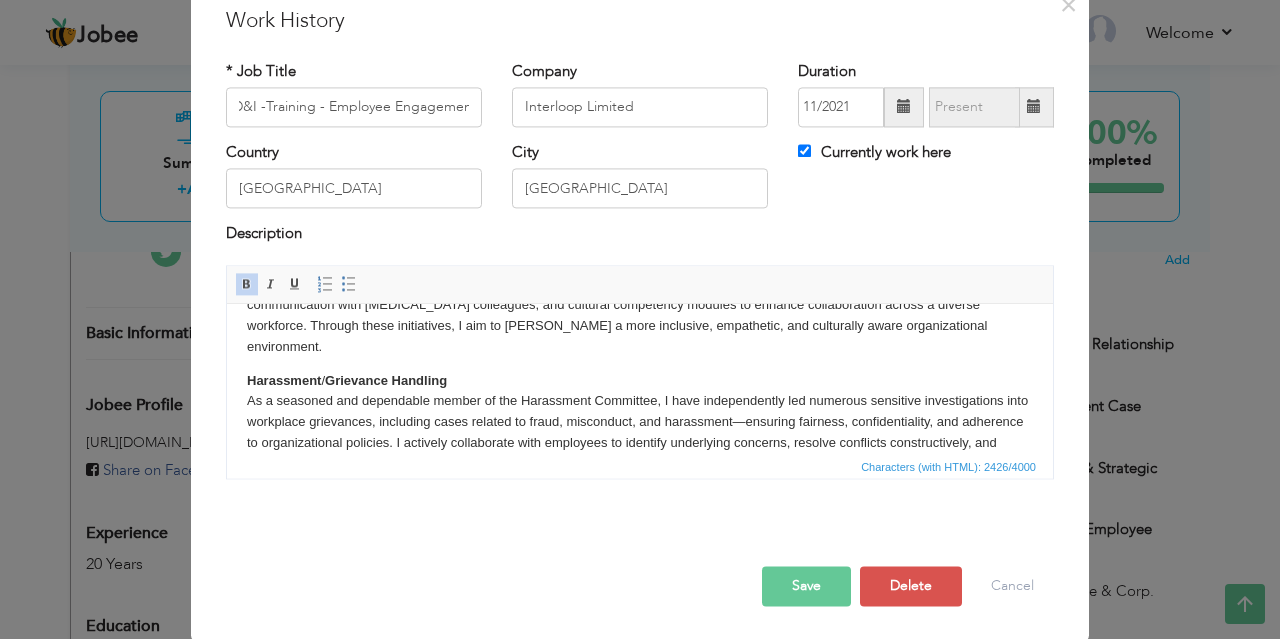 click on "Save" at bounding box center (806, 586) 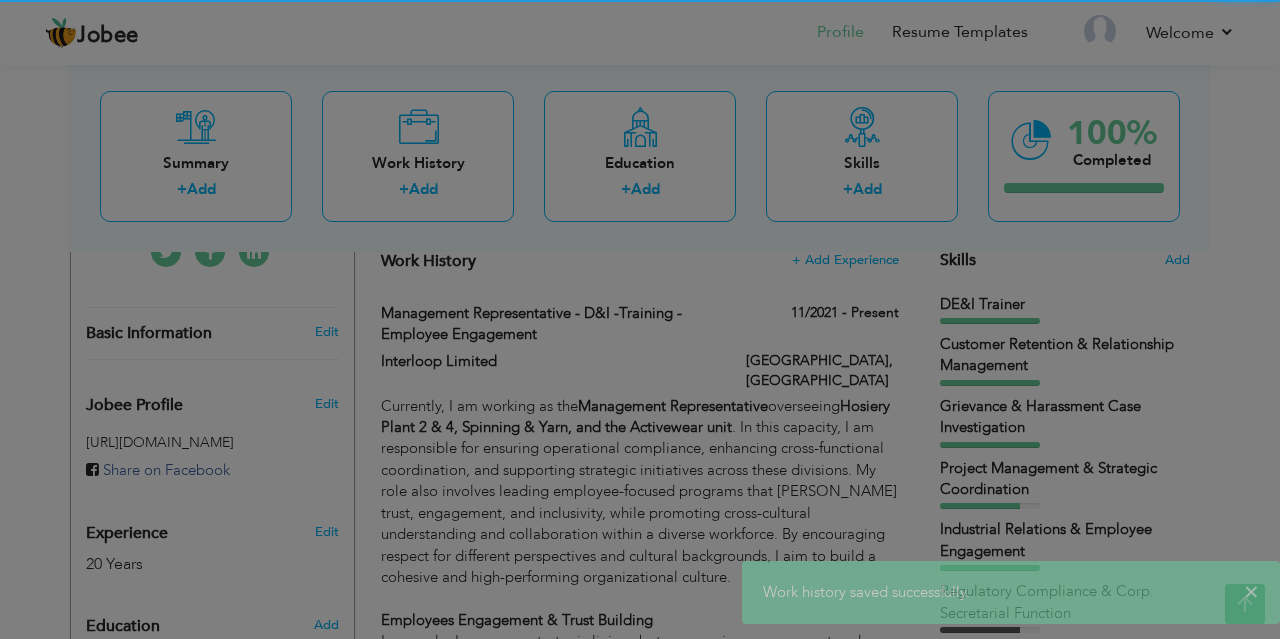 scroll, scrollTop: 0, scrollLeft: 0, axis: both 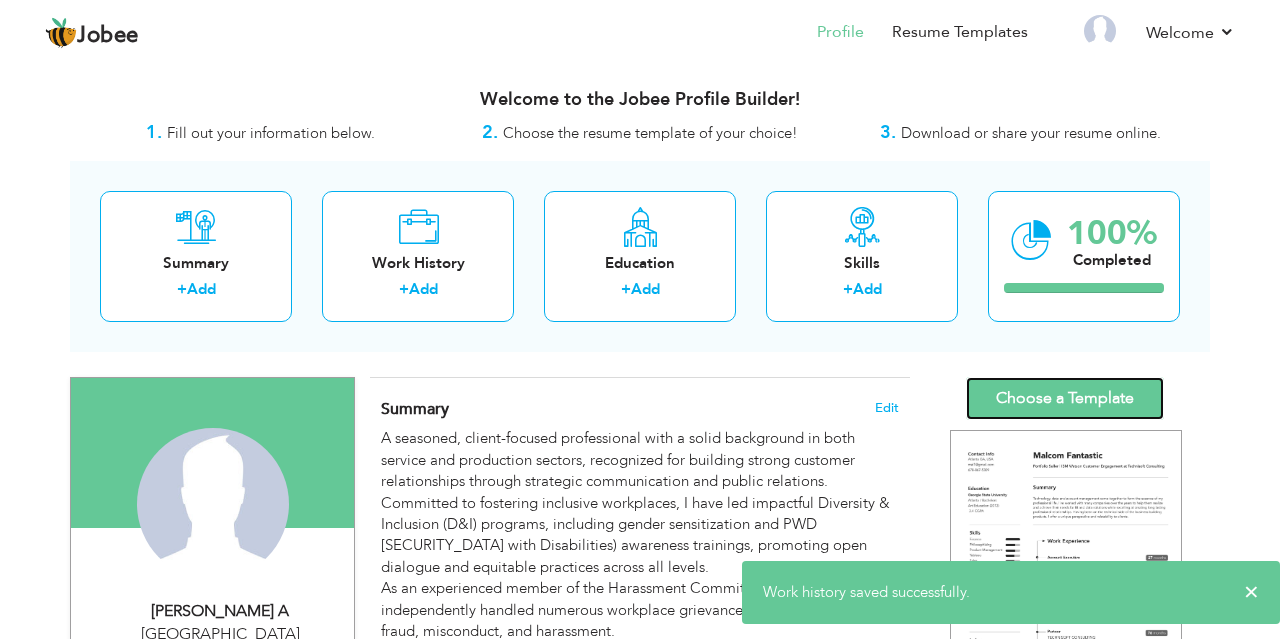 click on "Choose a Template" at bounding box center (1065, 398) 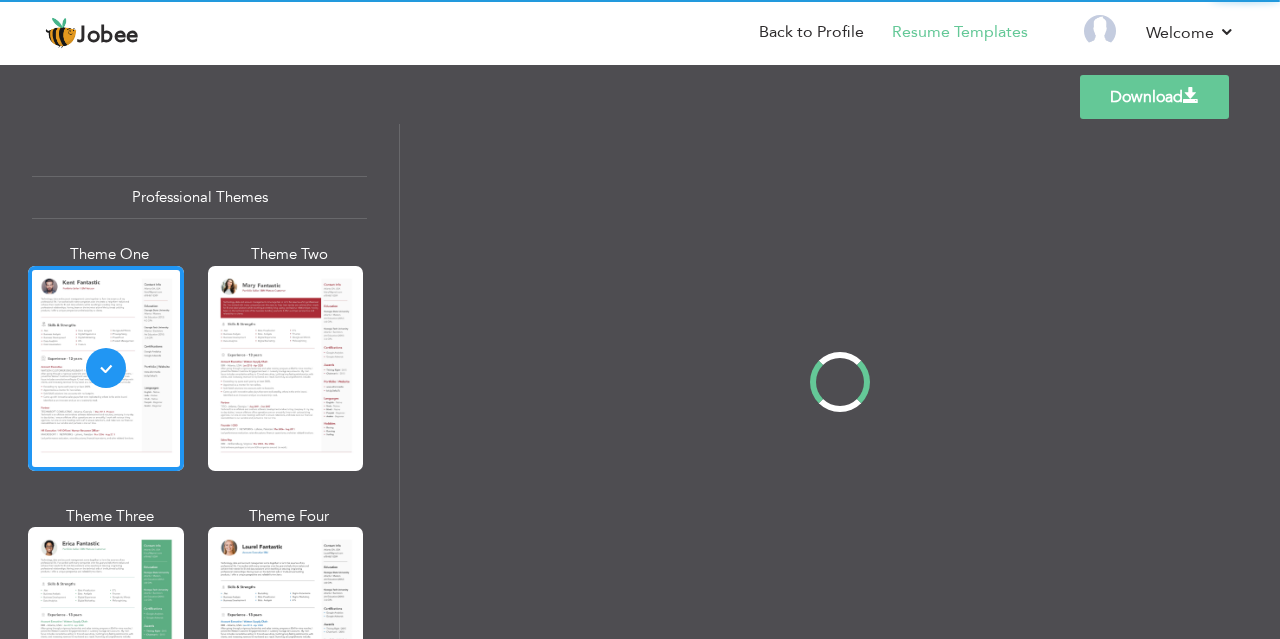 scroll, scrollTop: 0, scrollLeft: 0, axis: both 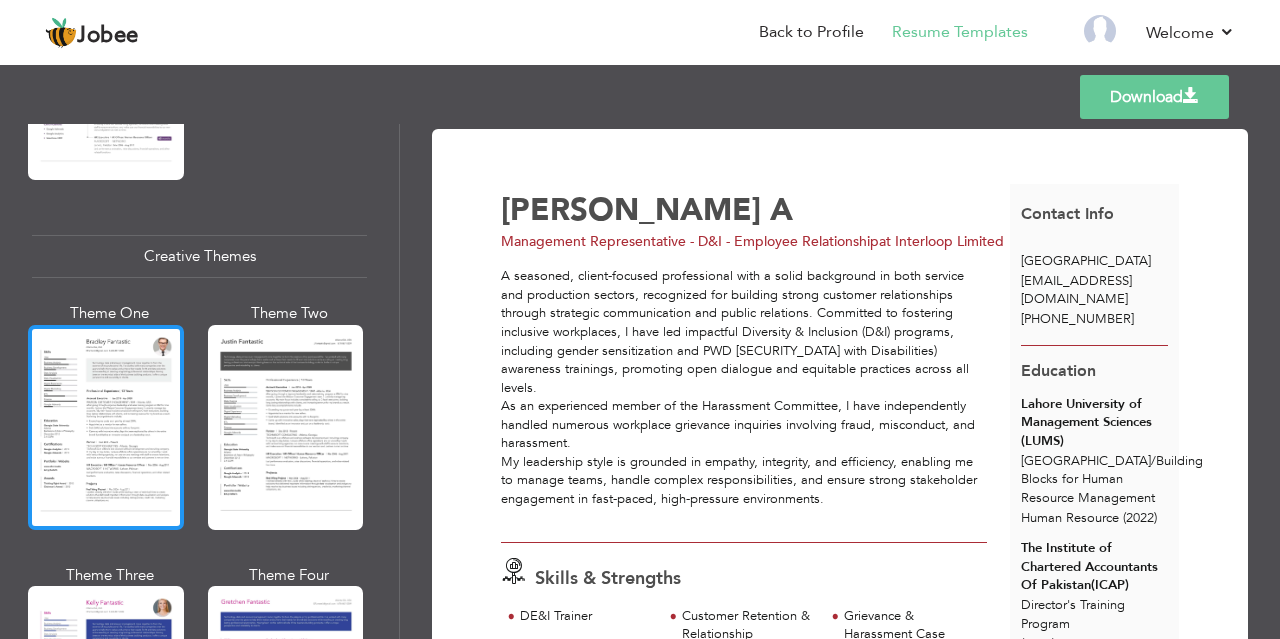 click at bounding box center [106, 427] 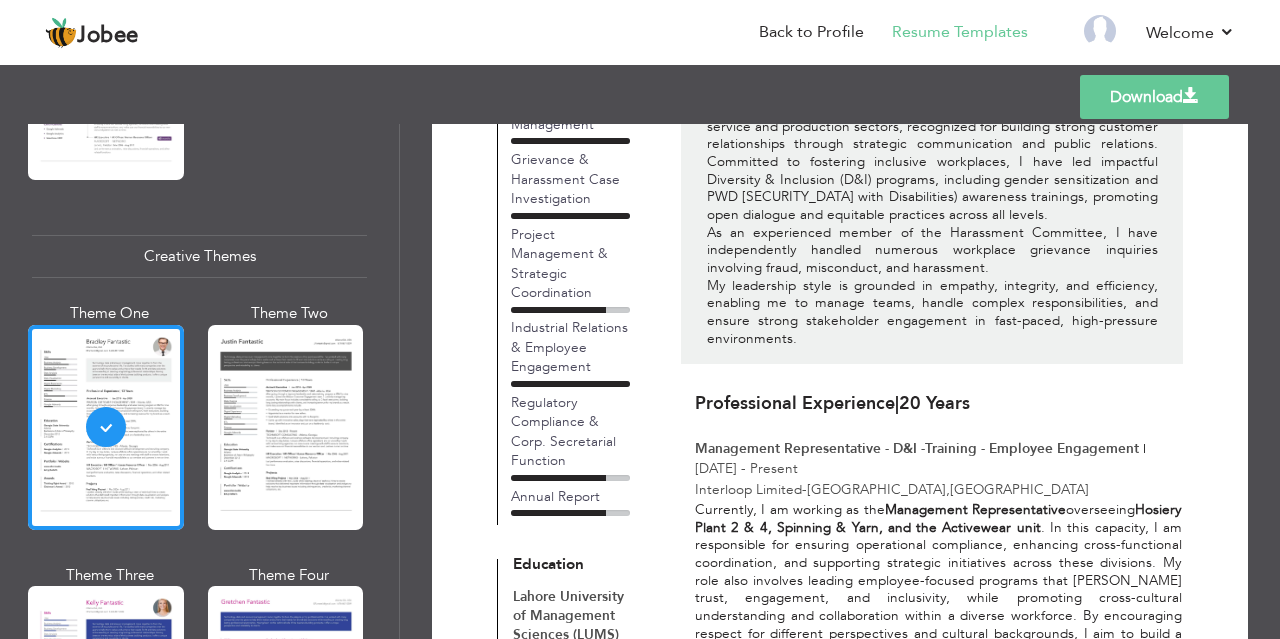 scroll, scrollTop: 360, scrollLeft: 0, axis: vertical 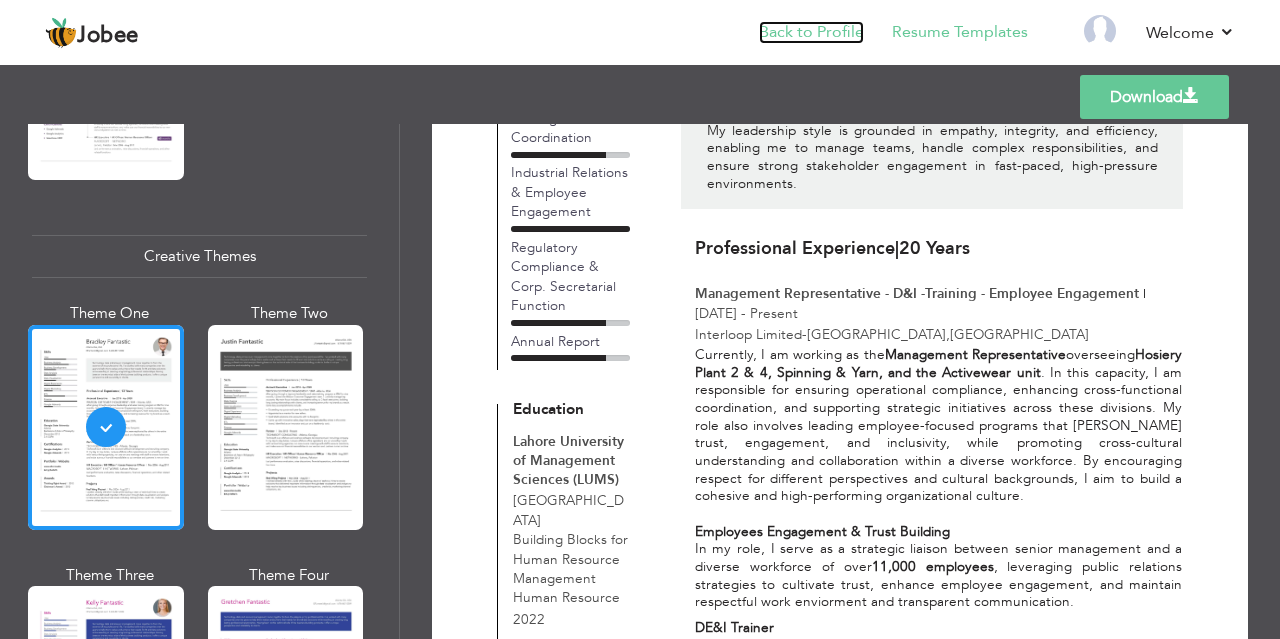 click on "Back to Profile" at bounding box center [811, 32] 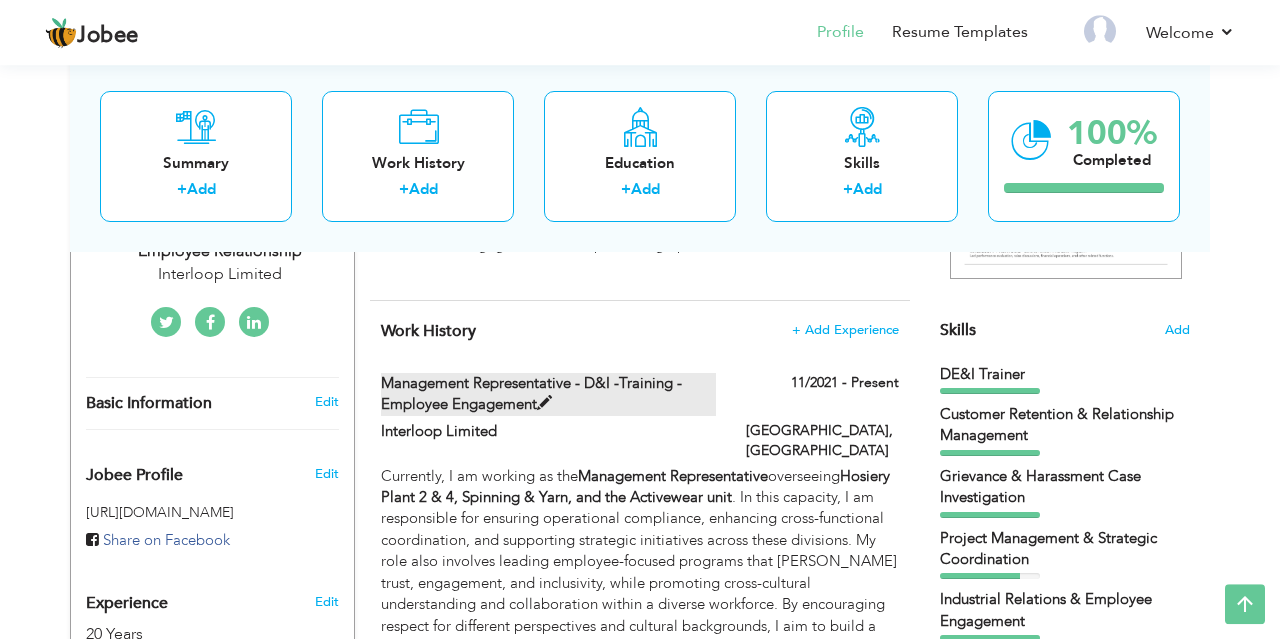 scroll, scrollTop: 416, scrollLeft: 0, axis: vertical 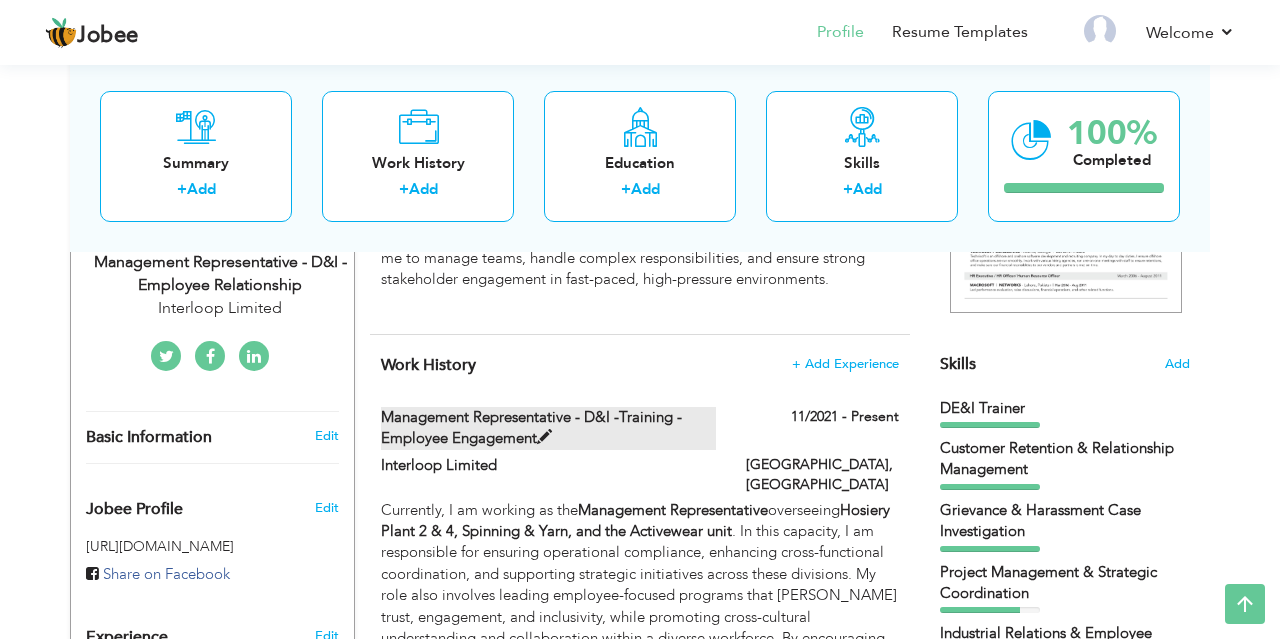 click at bounding box center [544, 437] 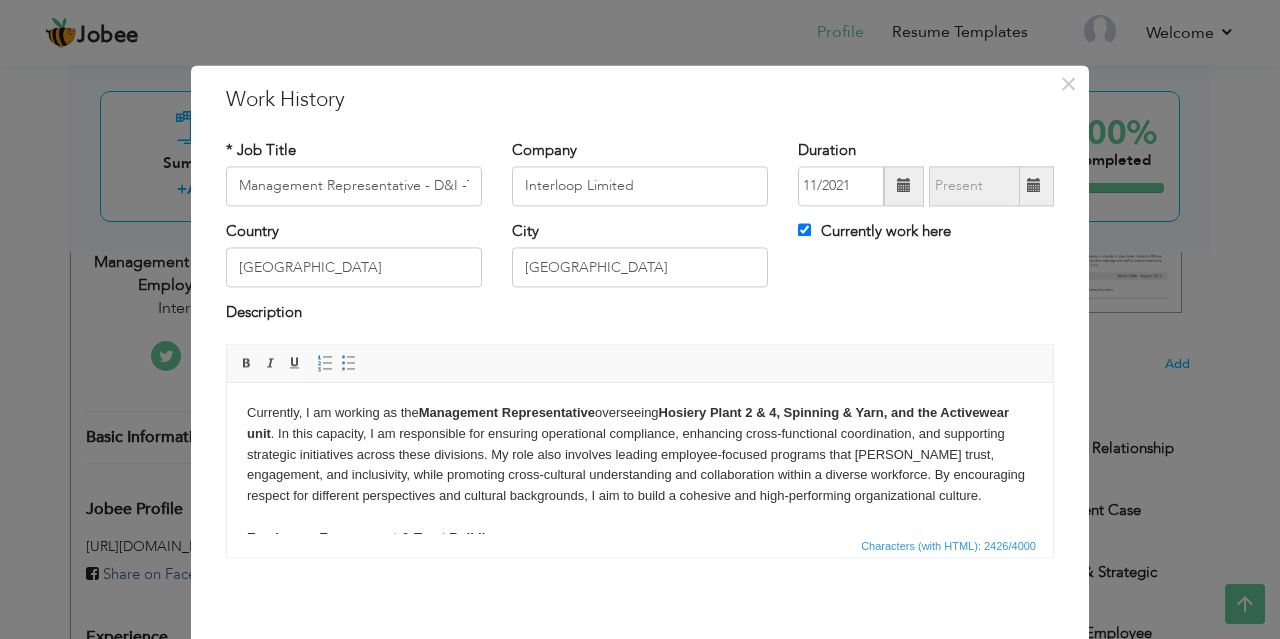 scroll, scrollTop: 0, scrollLeft: 0, axis: both 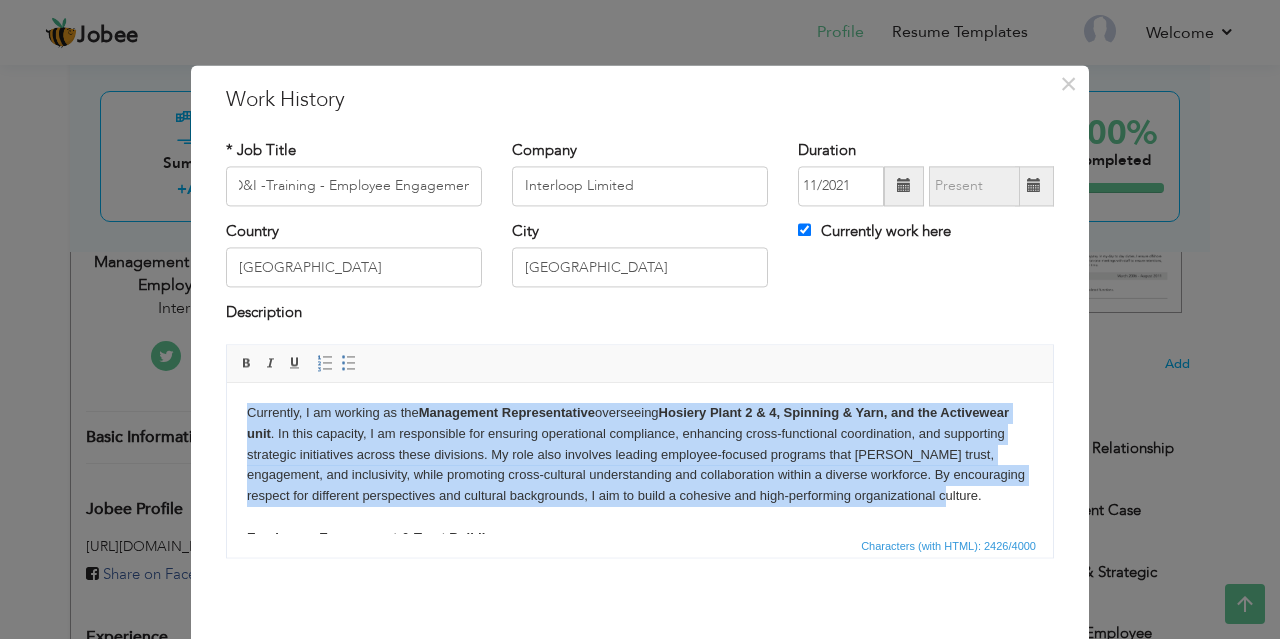 drag, startPoint x: 931, startPoint y: 495, endPoint x: 242, endPoint y: 407, distance: 694.597 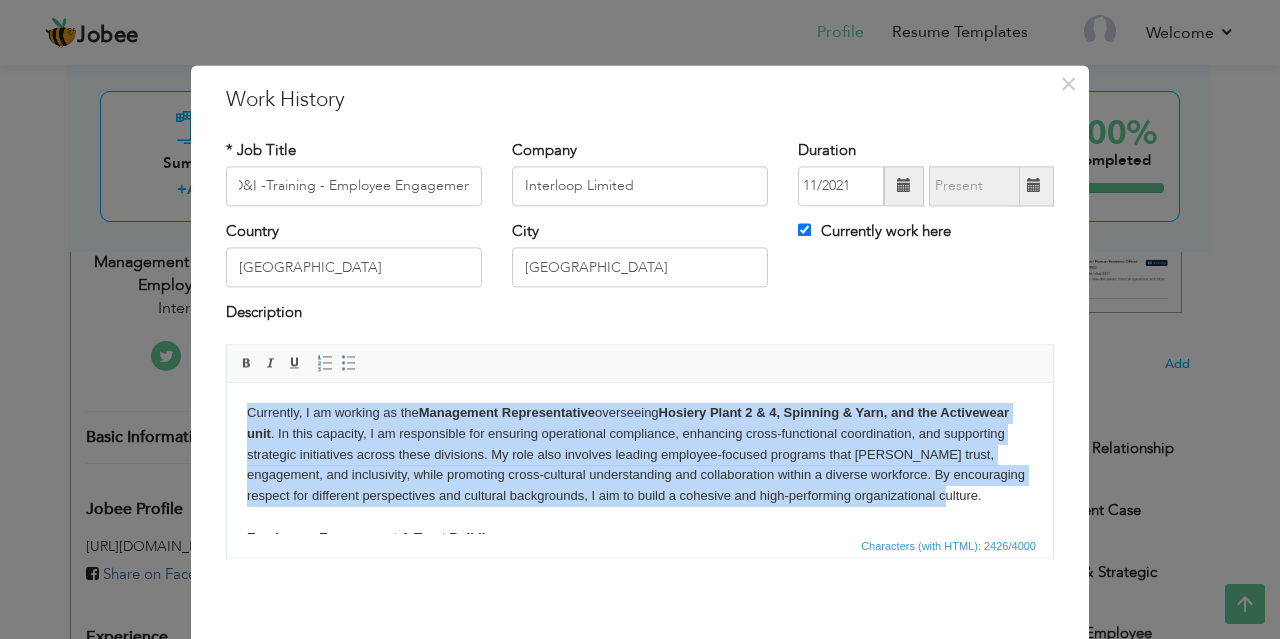 copy on "Currently, I am working as the  Management Representative  overseeing  Hosiery Plant 2 & 4, Spinning & Yarn, and the Activewear unit . In this capacity, I am responsible for ensuring operational compliance, enhancing cross-functional coordination, and supporting strategic initiatives across these divisions. My role also involves leading employee-focused programs that foster trust, engagement, and inclusivity, while promoting cross-cultural understanding and collaboration within a diverse workforce. By encouraging respect for different perspectives and cultural backgrounds, I aim to build a cohesive and high-performing organizational culture." 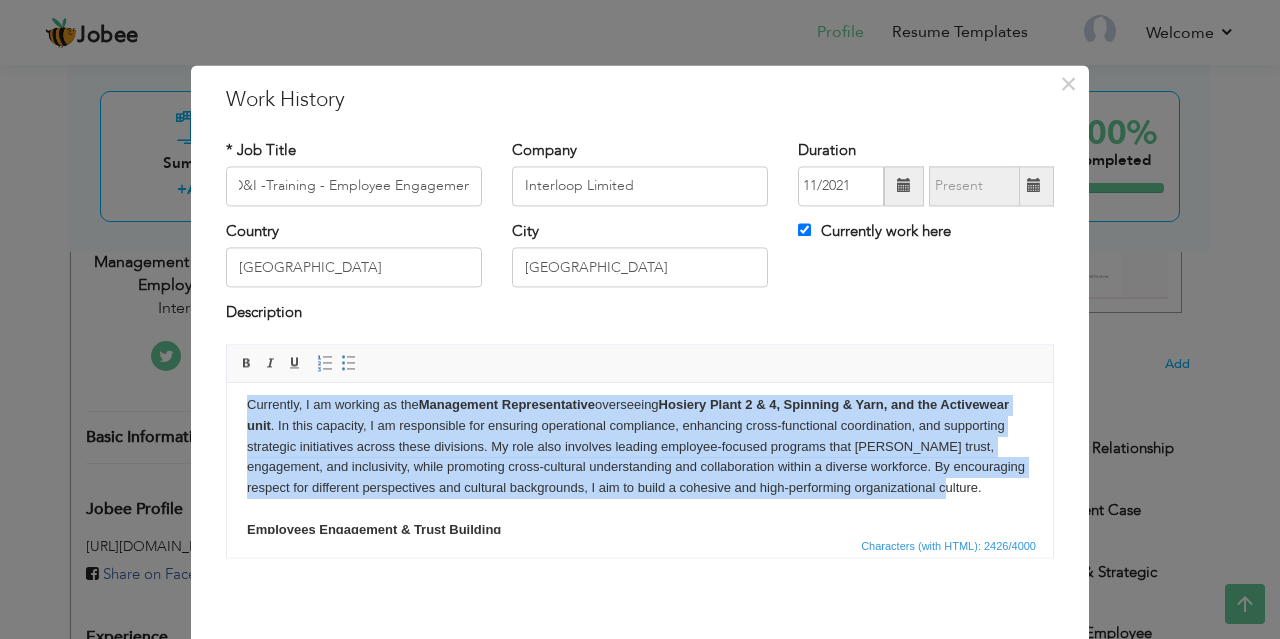 scroll, scrollTop: 0, scrollLeft: 0, axis: both 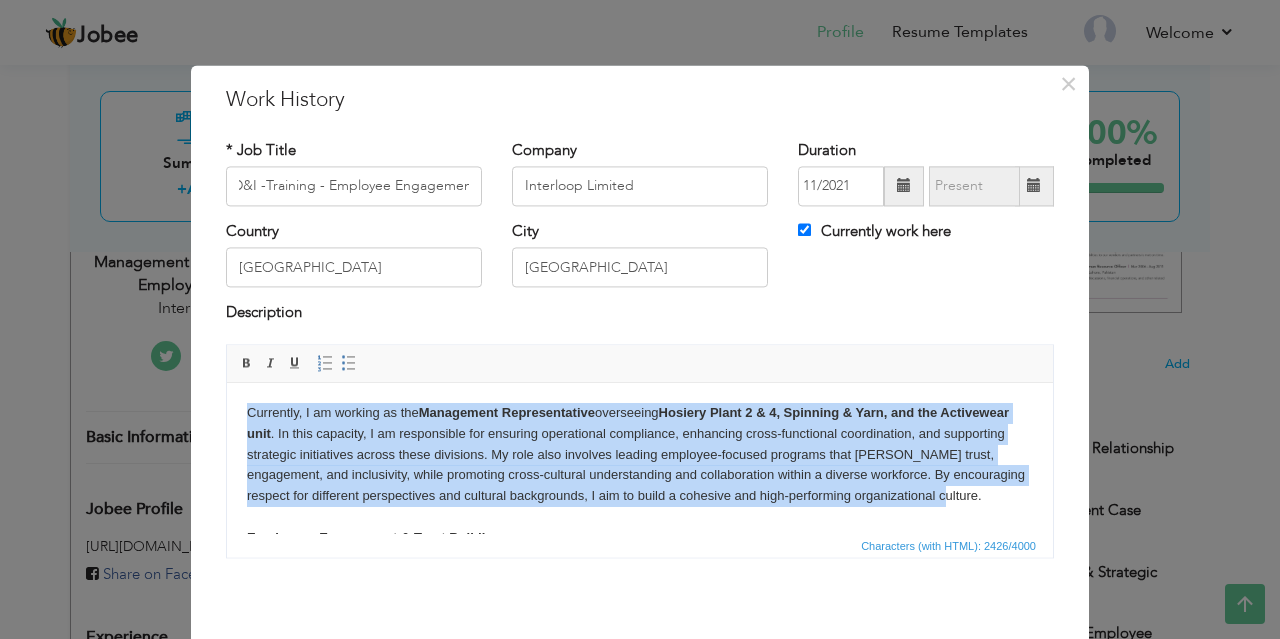 type 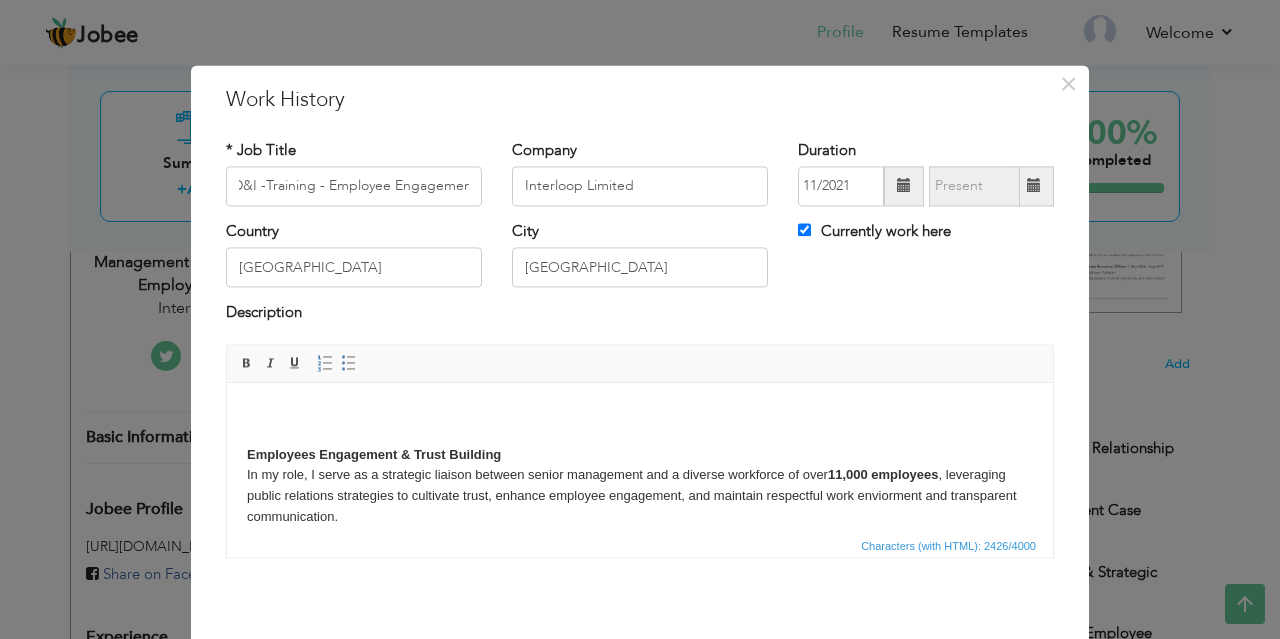 click on "Employees Engagement & Trust Building In my role, I serve as a strategic liaison between senior management and a diverse workforce of over  11,000 employees , leveraging public relations strategies to cultivate trust, enhance employee engagement, and maintain respectful work enviorment and transparent communication." at bounding box center [640, 465] 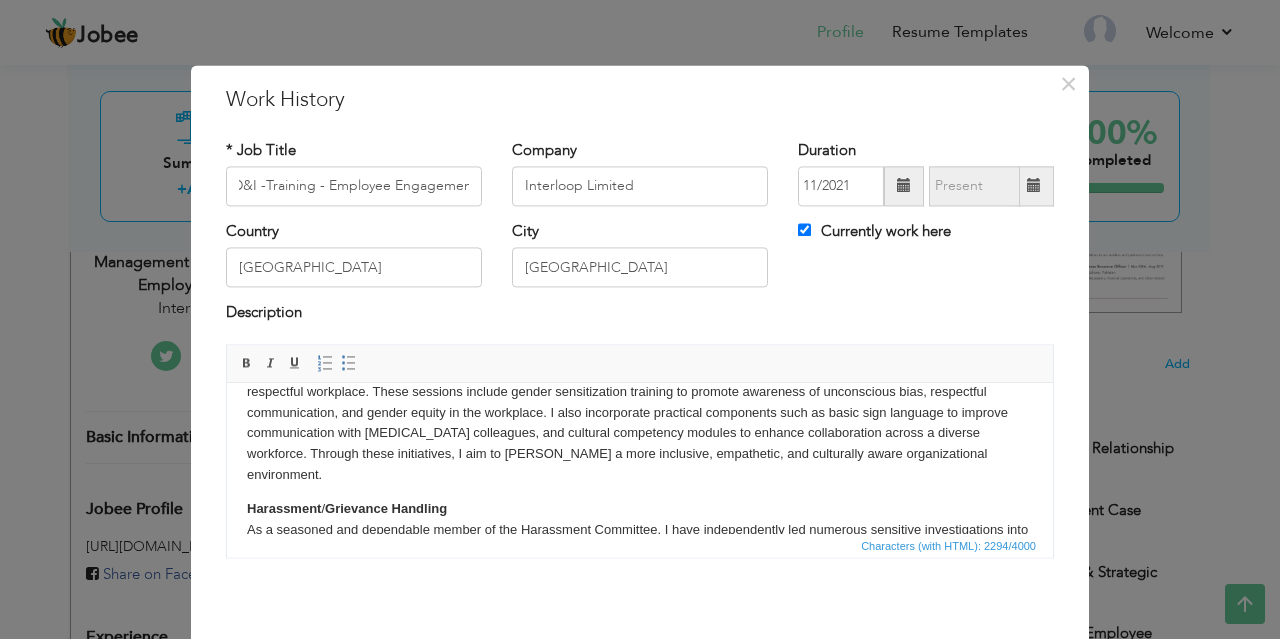 scroll, scrollTop: 312, scrollLeft: 0, axis: vertical 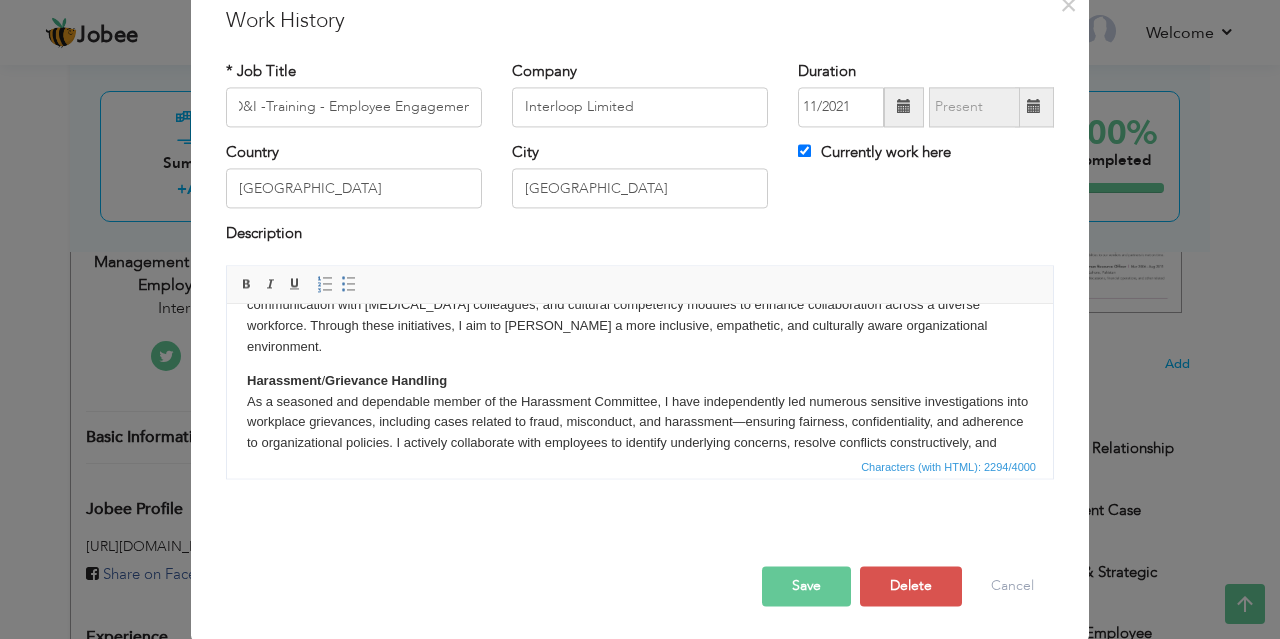 click on "Save" at bounding box center (806, 586) 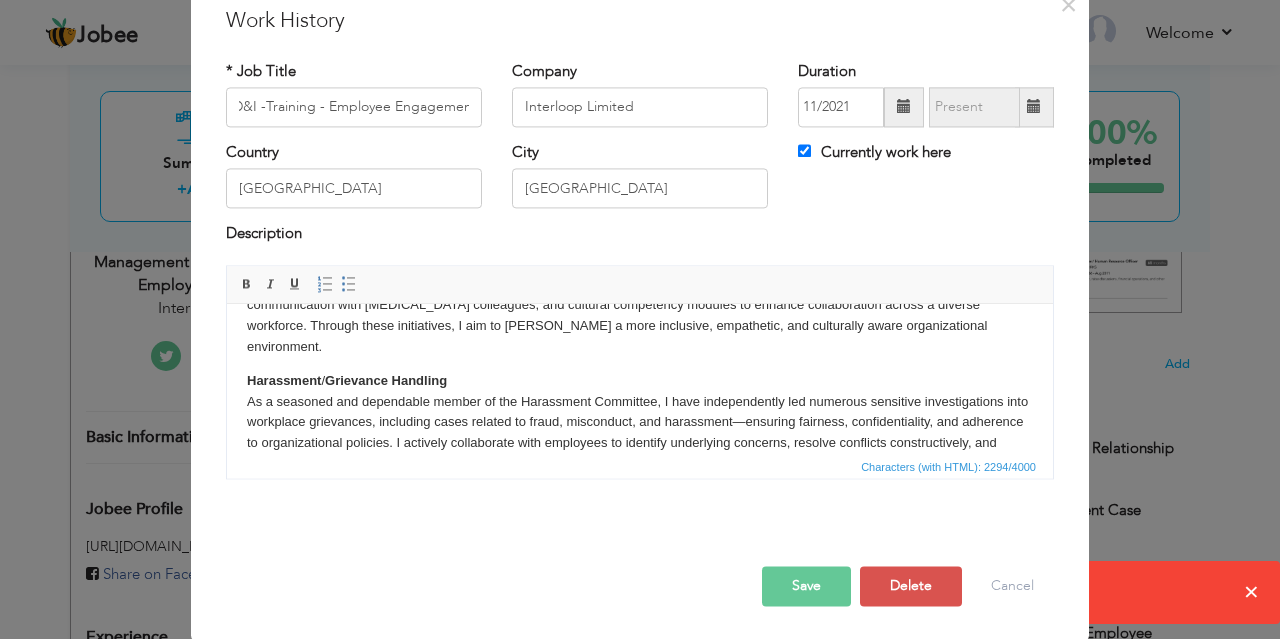 click on "Save" at bounding box center (806, 586) 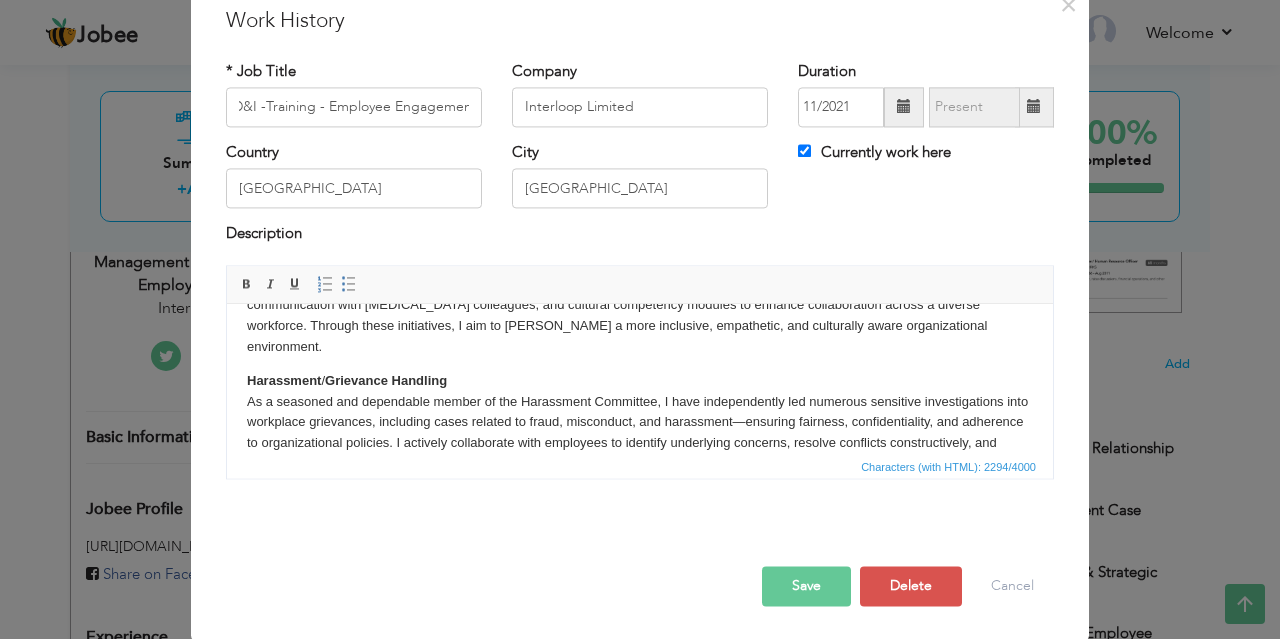 click on "Save" at bounding box center (806, 586) 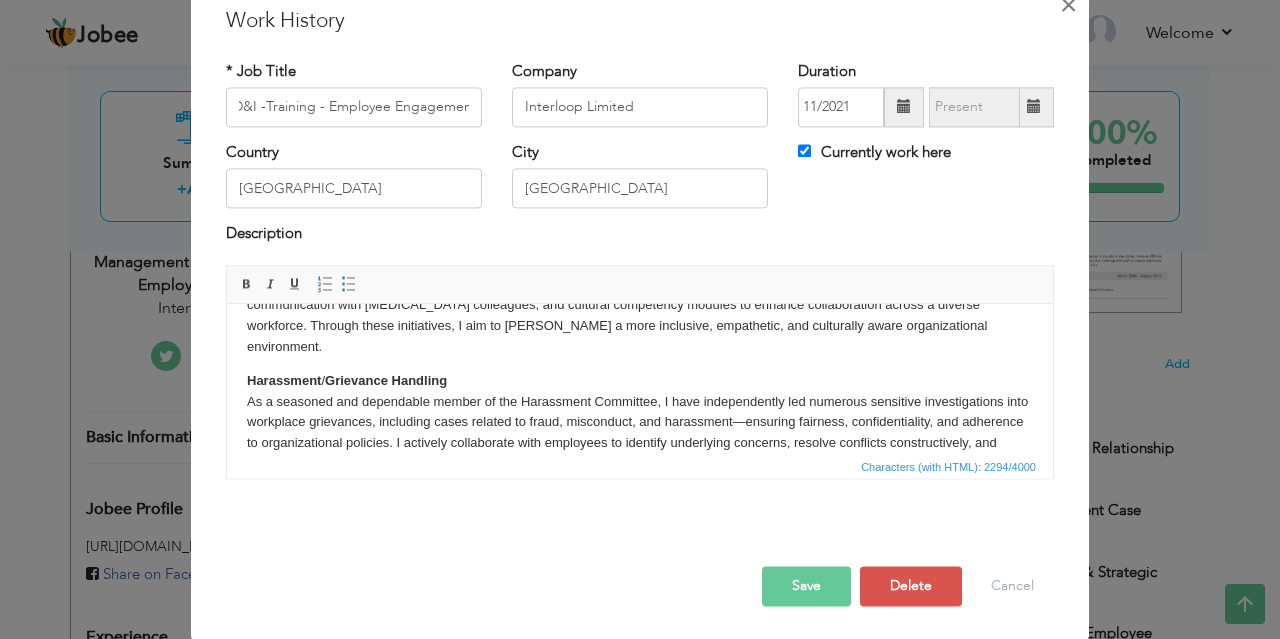 click on "×" at bounding box center [1068, 5] 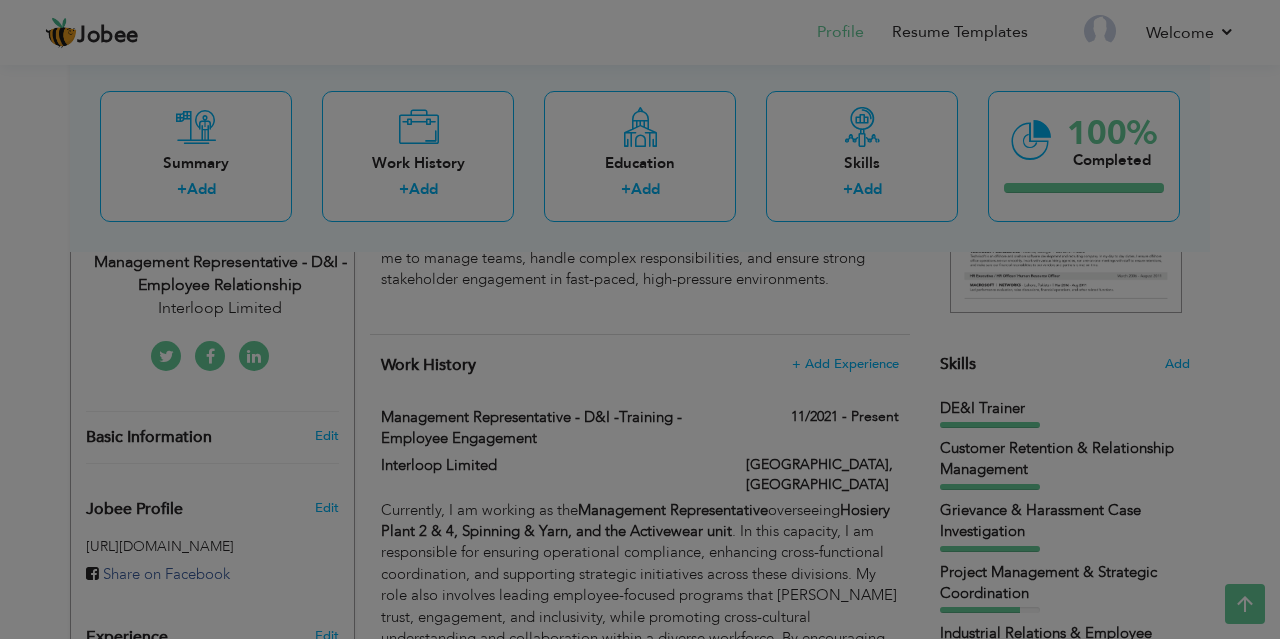 scroll, scrollTop: 0, scrollLeft: 0, axis: both 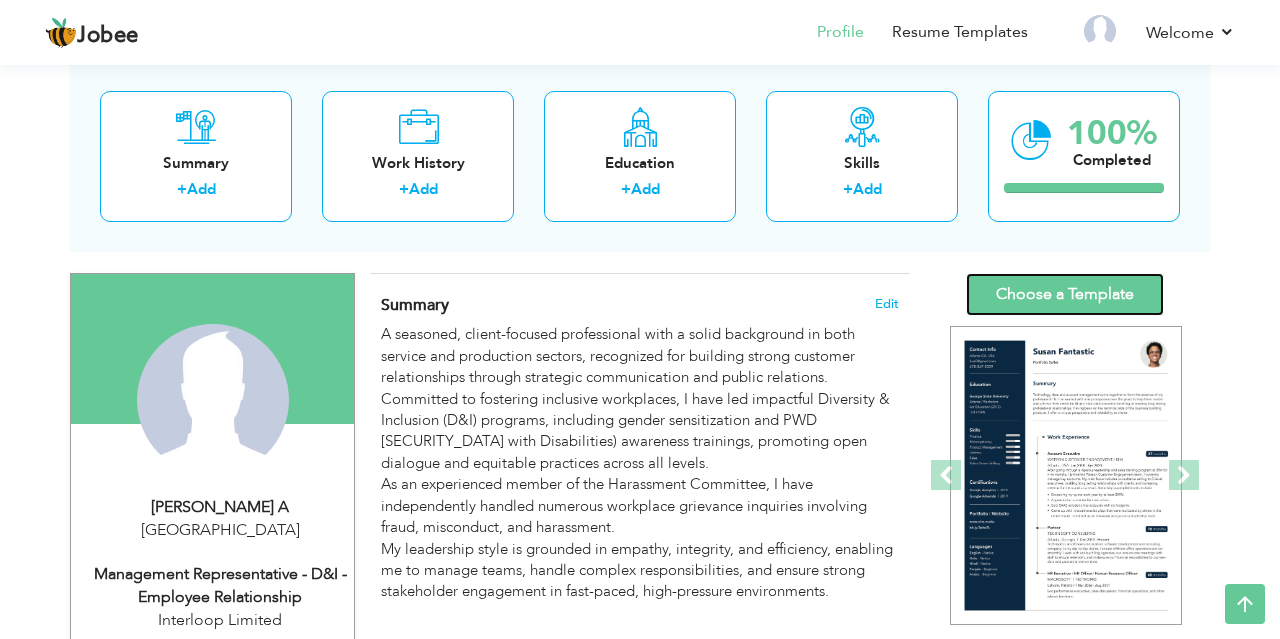 click on "Choose a Template" at bounding box center (1065, 294) 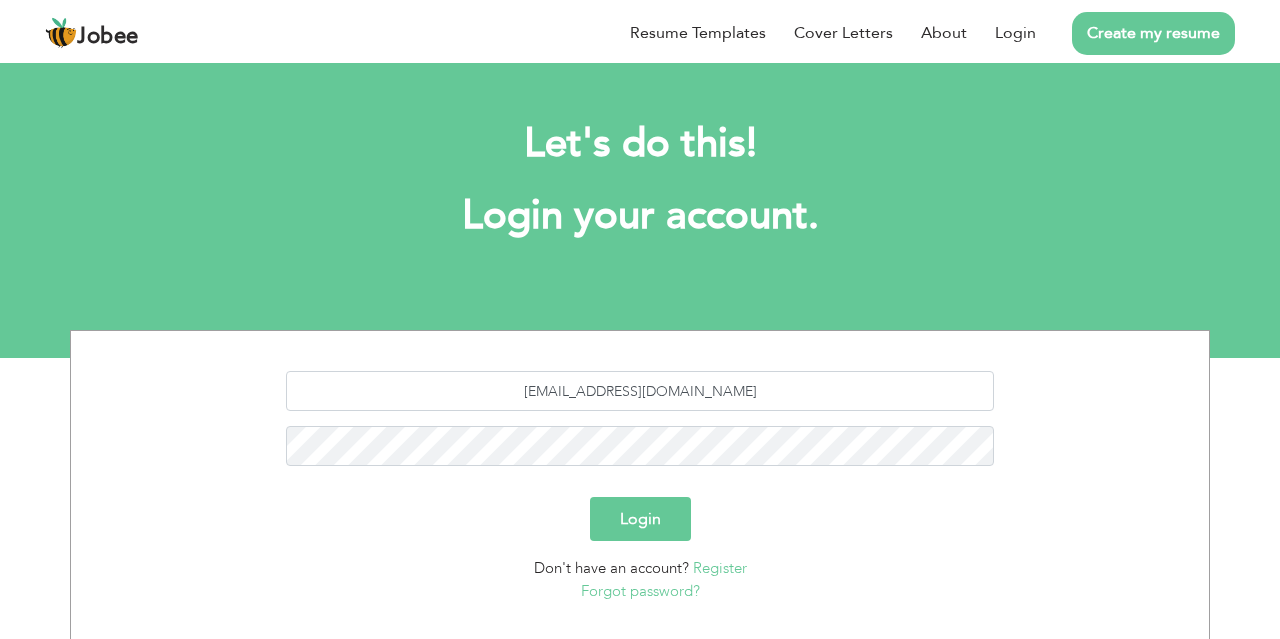 scroll, scrollTop: 0, scrollLeft: 0, axis: both 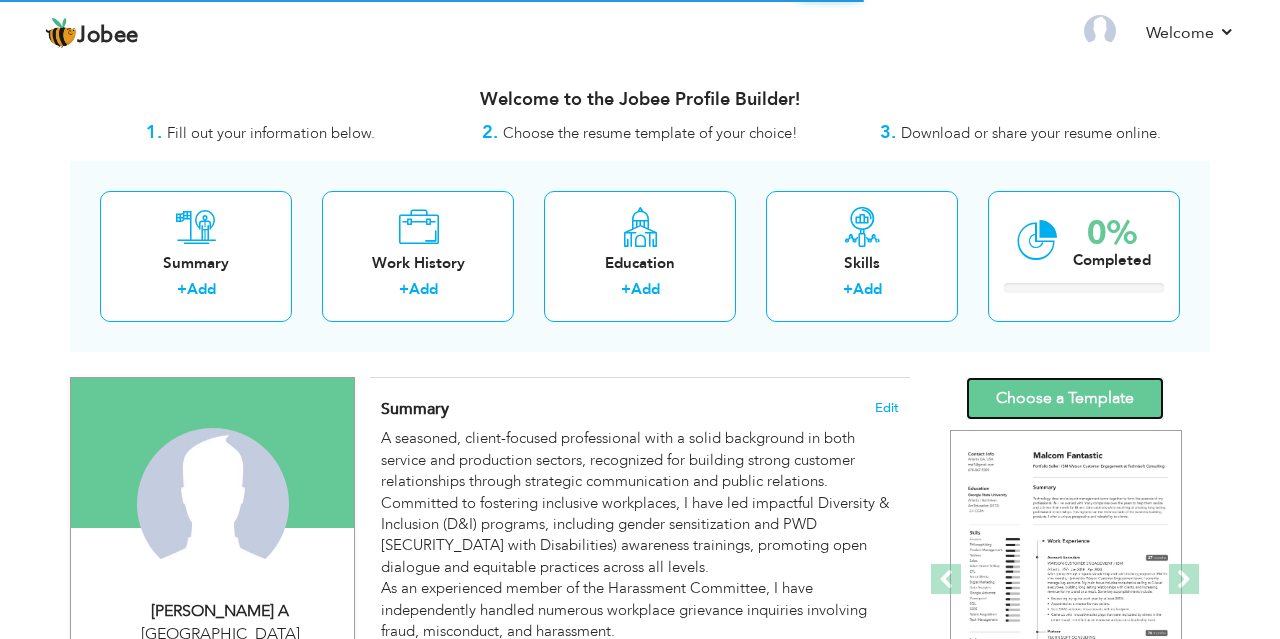click on "Choose a Template" at bounding box center [1065, 398] 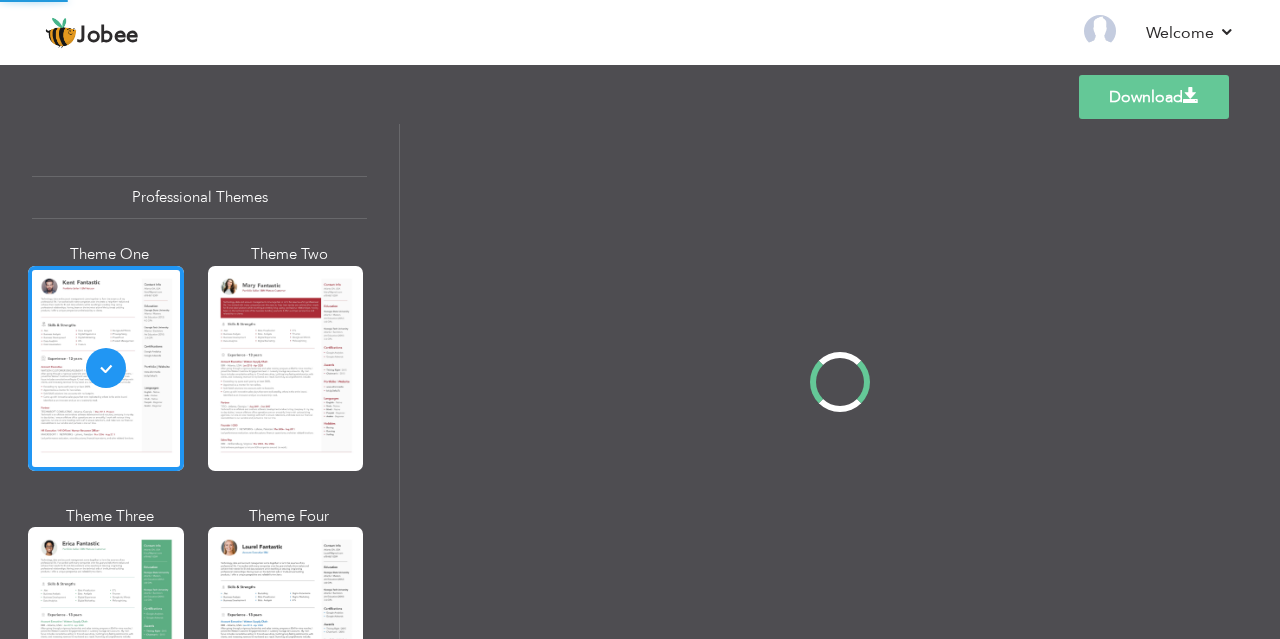 scroll, scrollTop: 0, scrollLeft: 0, axis: both 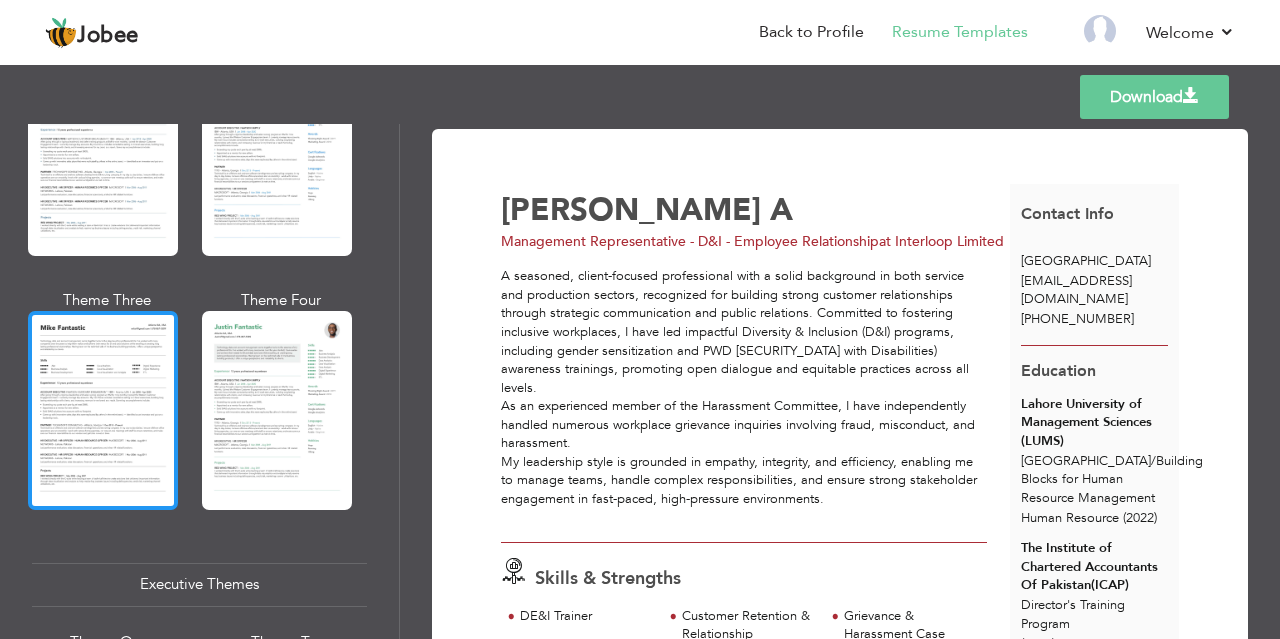 click at bounding box center [103, 410] 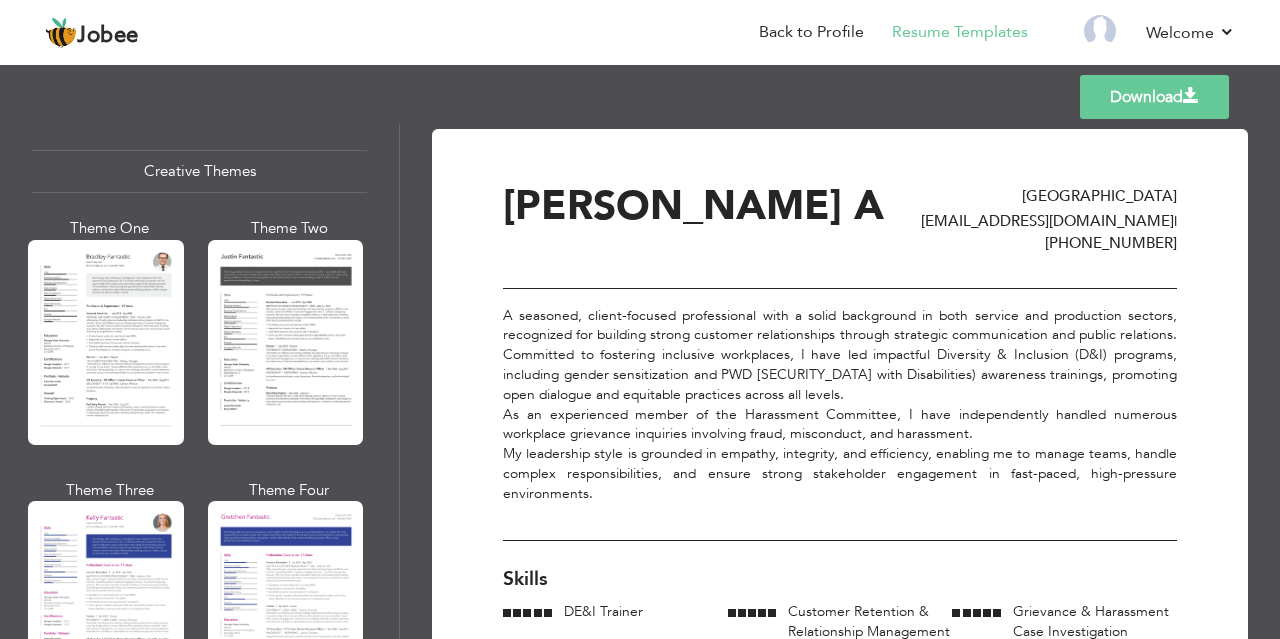 scroll, scrollTop: 2400, scrollLeft: 0, axis: vertical 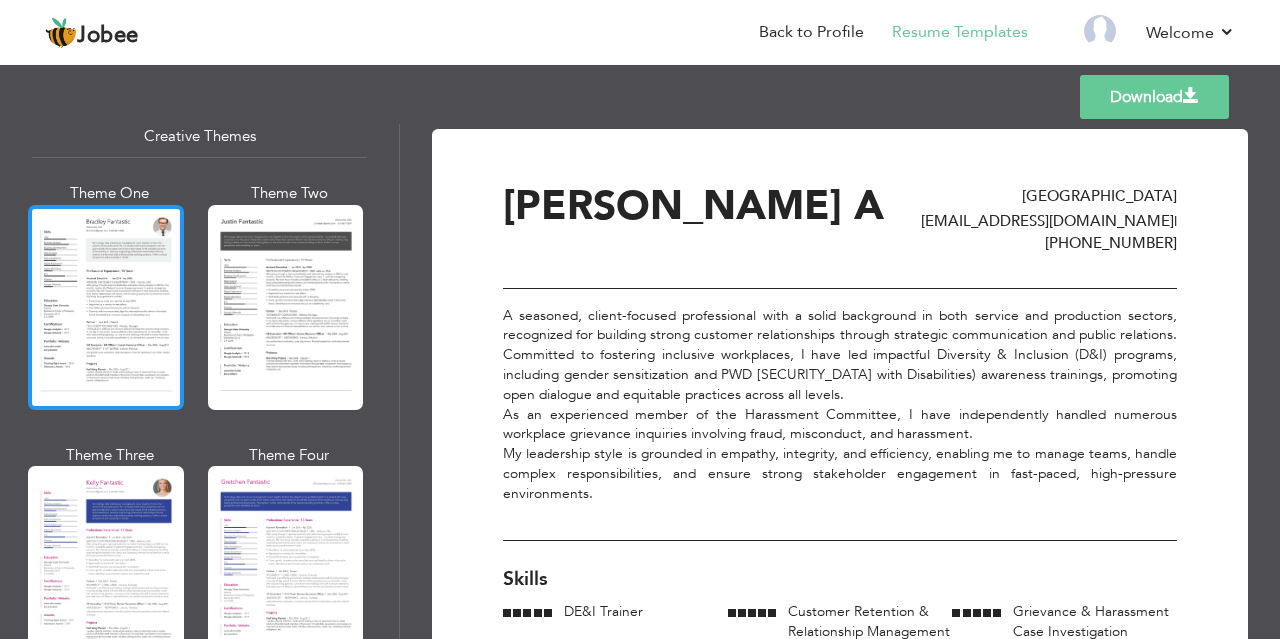 click at bounding box center (106, 307) 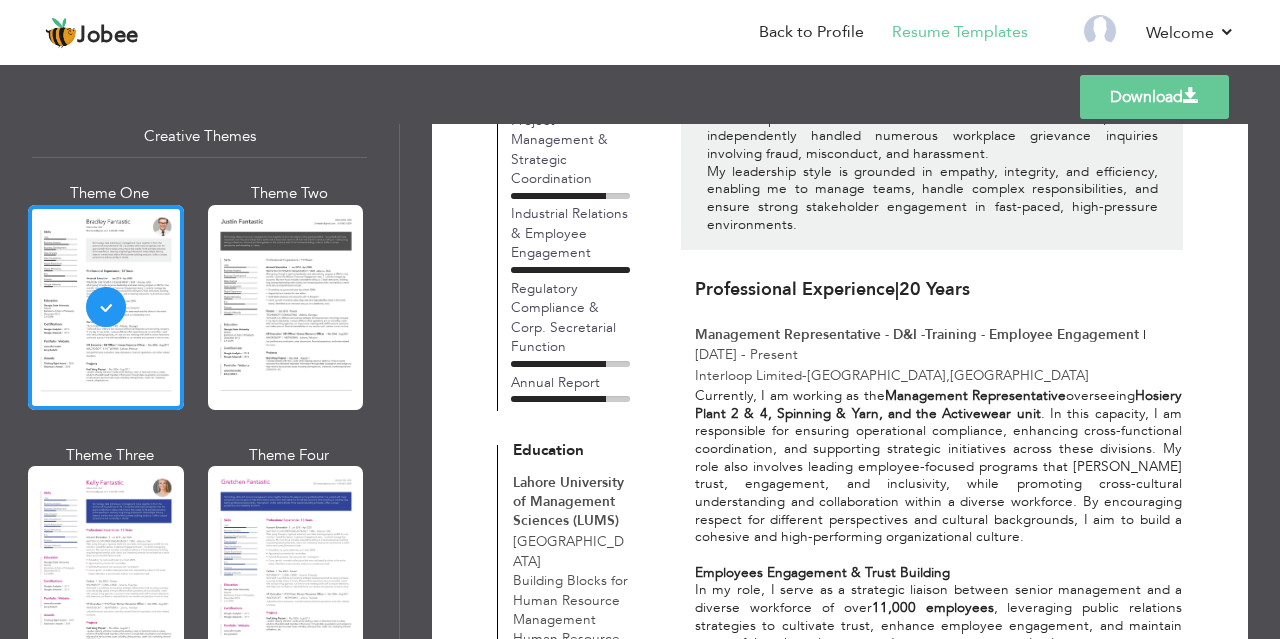 scroll, scrollTop: 360, scrollLeft: 0, axis: vertical 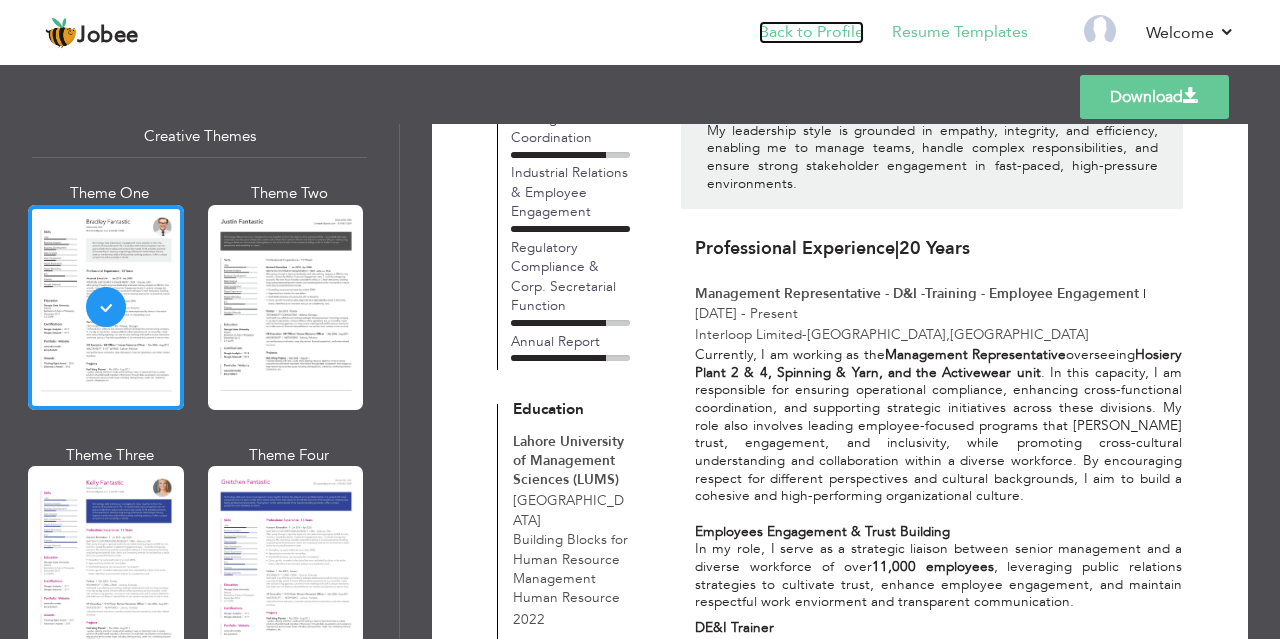 click on "Back to Profile" at bounding box center [811, 32] 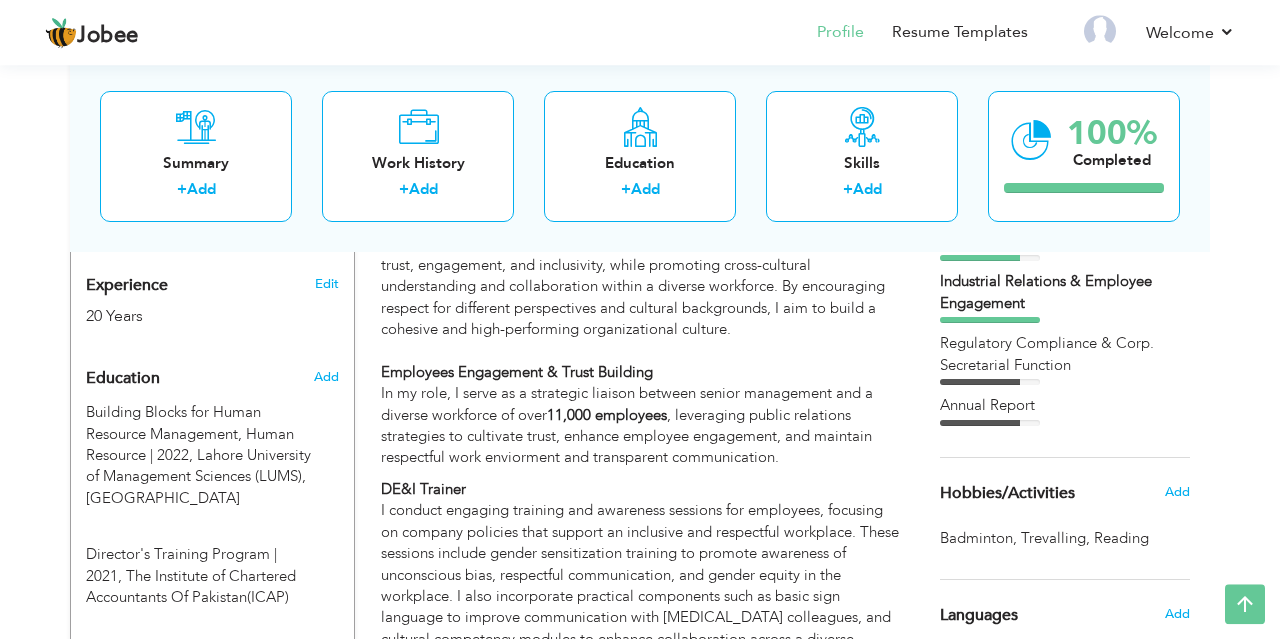 scroll, scrollTop: 718, scrollLeft: 0, axis: vertical 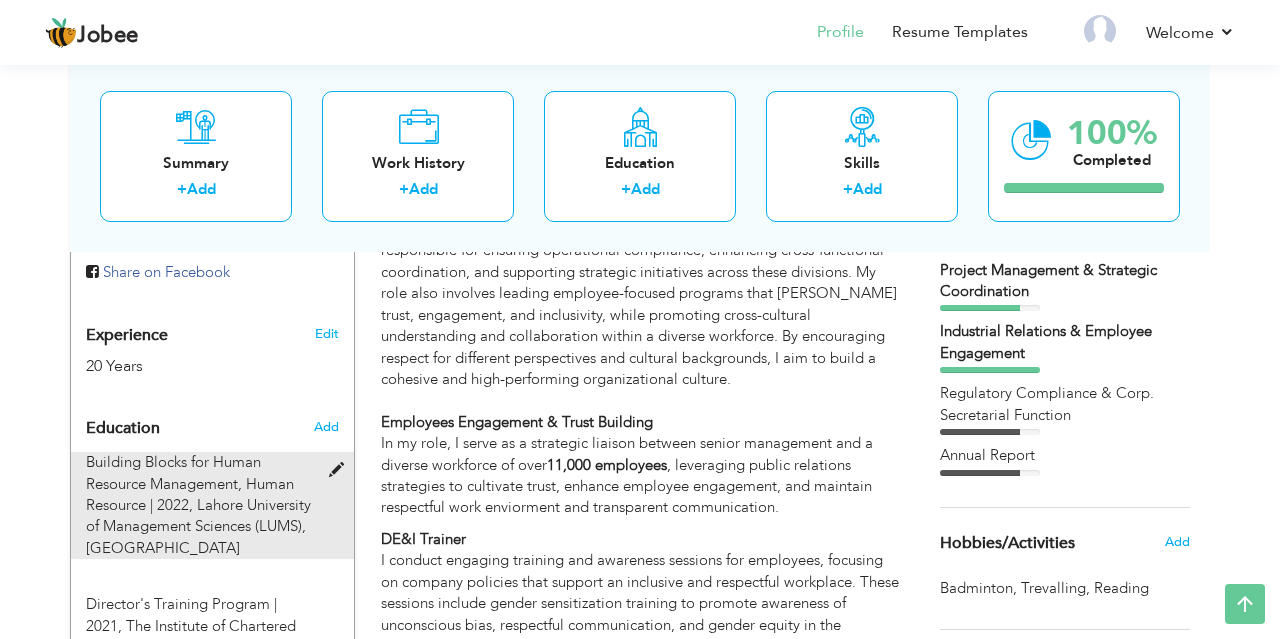 click at bounding box center (341, 470) 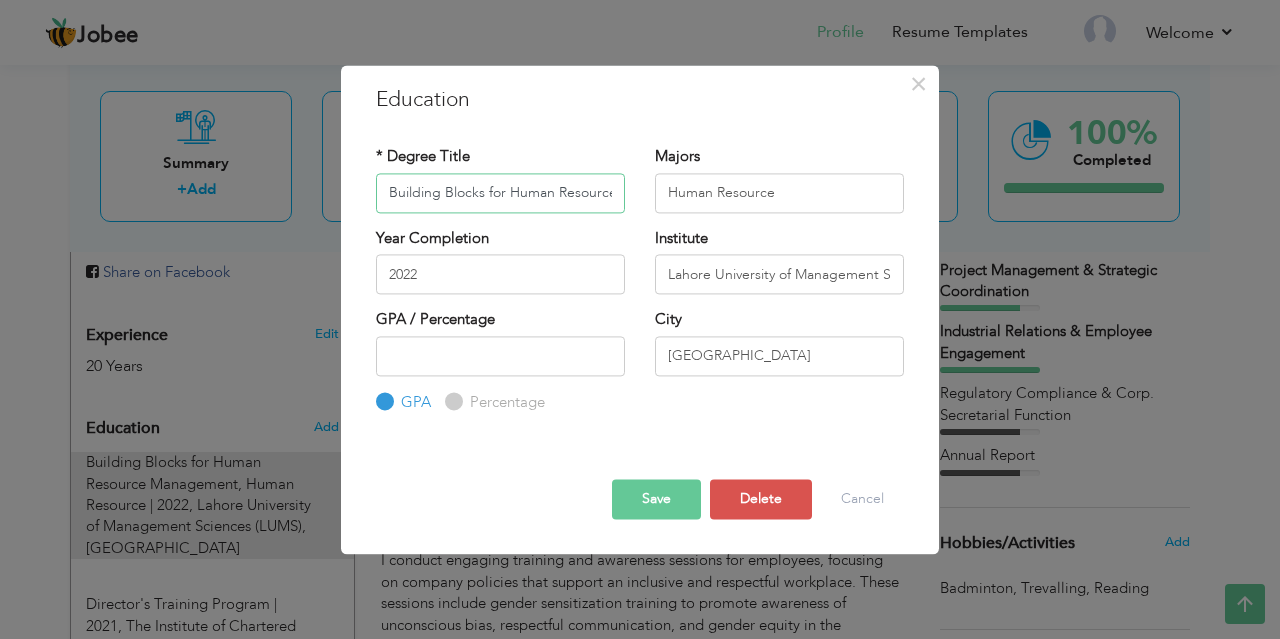 scroll, scrollTop: 0, scrollLeft: 88, axis: horizontal 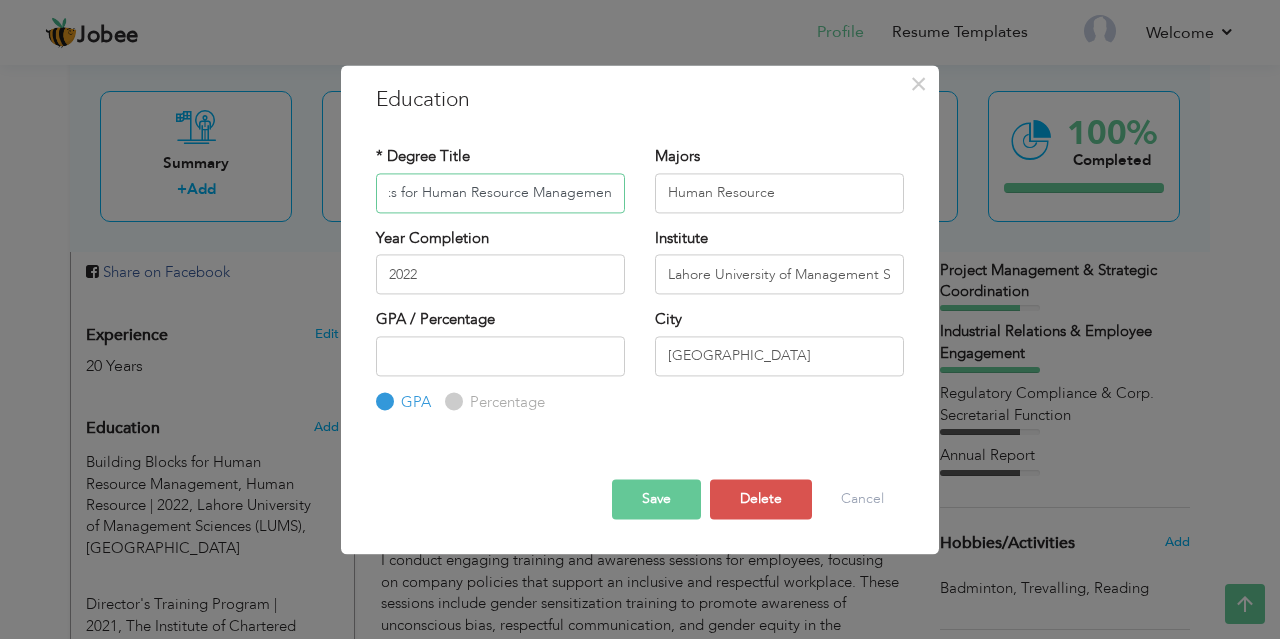 click on "Building Blocks for Human Resource Management" at bounding box center [500, 193] 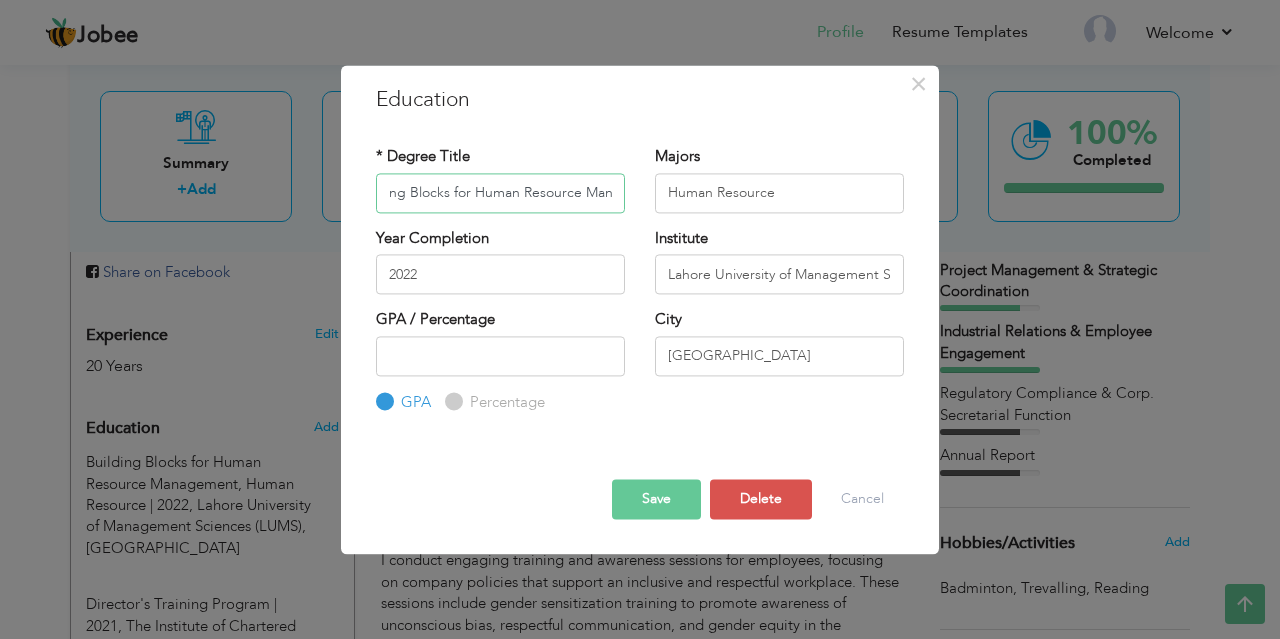 scroll, scrollTop: 0, scrollLeft: 0, axis: both 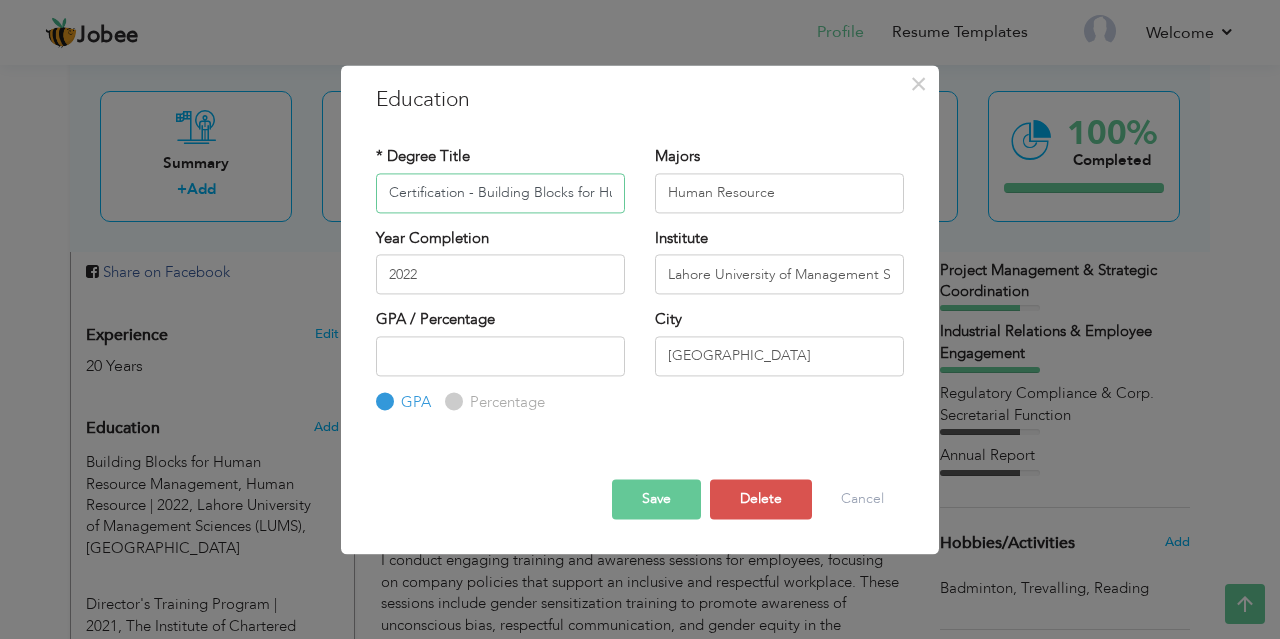 type on "Certification - Building Blocks for Human Resource Management" 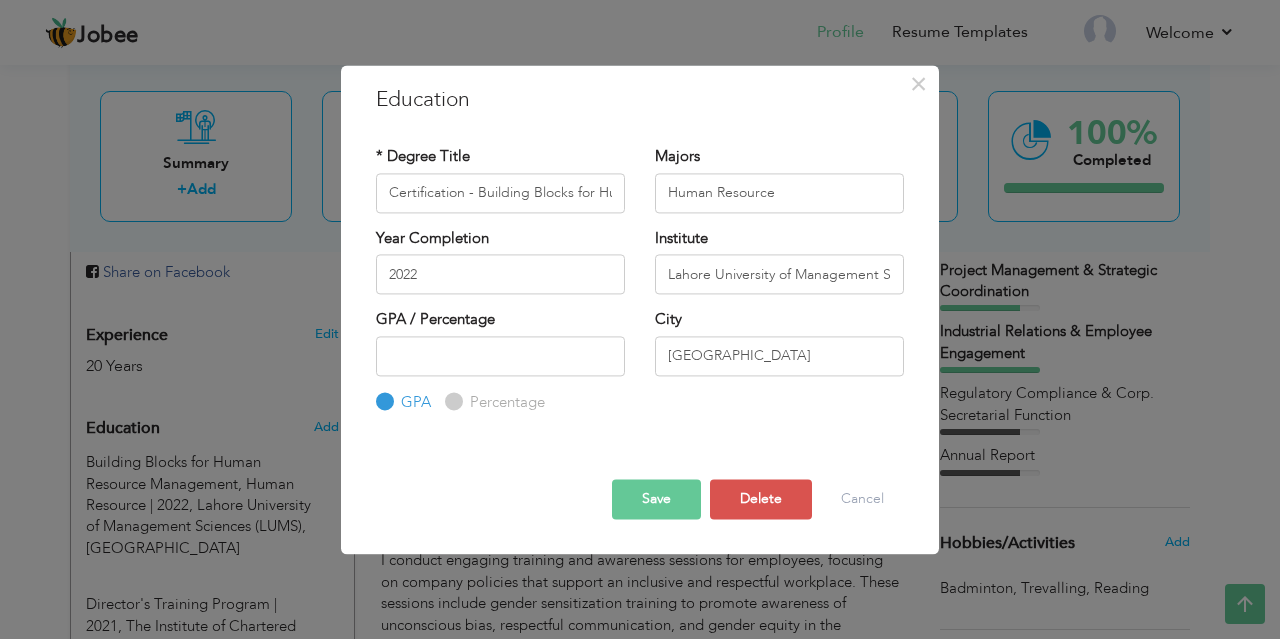 click on "Save" at bounding box center (656, 500) 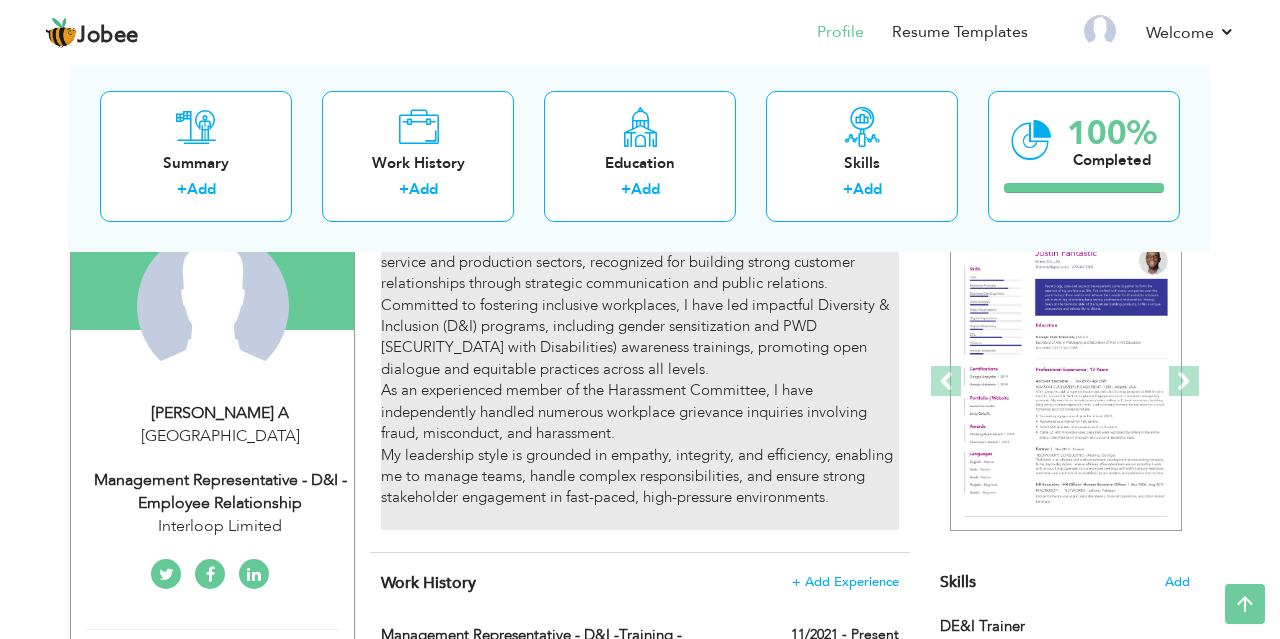 scroll, scrollTop: 0, scrollLeft: 0, axis: both 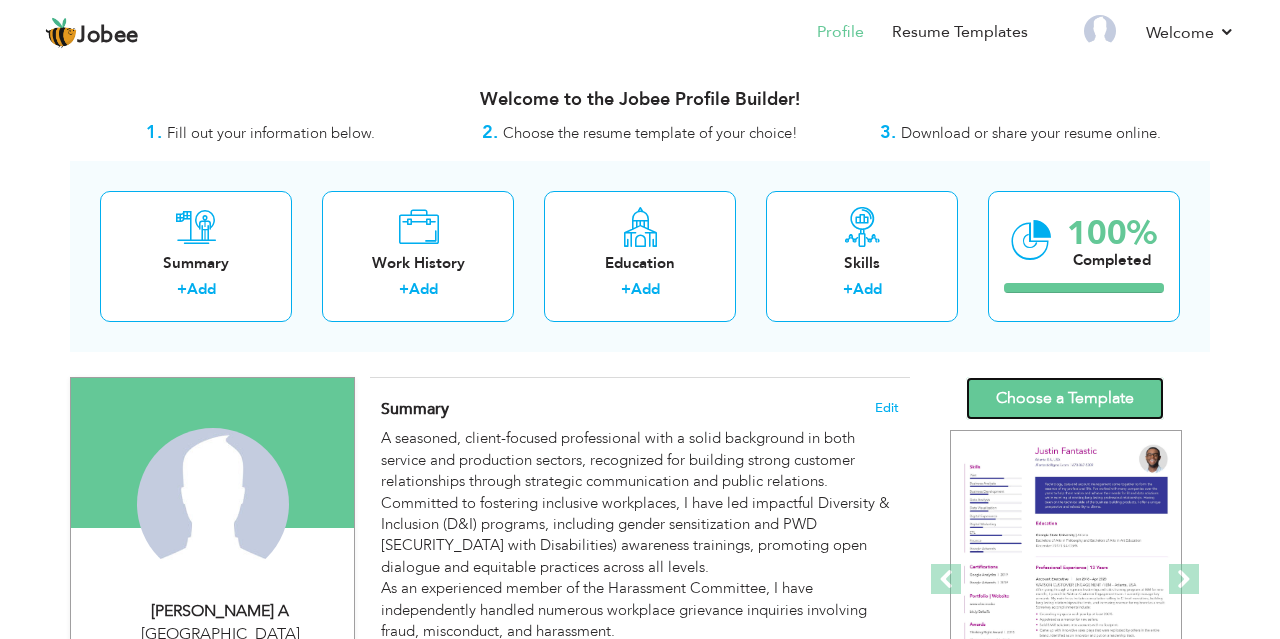 click on "Choose a Template" at bounding box center [1065, 398] 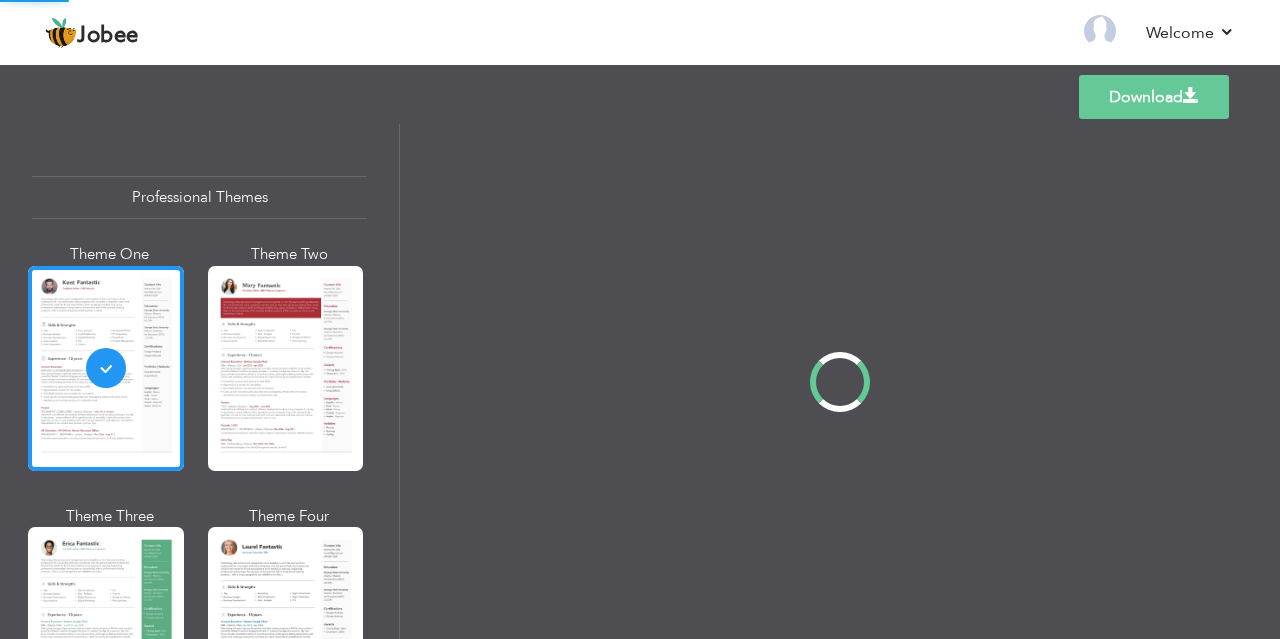 scroll, scrollTop: 0, scrollLeft: 0, axis: both 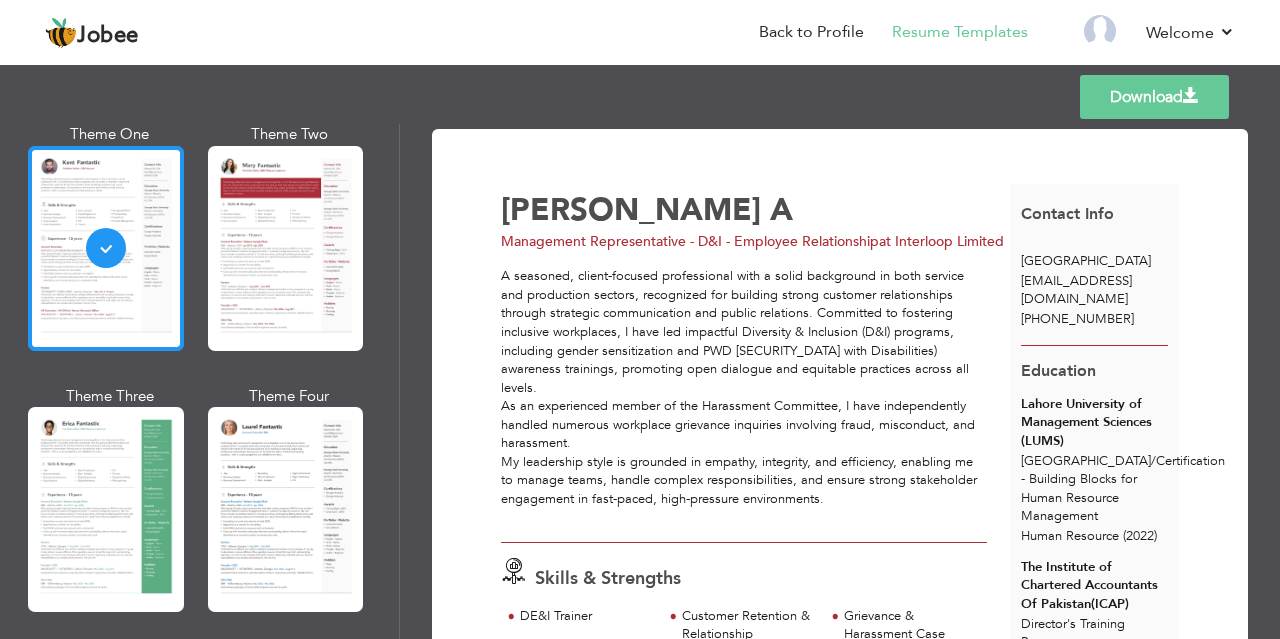 click at bounding box center [106, 248] 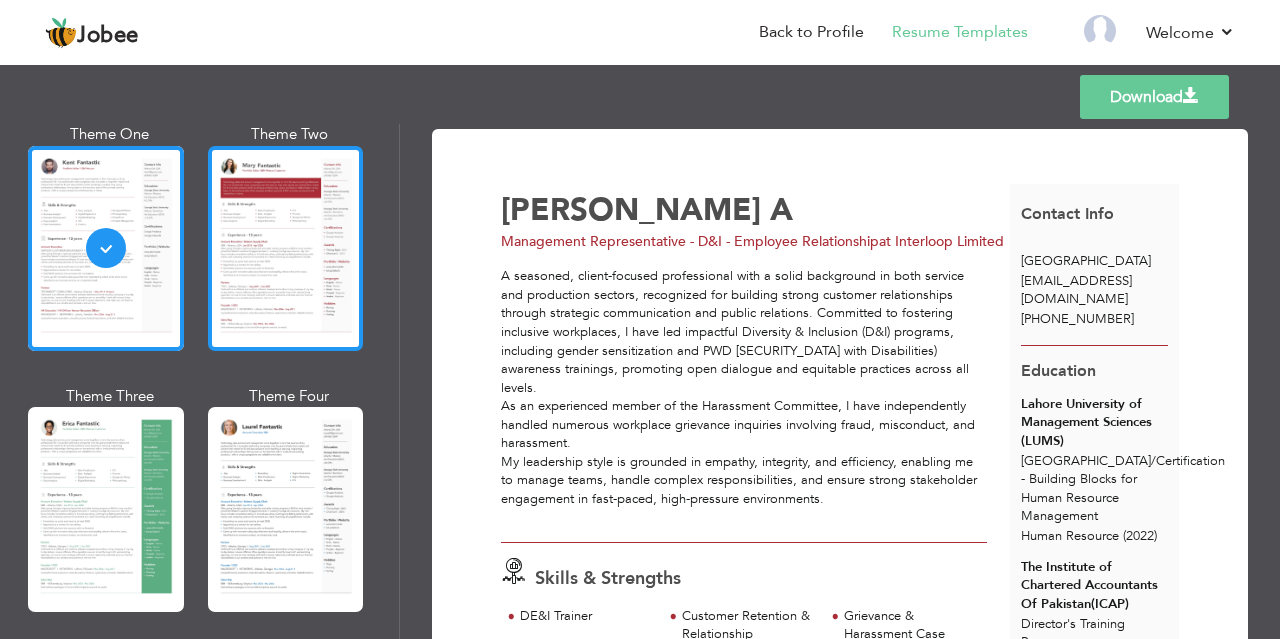 click at bounding box center (286, 248) 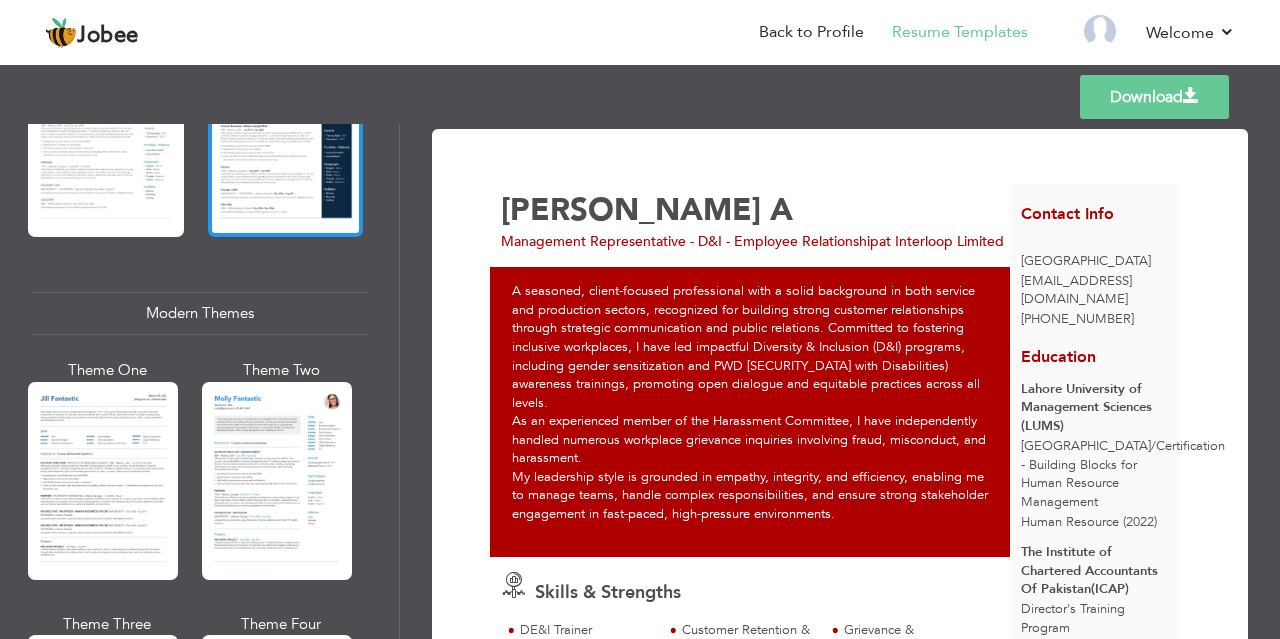 scroll, scrollTop: 960, scrollLeft: 0, axis: vertical 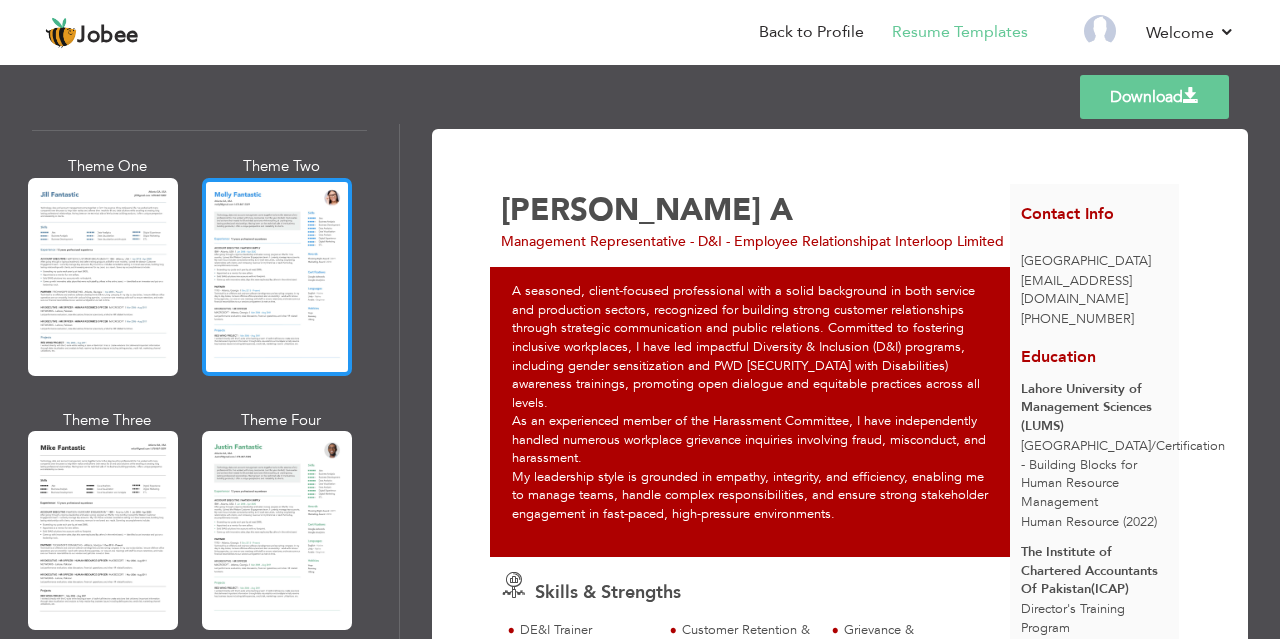 click at bounding box center (277, 277) 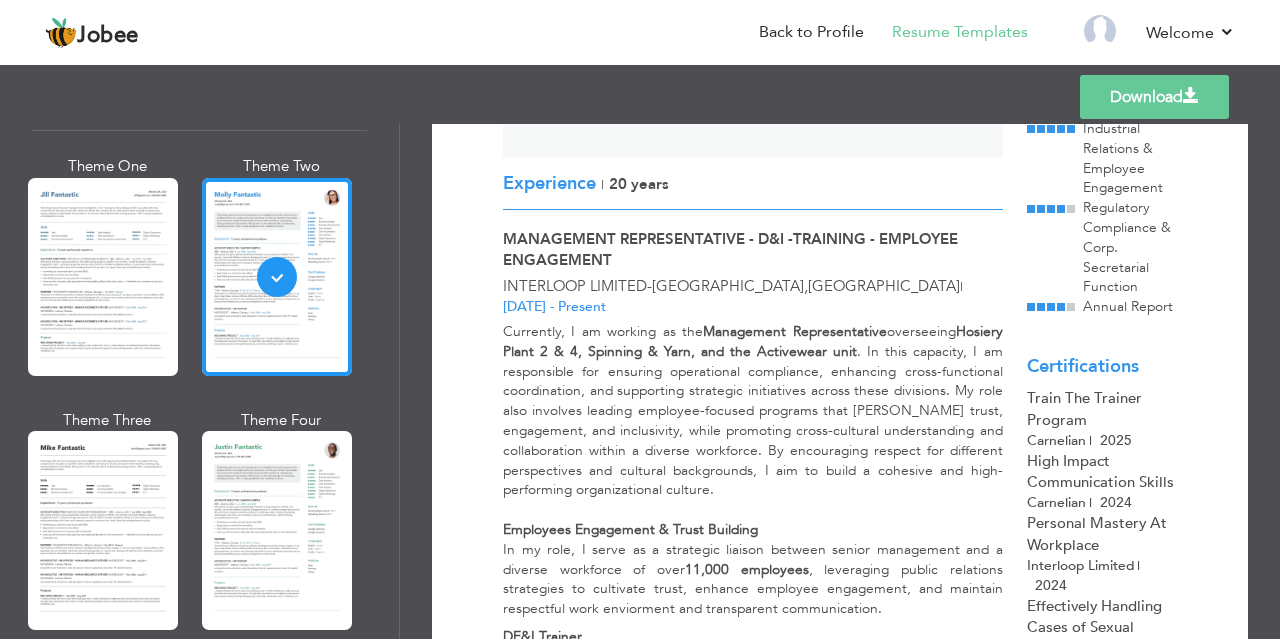 scroll, scrollTop: 600, scrollLeft: 0, axis: vertical 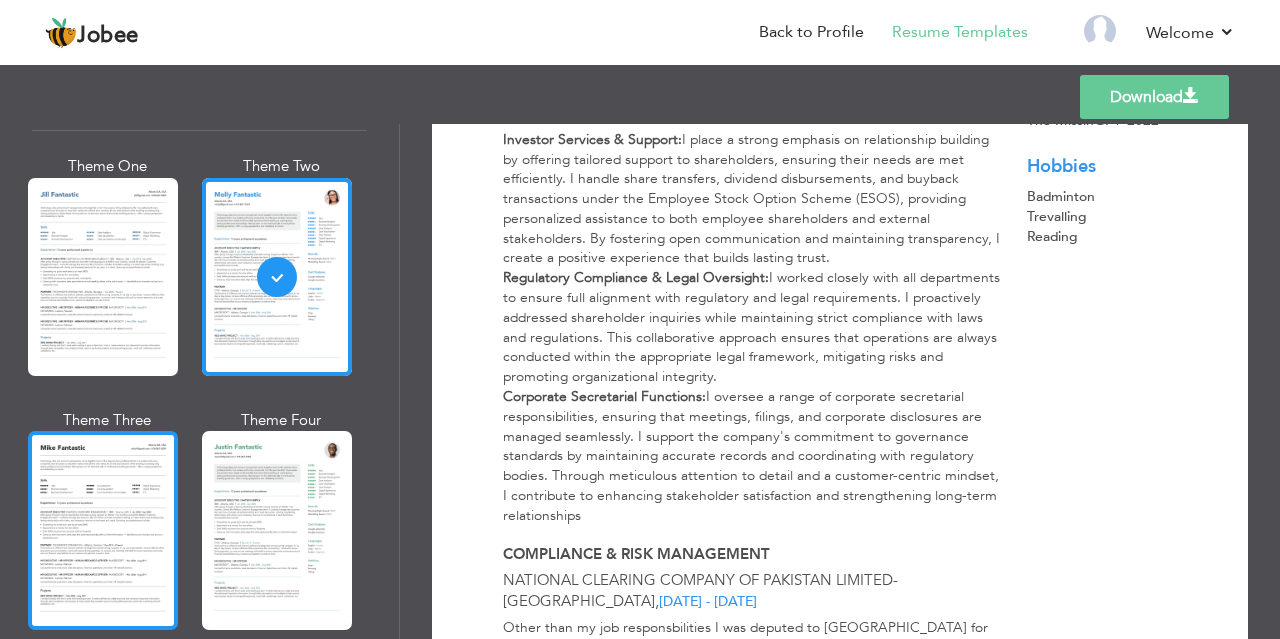 click at bounding box center [103, 530] 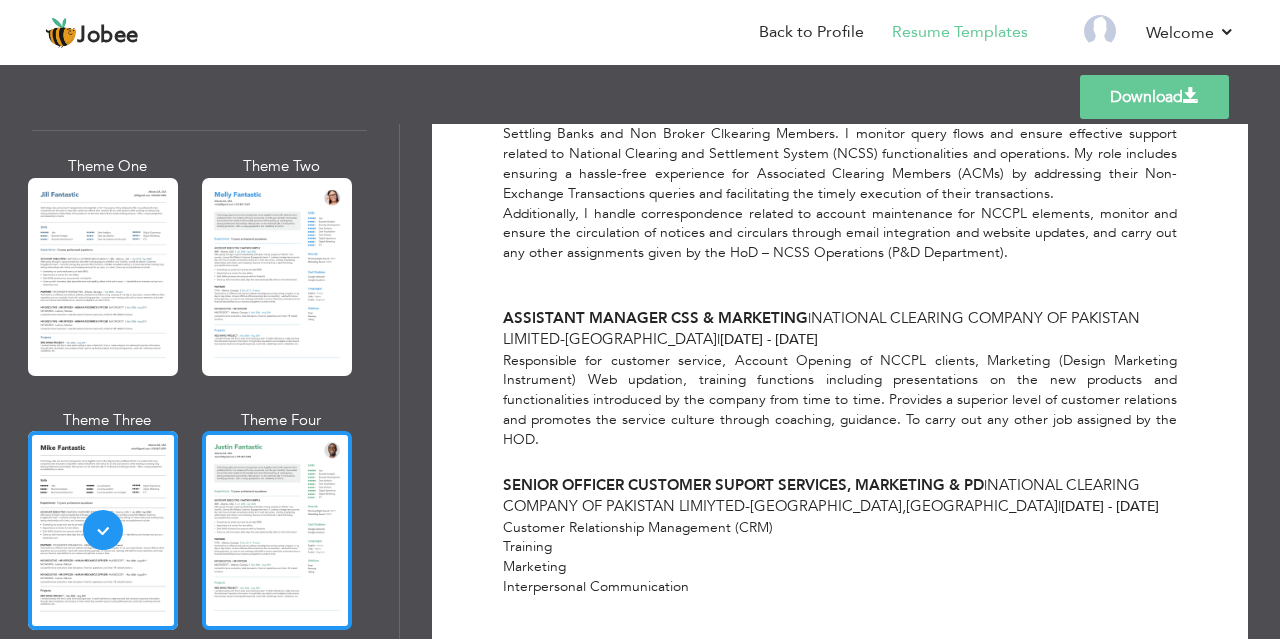 scroll, scrollTop: 1920, scrollLeft: 0, axis: vertical 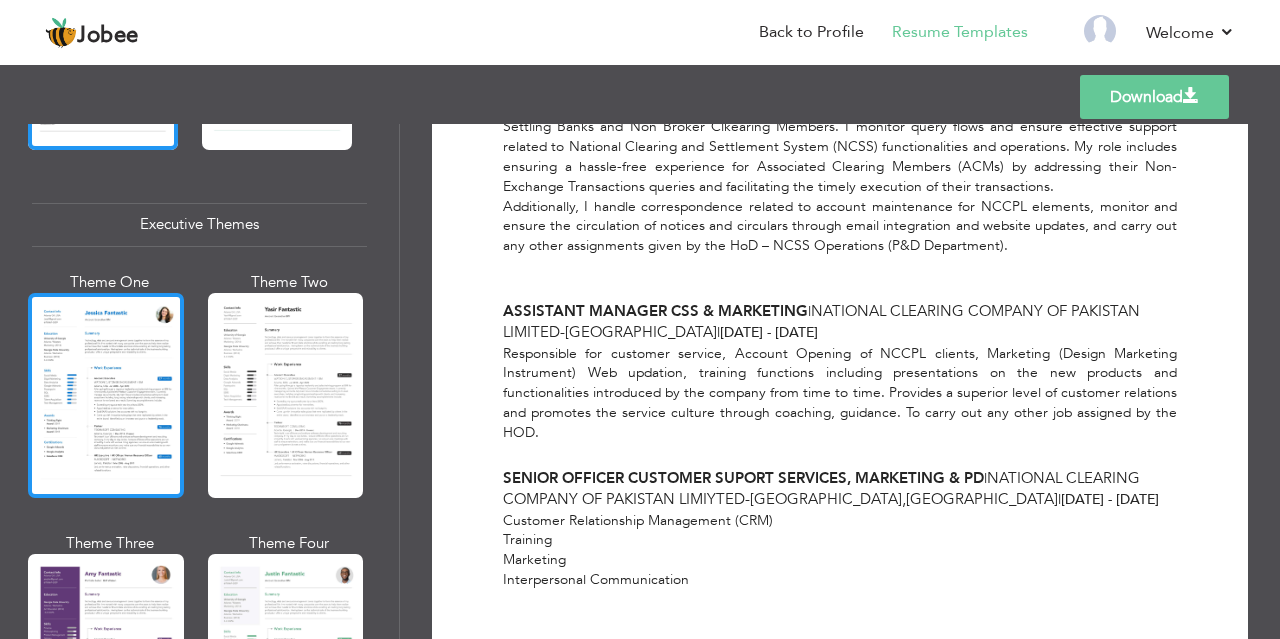 click at bounding box center (106, 395) 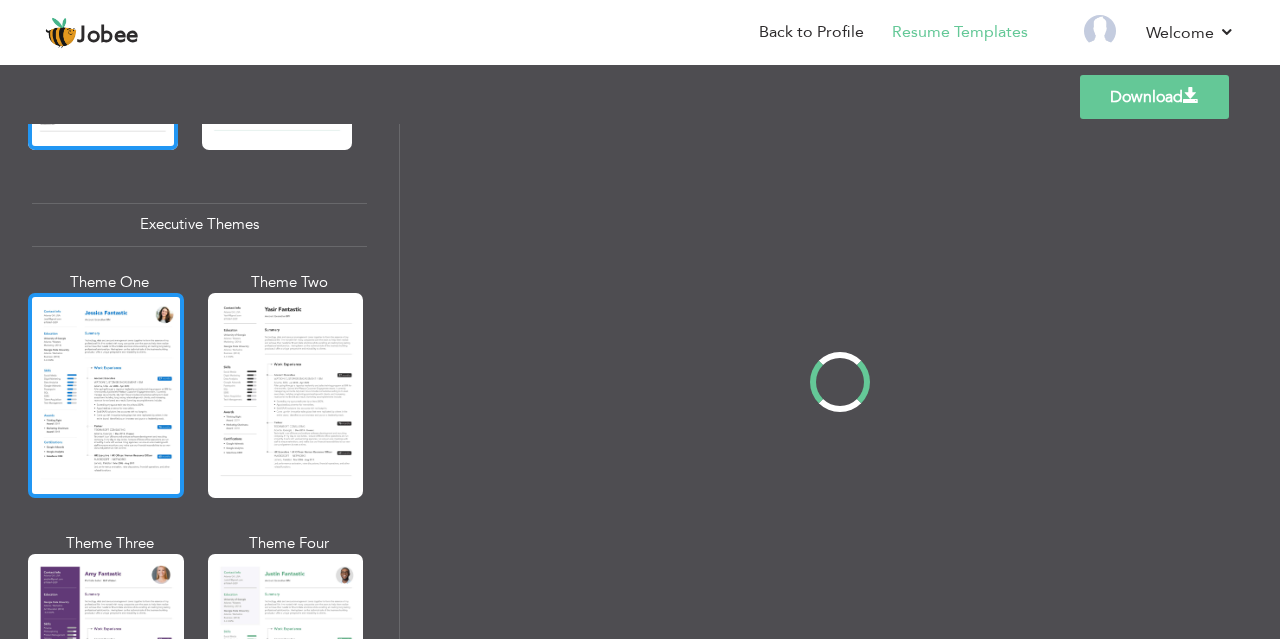 scroll, scrollTop: 1439, scrollLeft: 0, axis: vertical 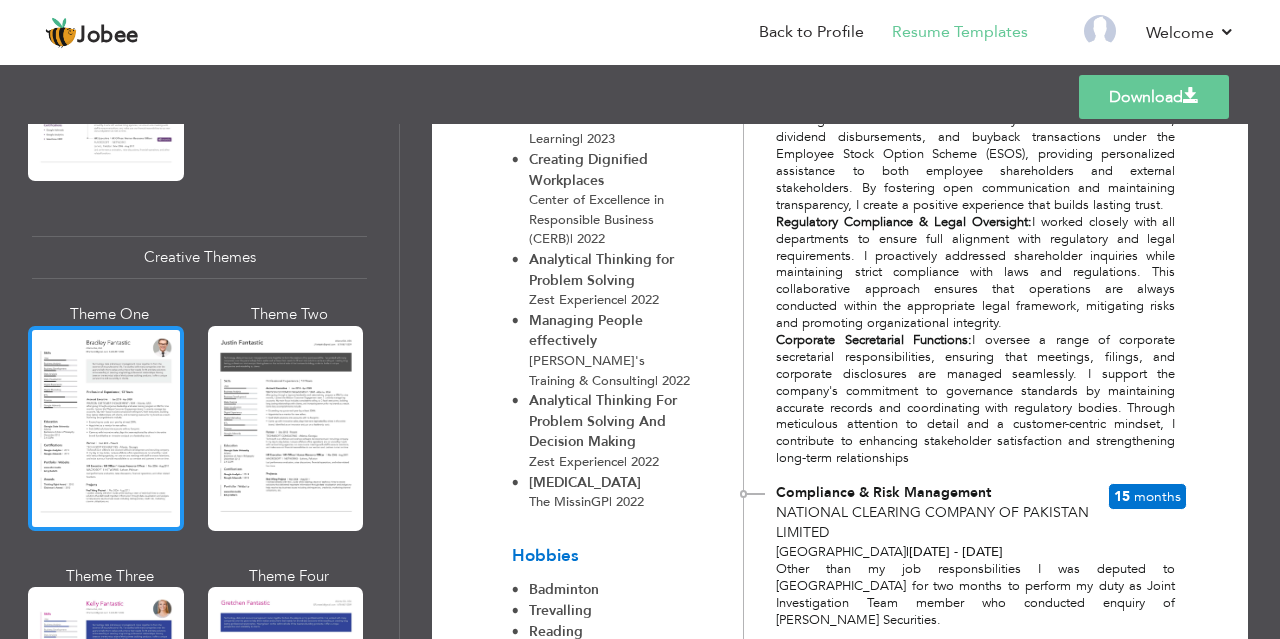 click at bounding box center (106, 428) 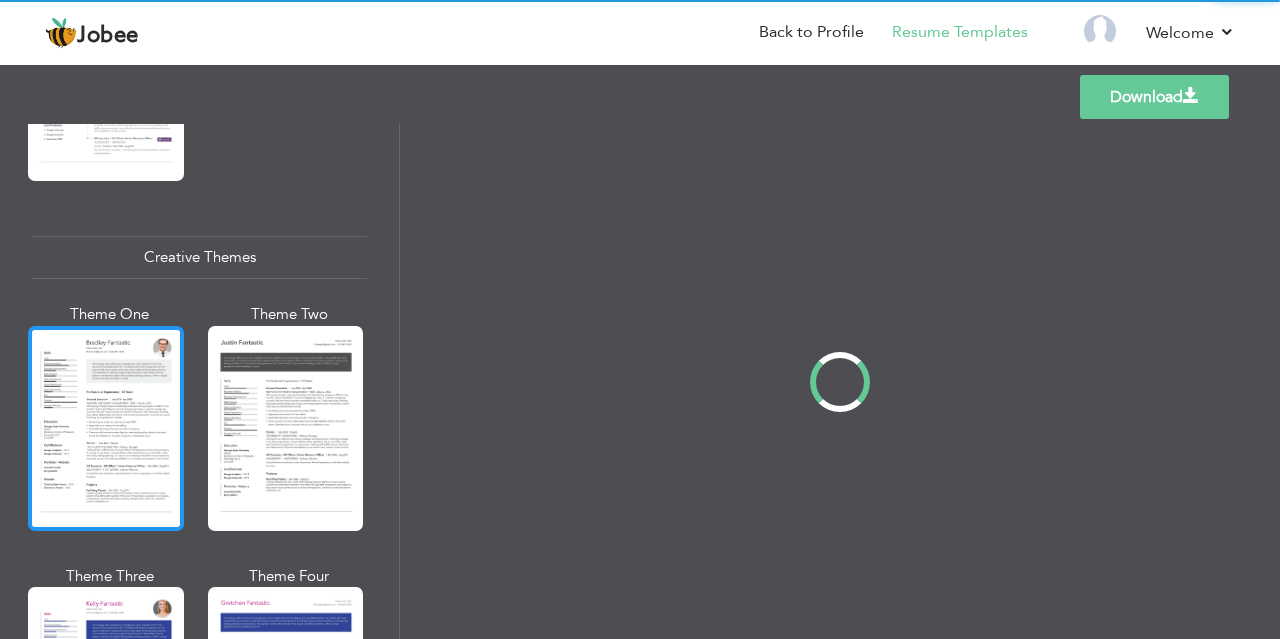 scroll, scrollTop: 2281, scrollLeft: 0, axis: vertical 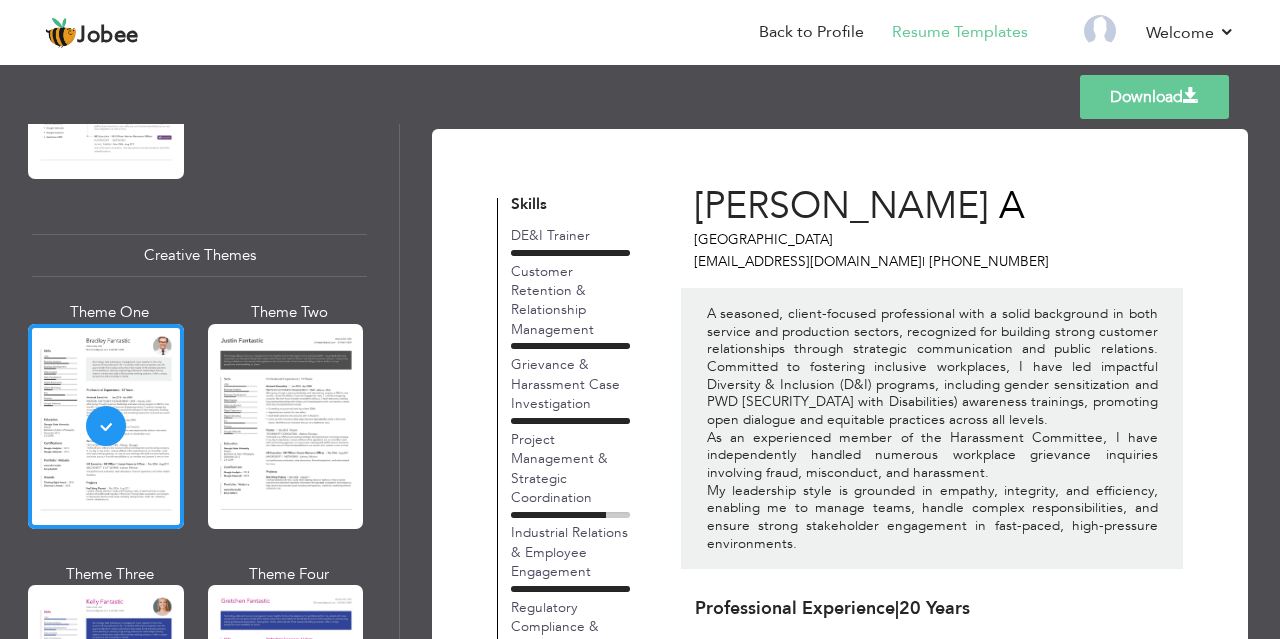 click on "Download" at bounding box center [1154, 97] 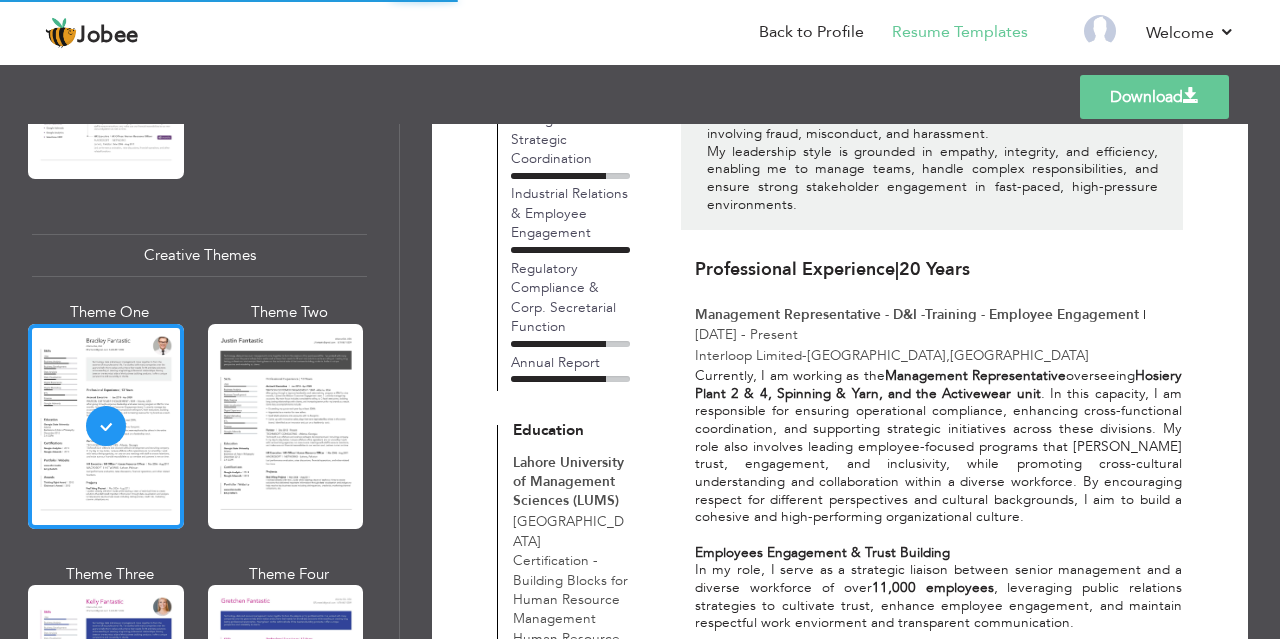 scroll, scrollTop: 360, scrollLeft: 0, axis: vertical 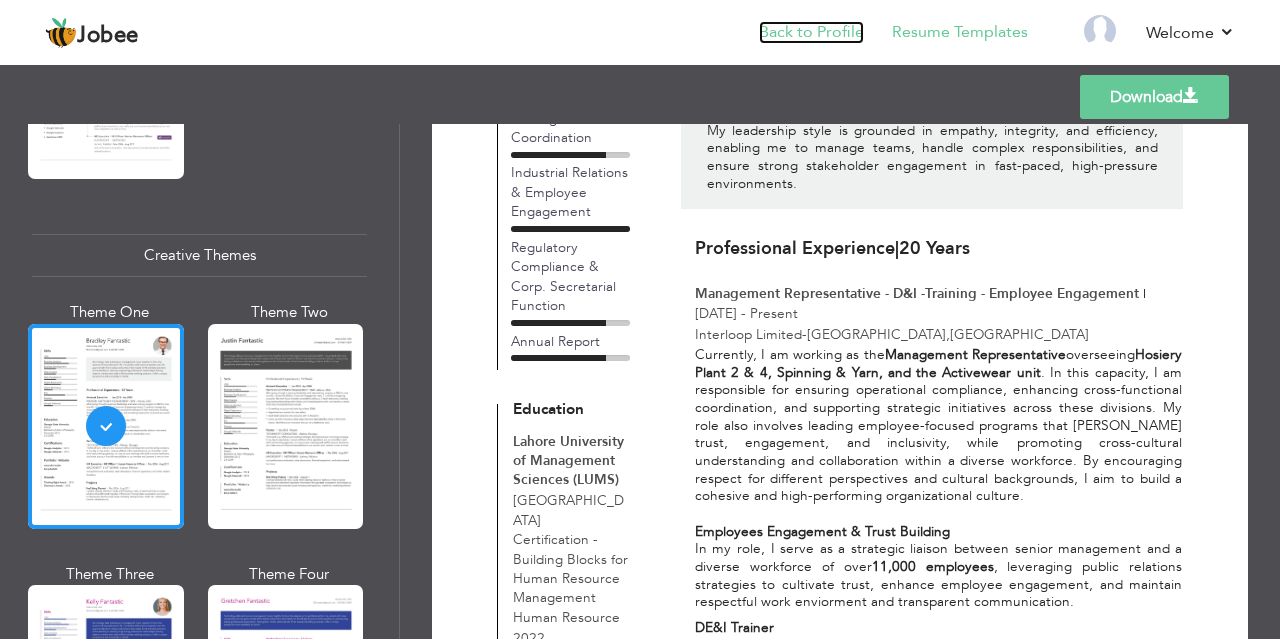 click on "Back to Profile" at bounding box center [811, 32] 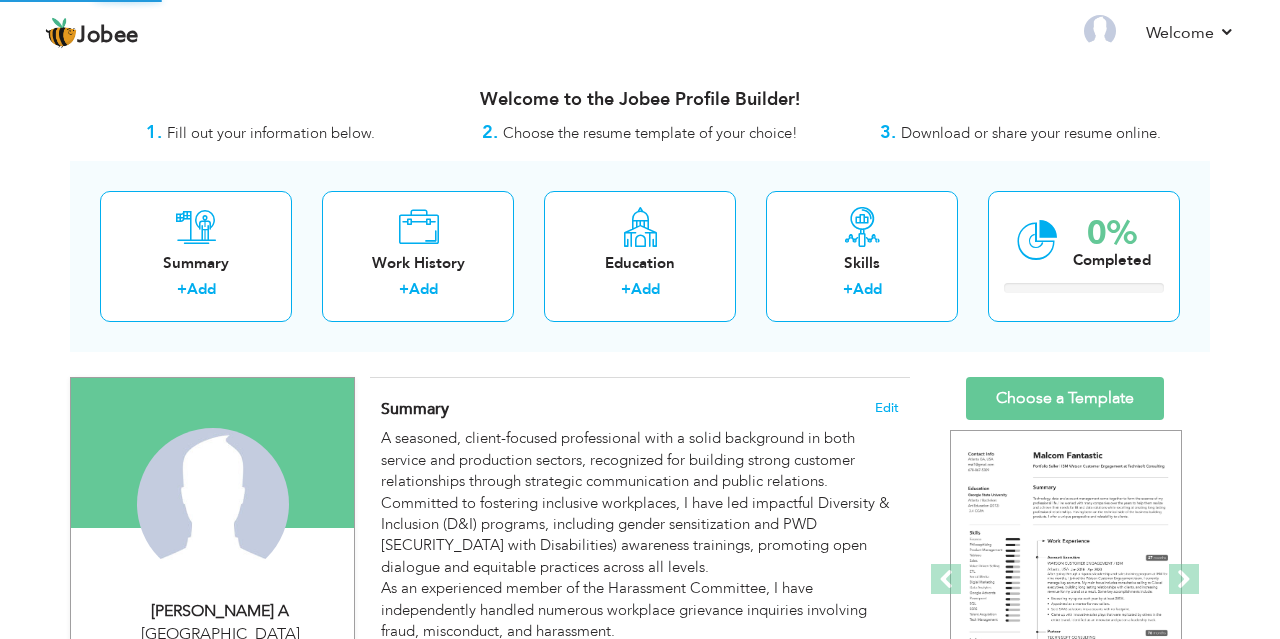 scroll, scrollTop: 0, scrollLeft: 0, axis: both 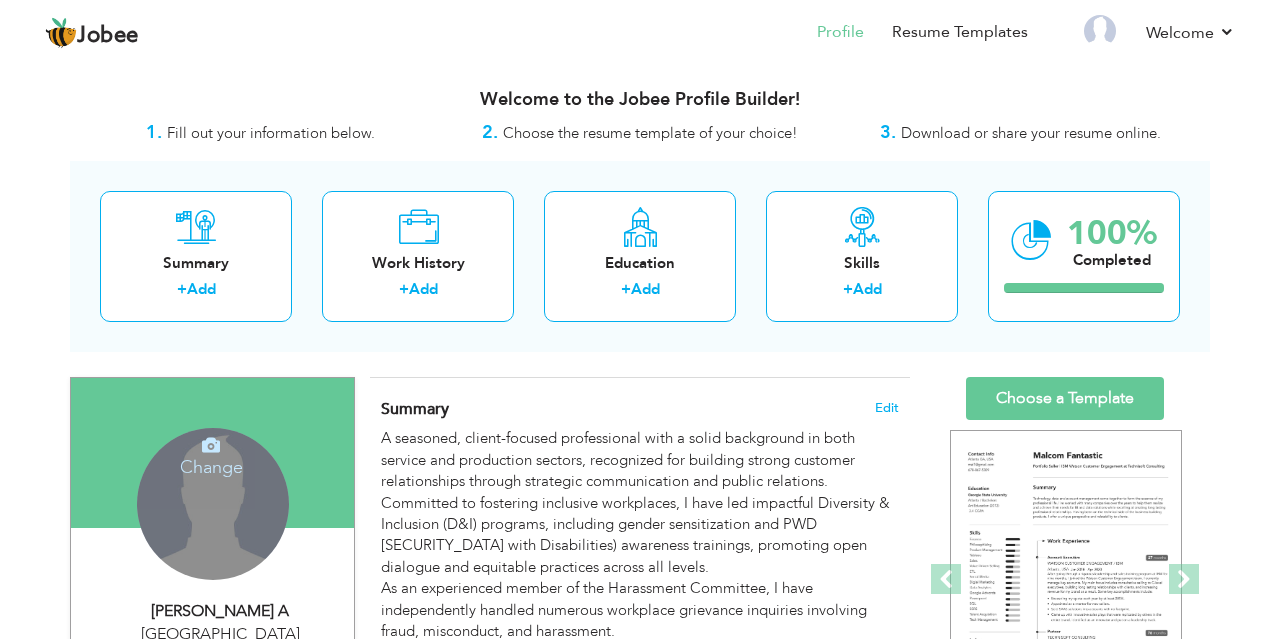 click on "Change" at bounding box center (211, 454) 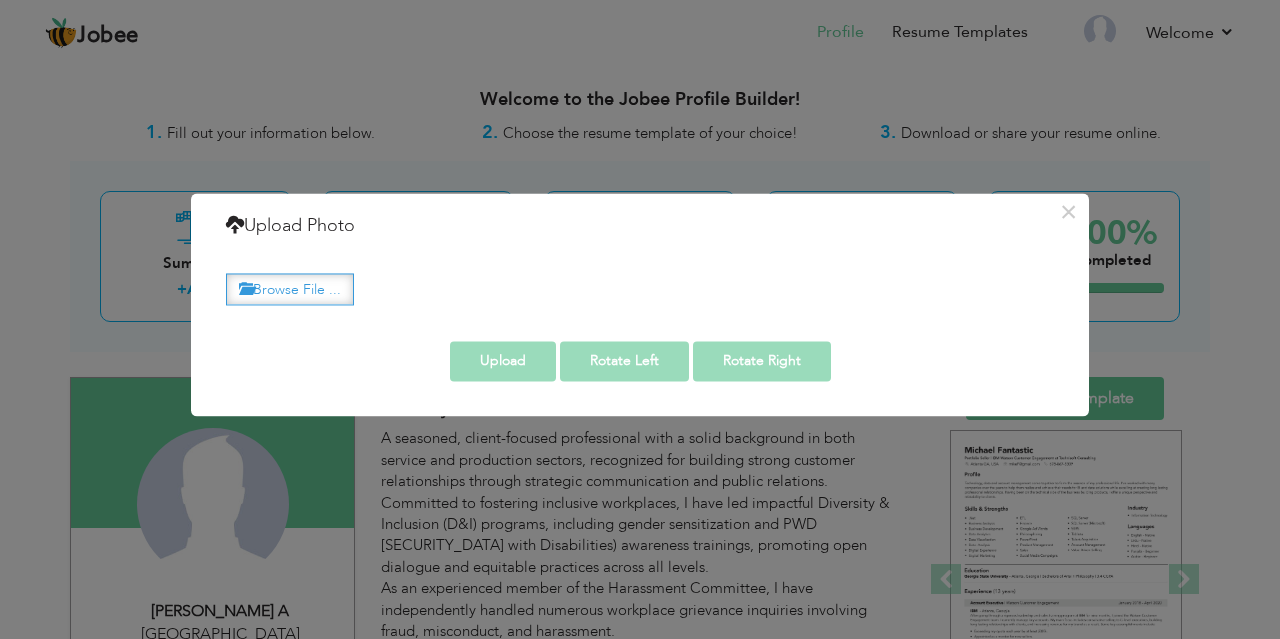 click on "Browse File ..." at bounding box center [290, 289] 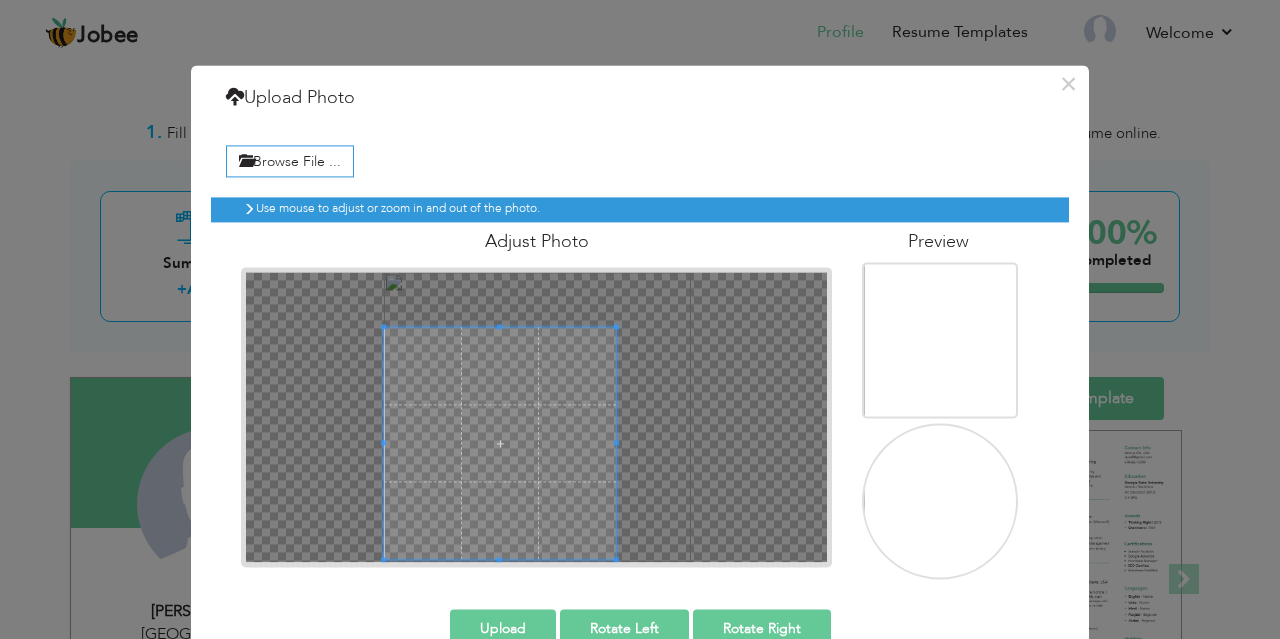 click at bounding box center [500, 443] 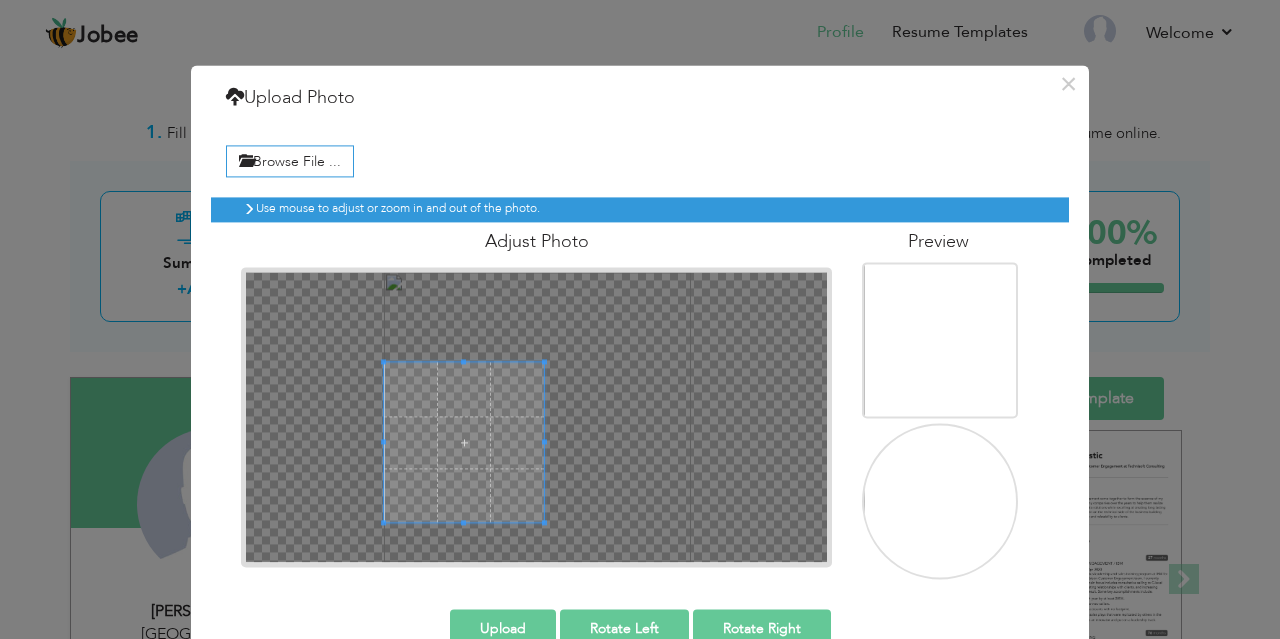 click at bounding box center [537, 417] 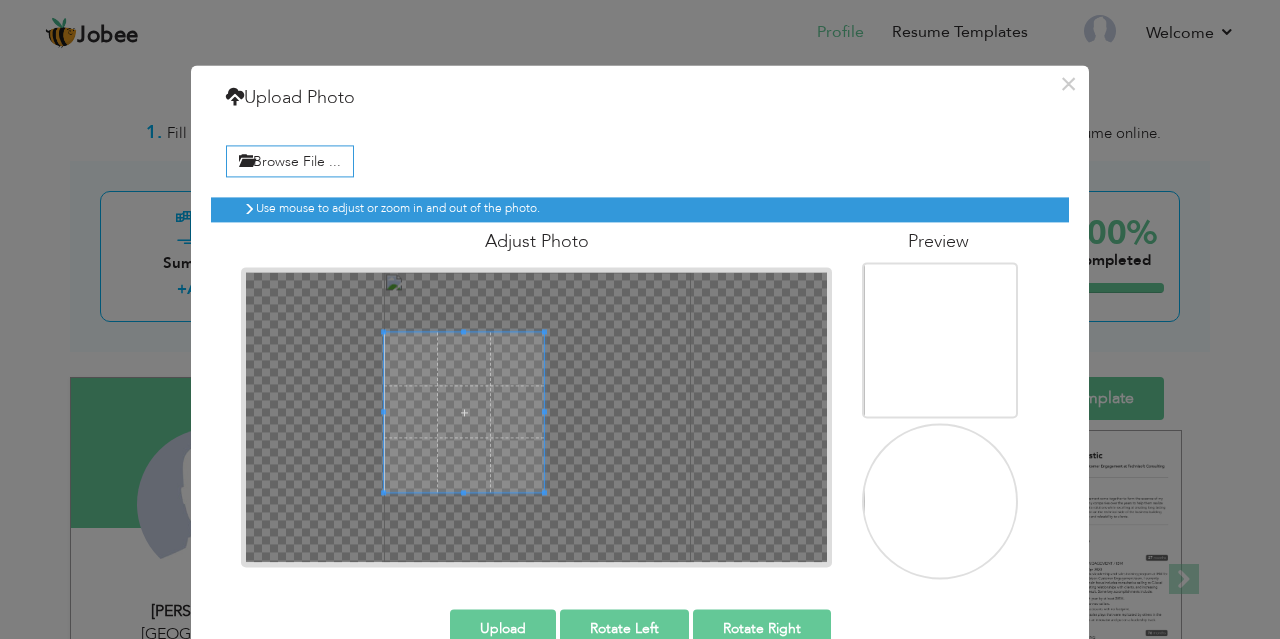 click at bounding box center [464, 412] 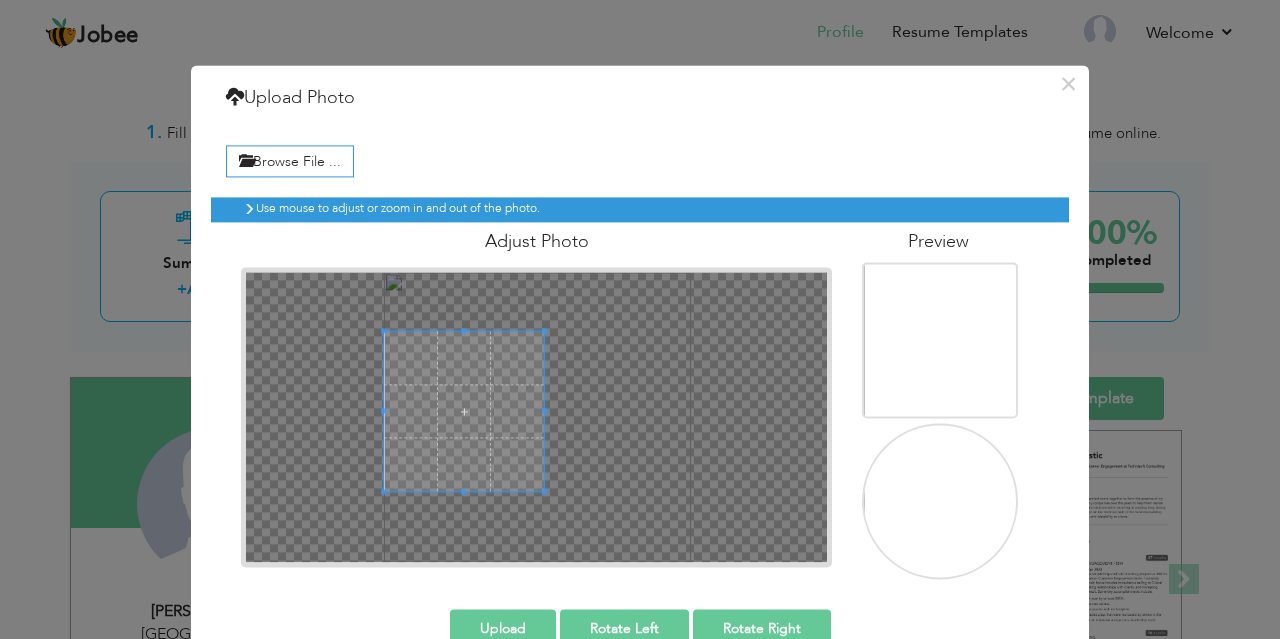 click at bounding box center (464, 411) 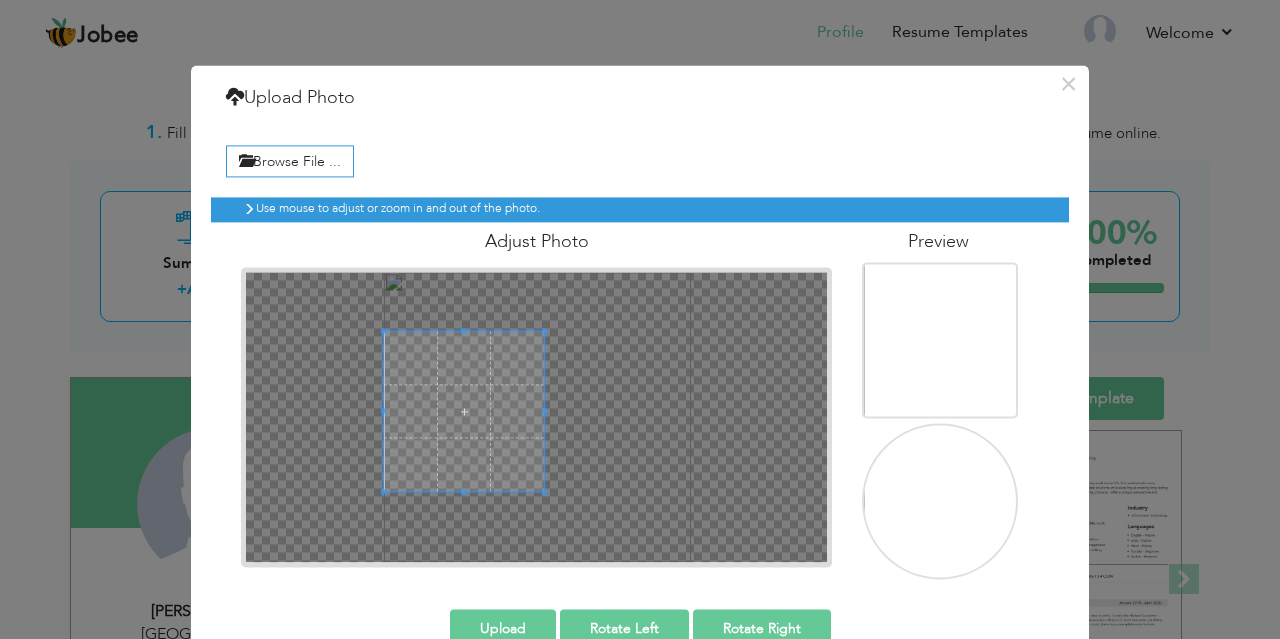 click at bounding box center [464, 411] 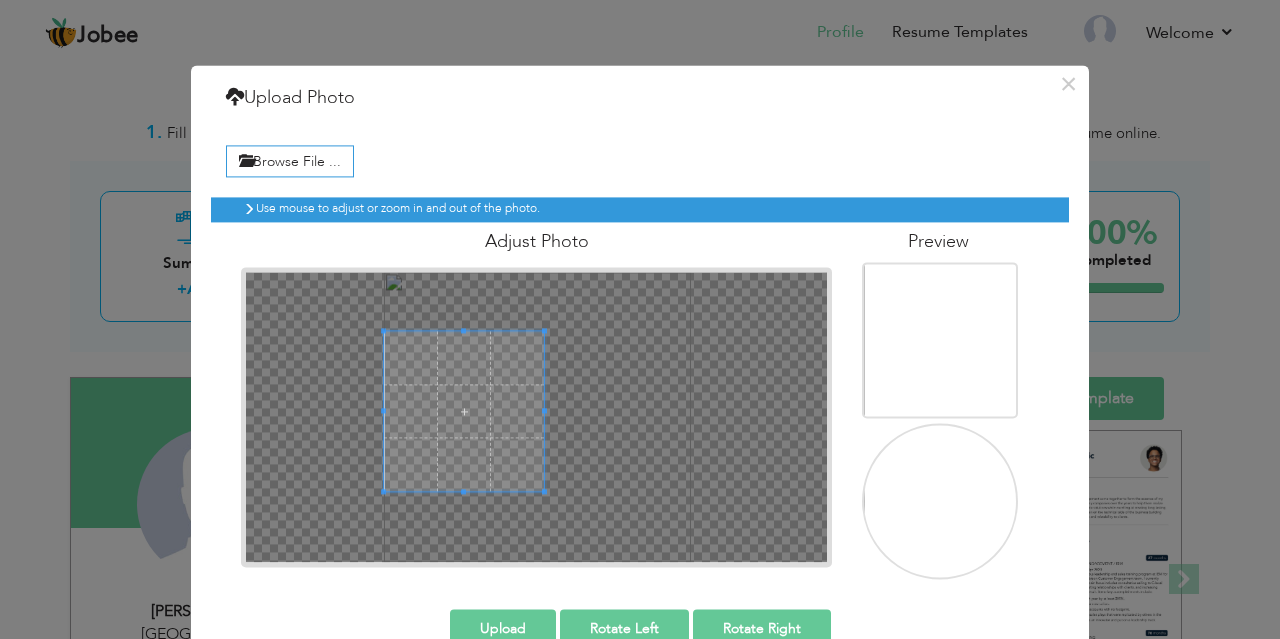 click at bounding box center [464, 411] 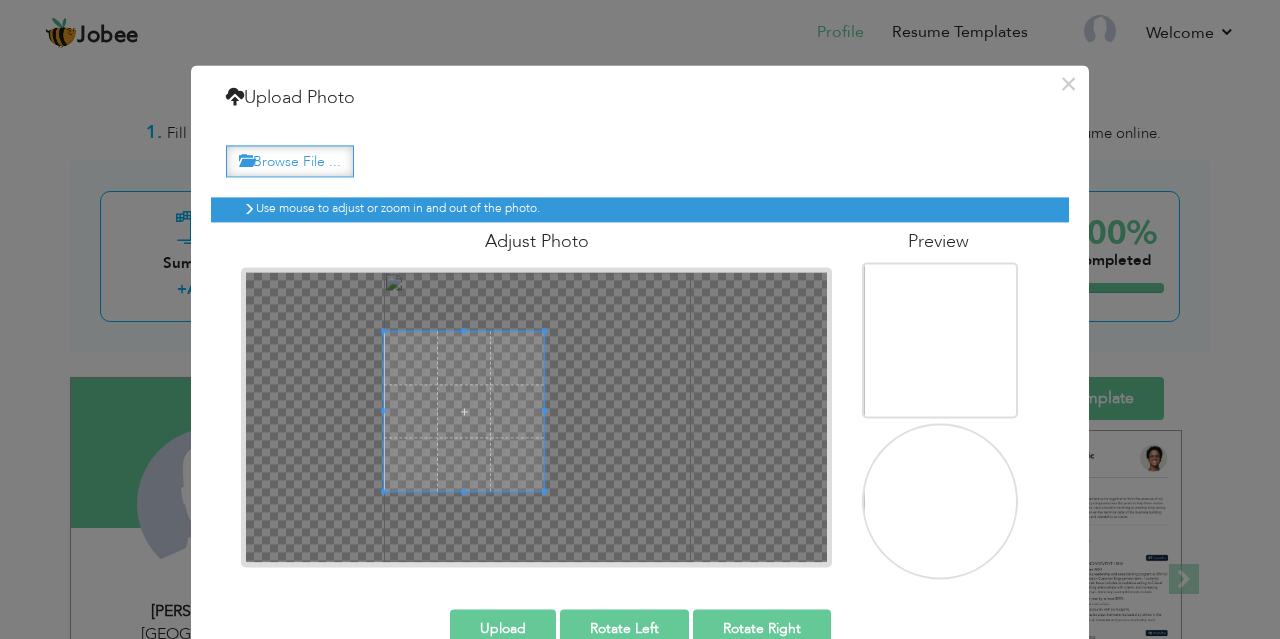click on "Browse File ..." at bounding box center (290, 161) 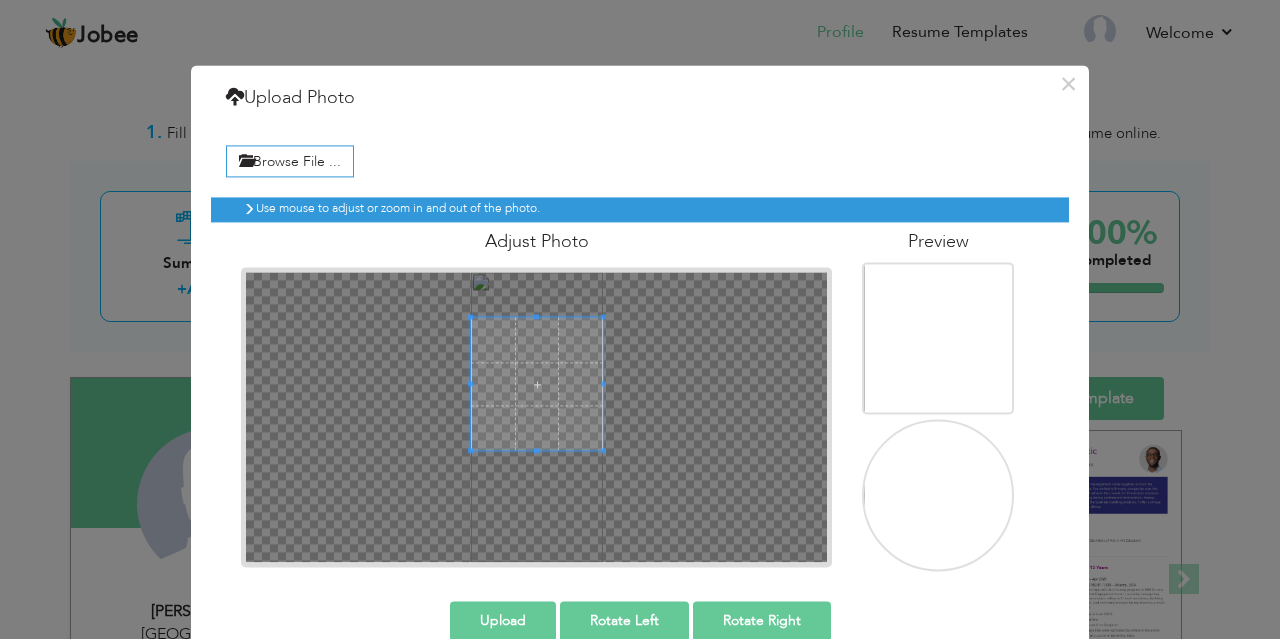 click at bounding box center (537, 384) 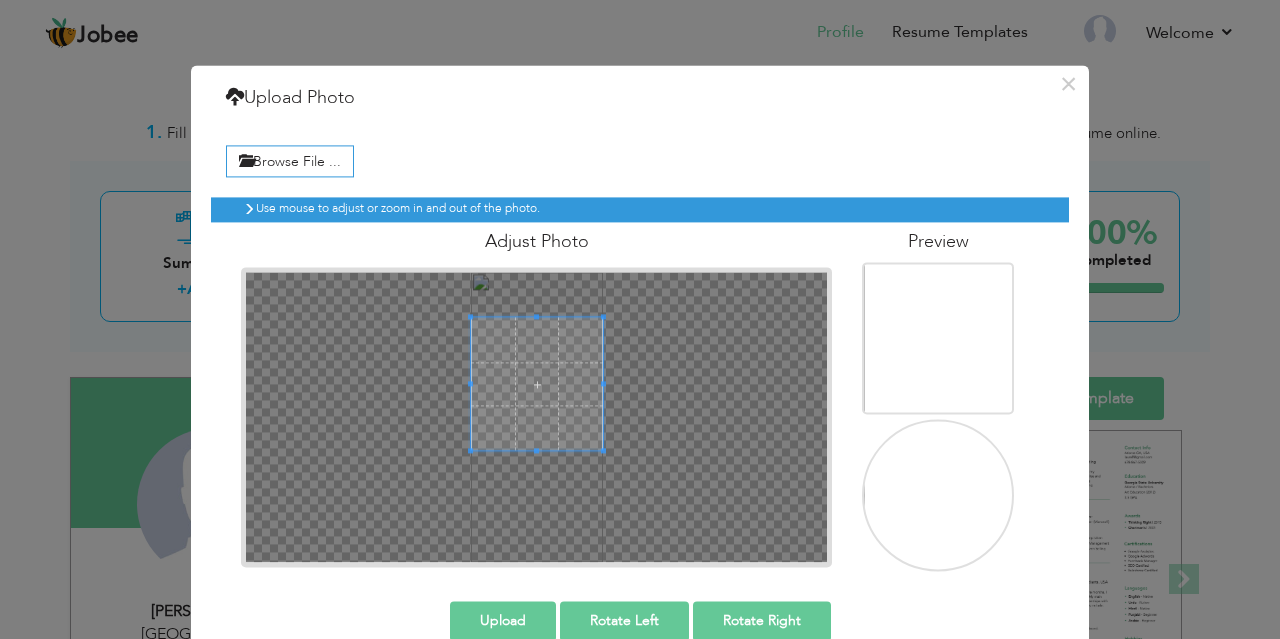 click at bounding box center [537, 417] 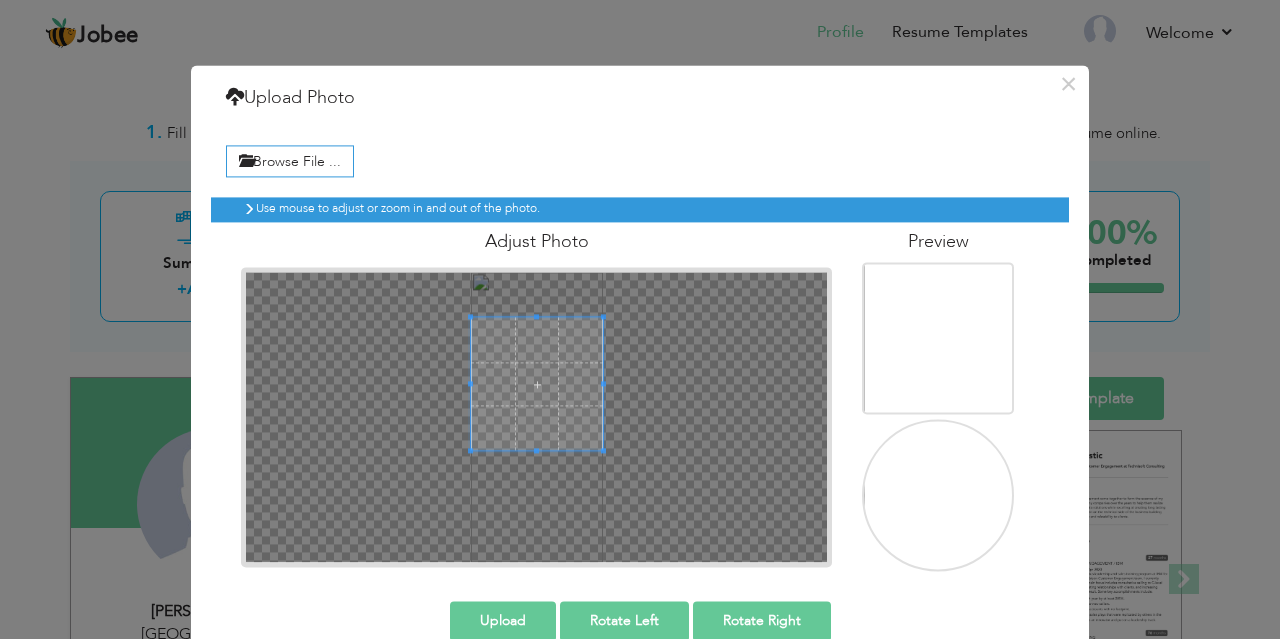 scroll, scrollTop: 35, scrollLeft: 0, axis: vertical 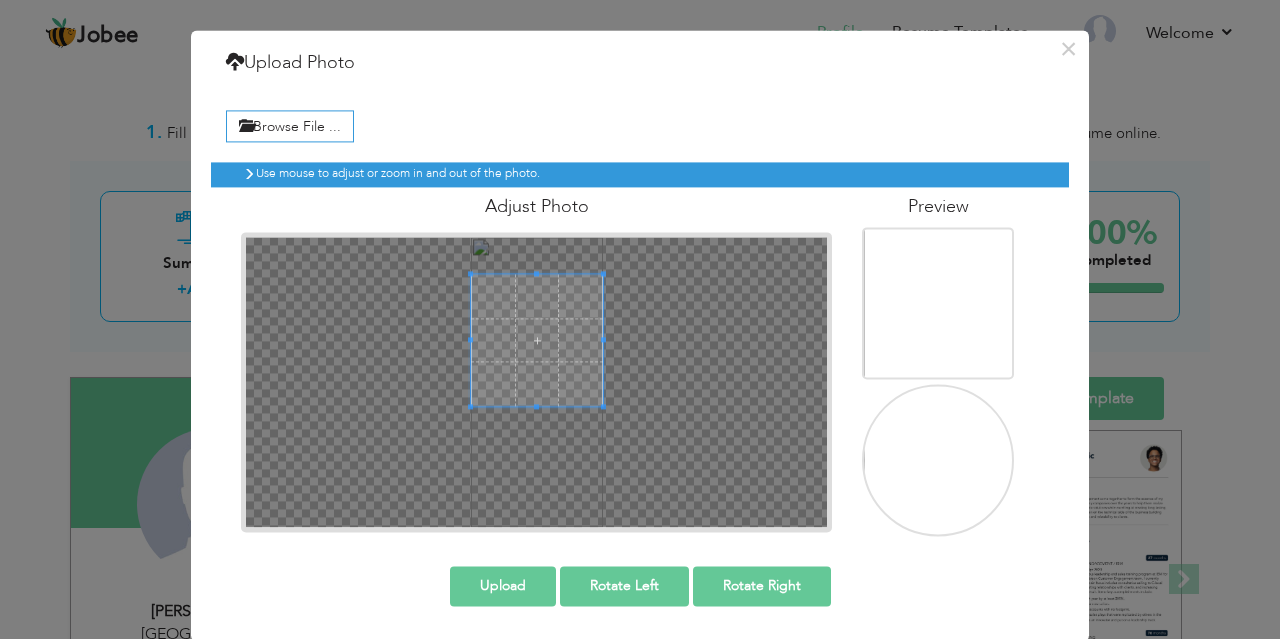 click at bounding box center [537, 340] 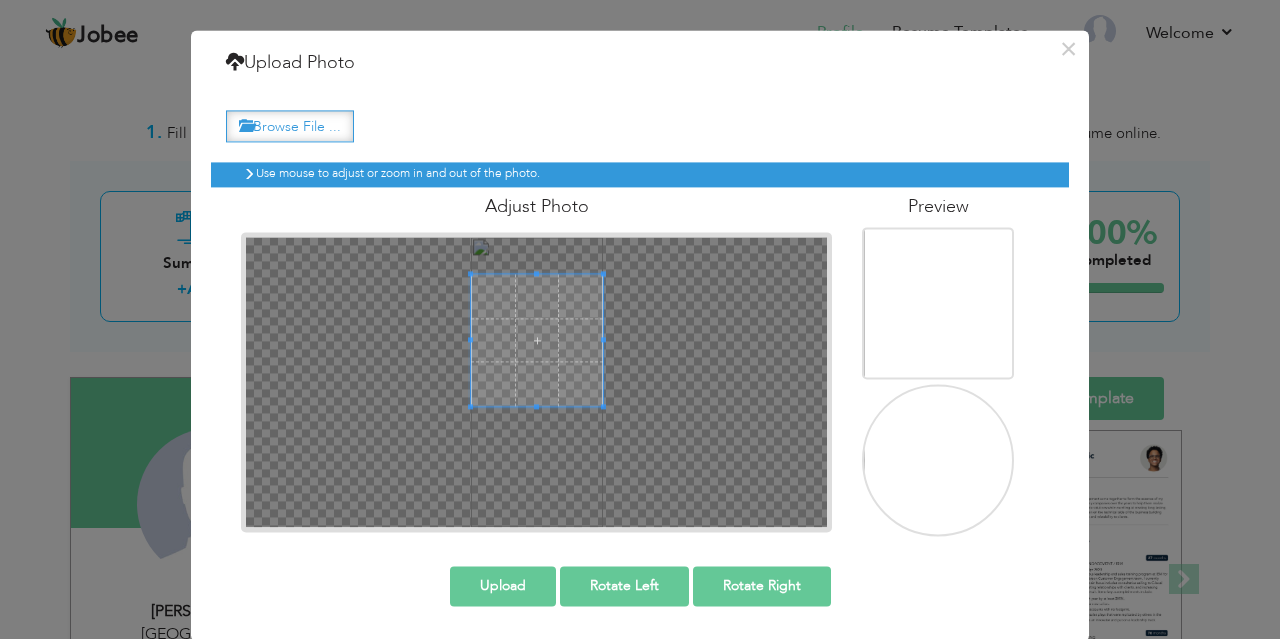 click on "Browse File ..." at bounding box center [290, 126] 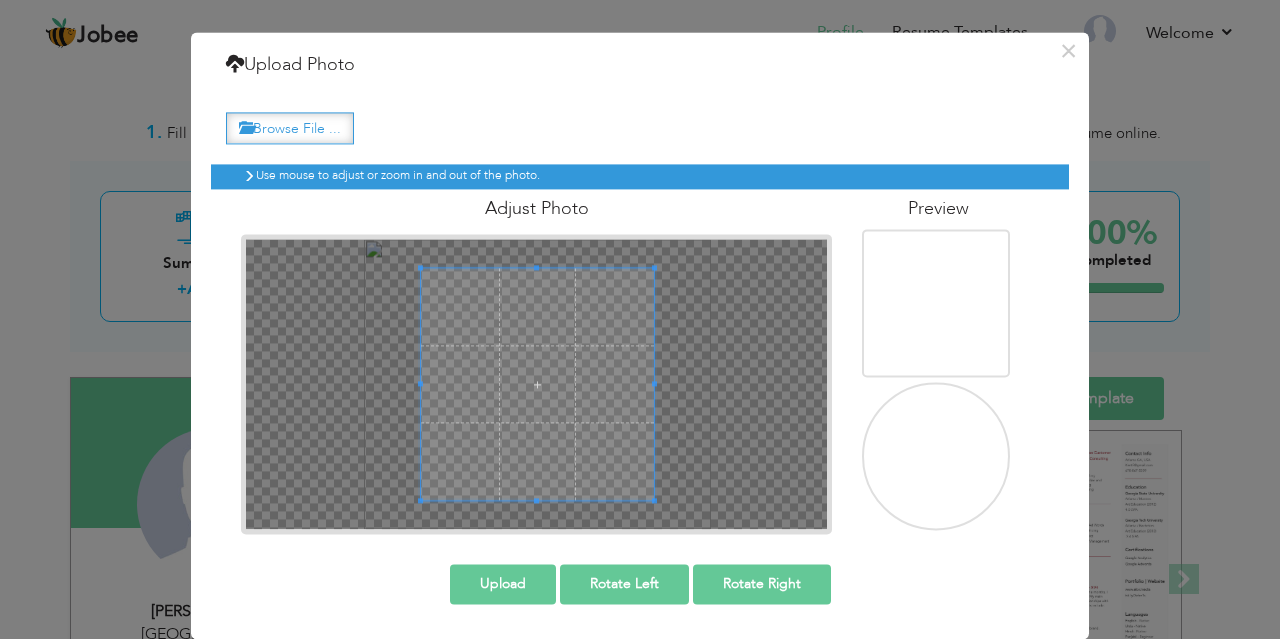 scroll, scrollTop: 31, scrollLeft: 0, axis: vertical 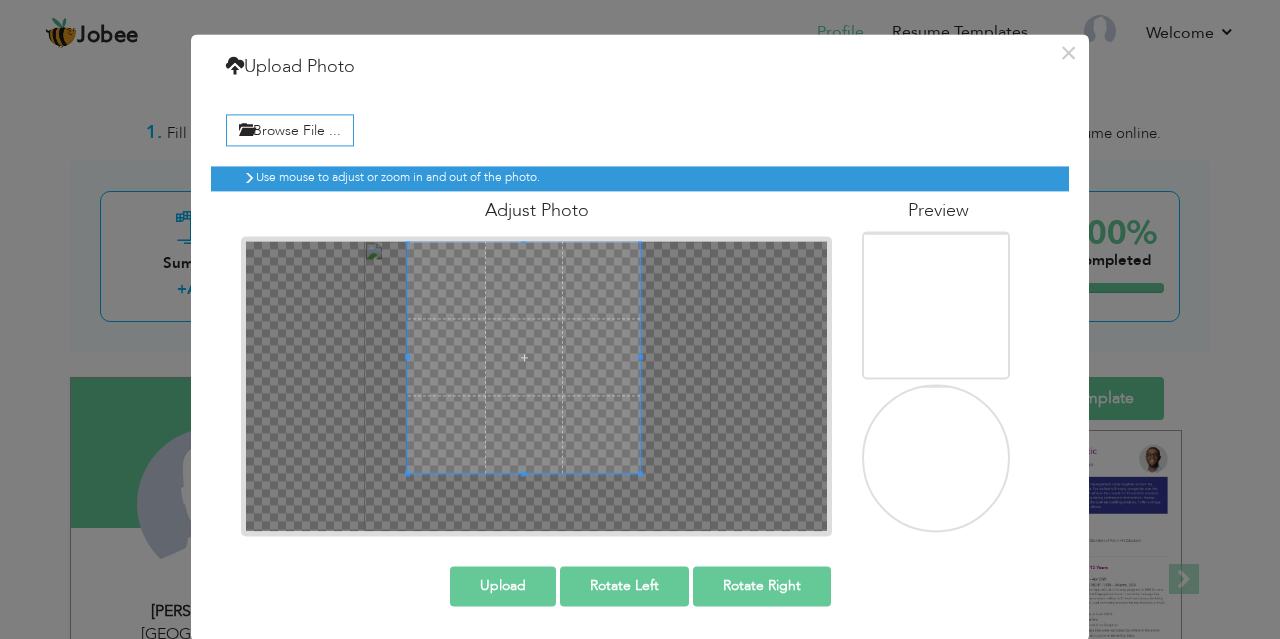 click at bounding box center (524, 357) 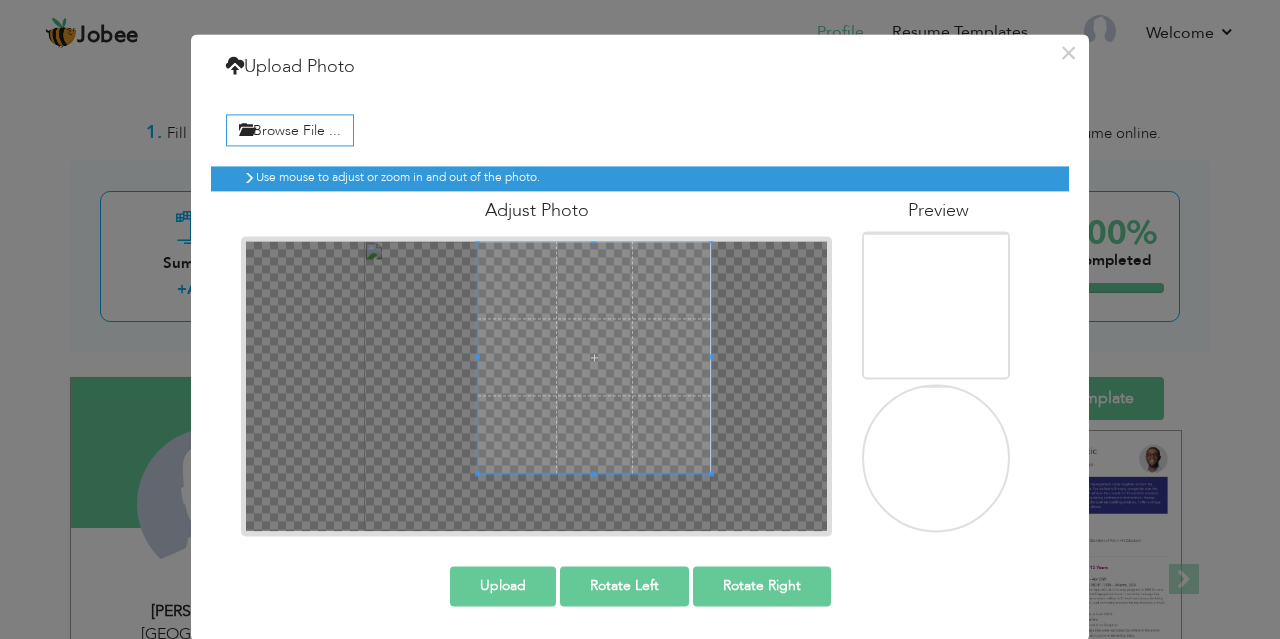 click at bounding box center (594, 357) 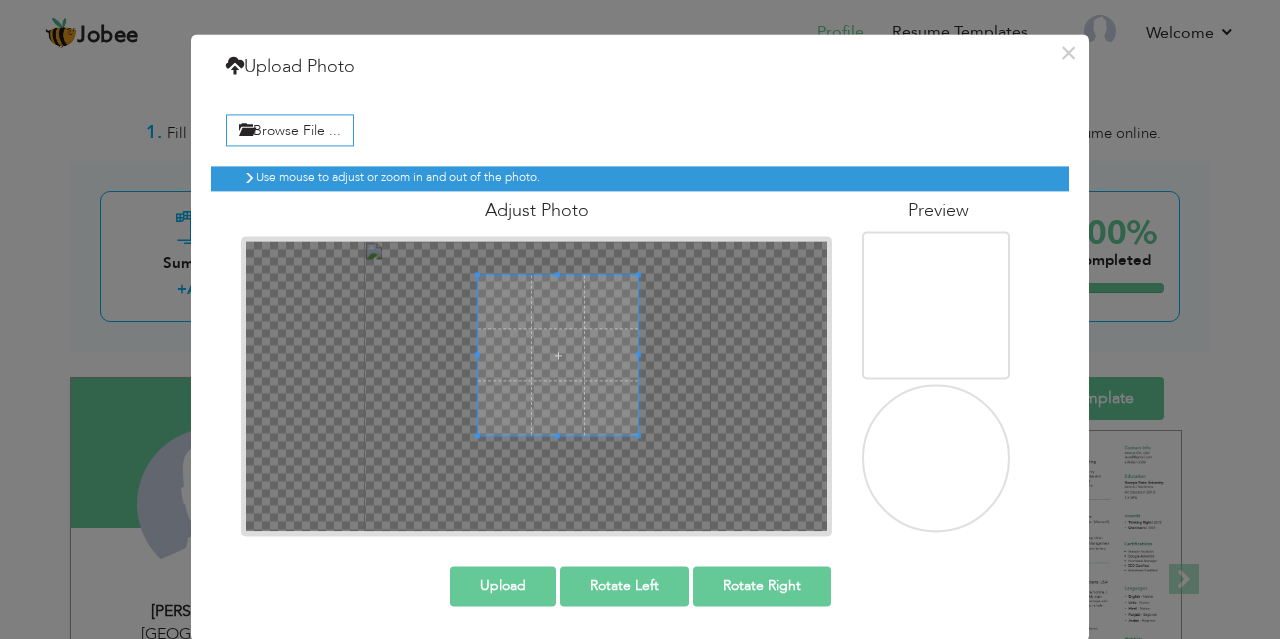 click at bounding box center [537, 386] 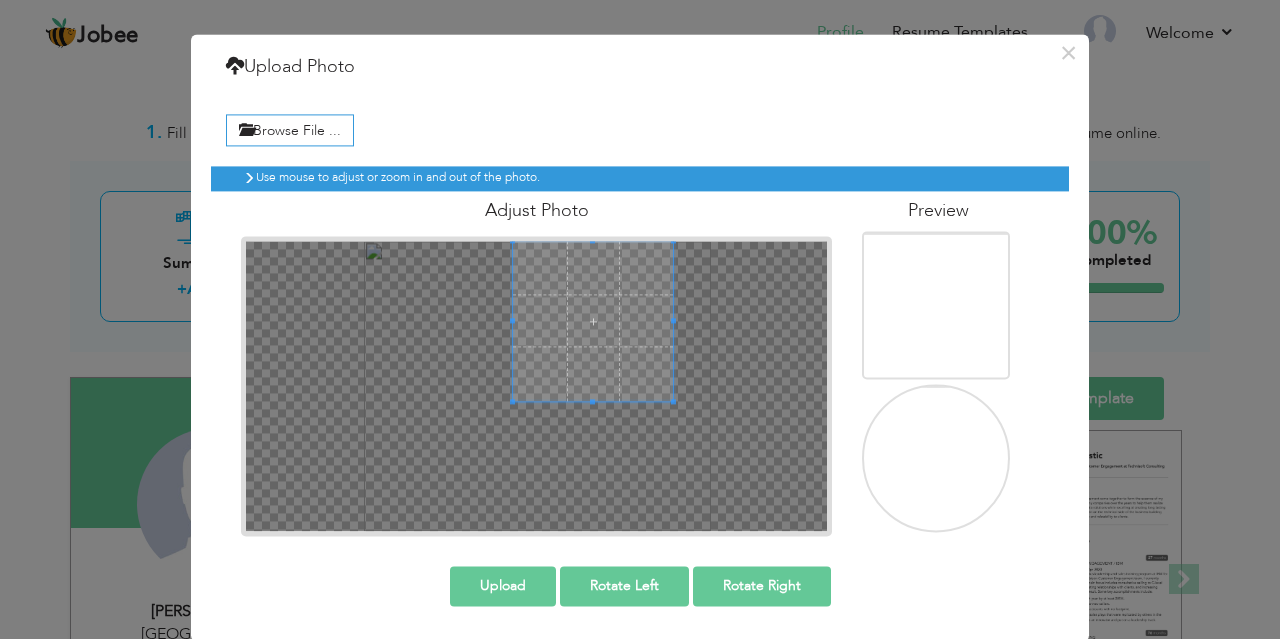 click at bounding box center [593, 321] 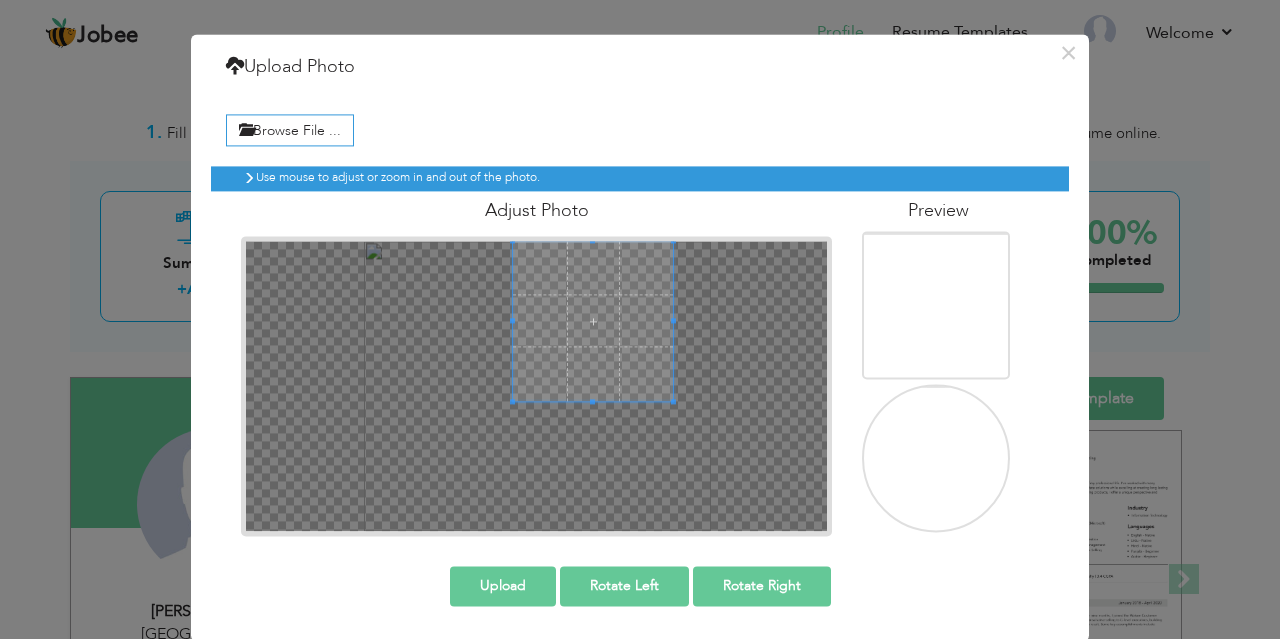 click at bounding box center [593, 321] 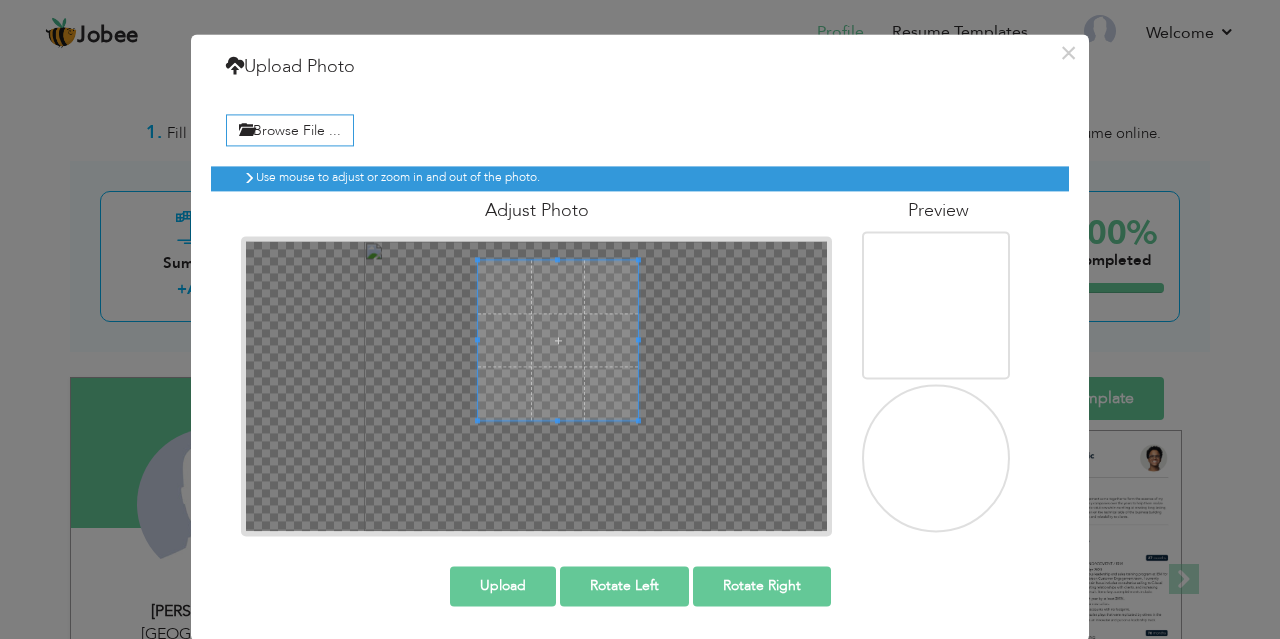 click at bounding box center [558, 340] 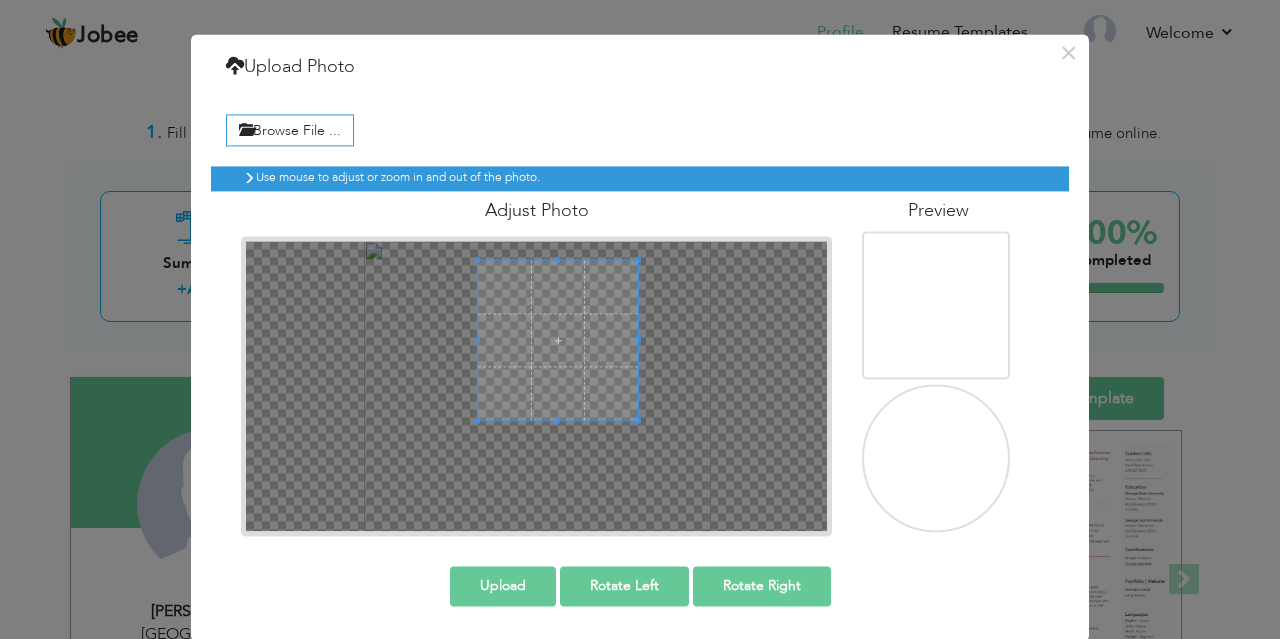 click at bounding box center (558, 340) 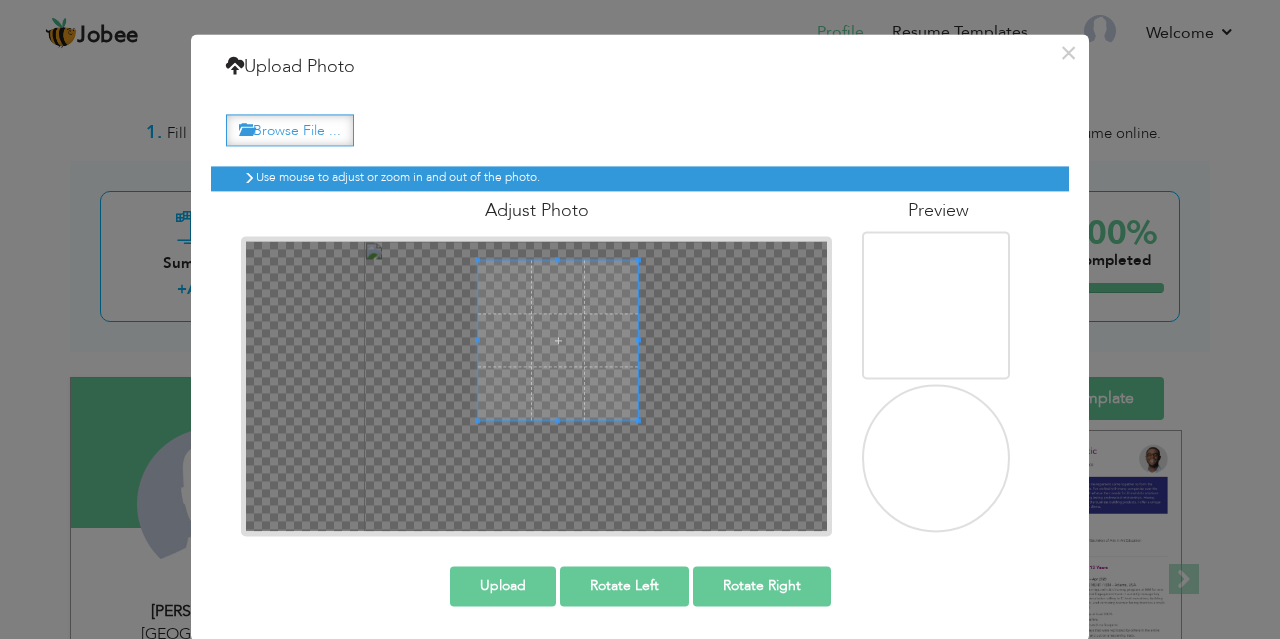 click on "Browse File ..." at bounding box center (290, 130) 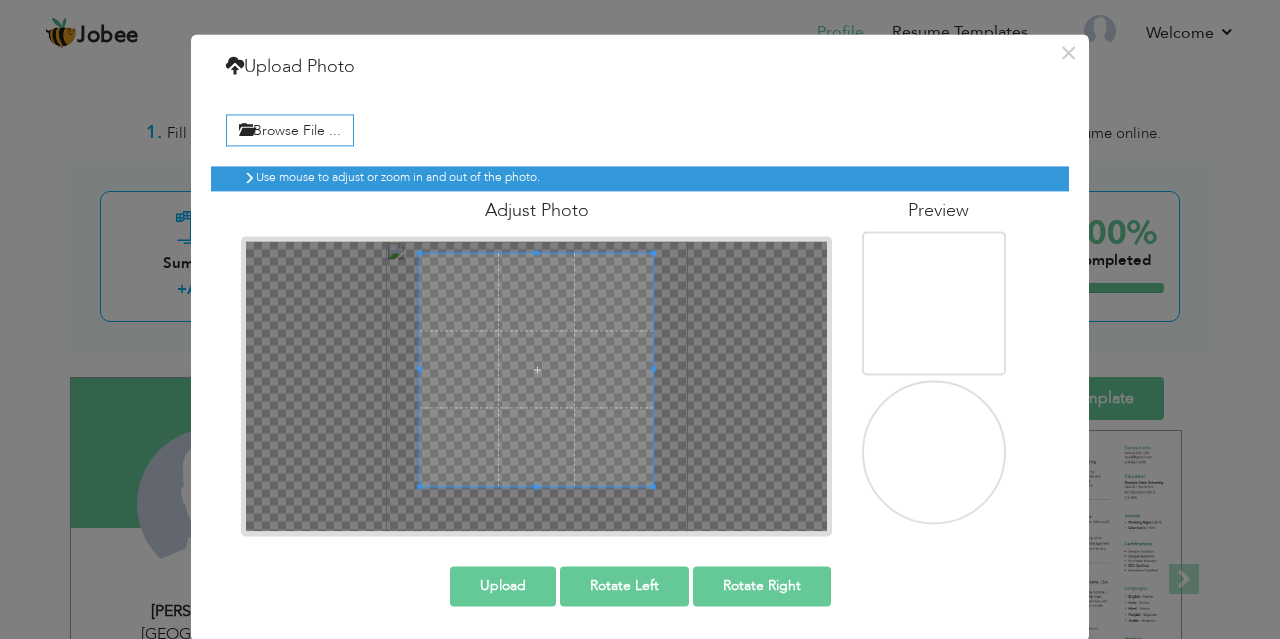 click at bounding box center [536, 369] 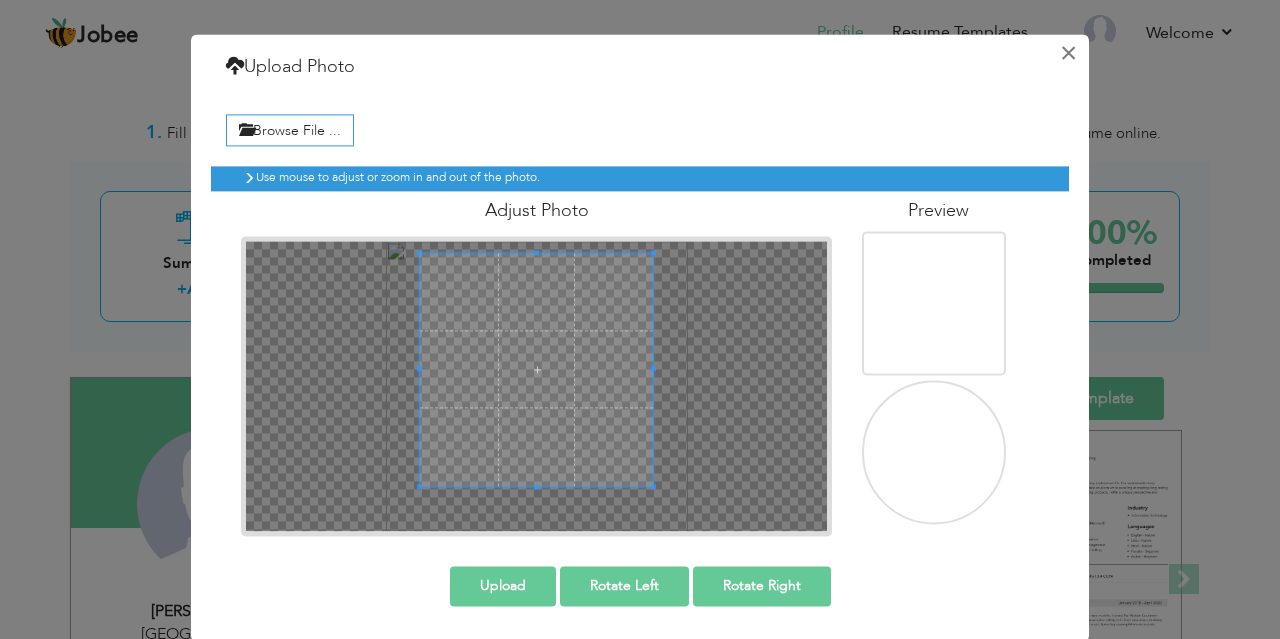 click on "×" at bounding box center (1068, 53) 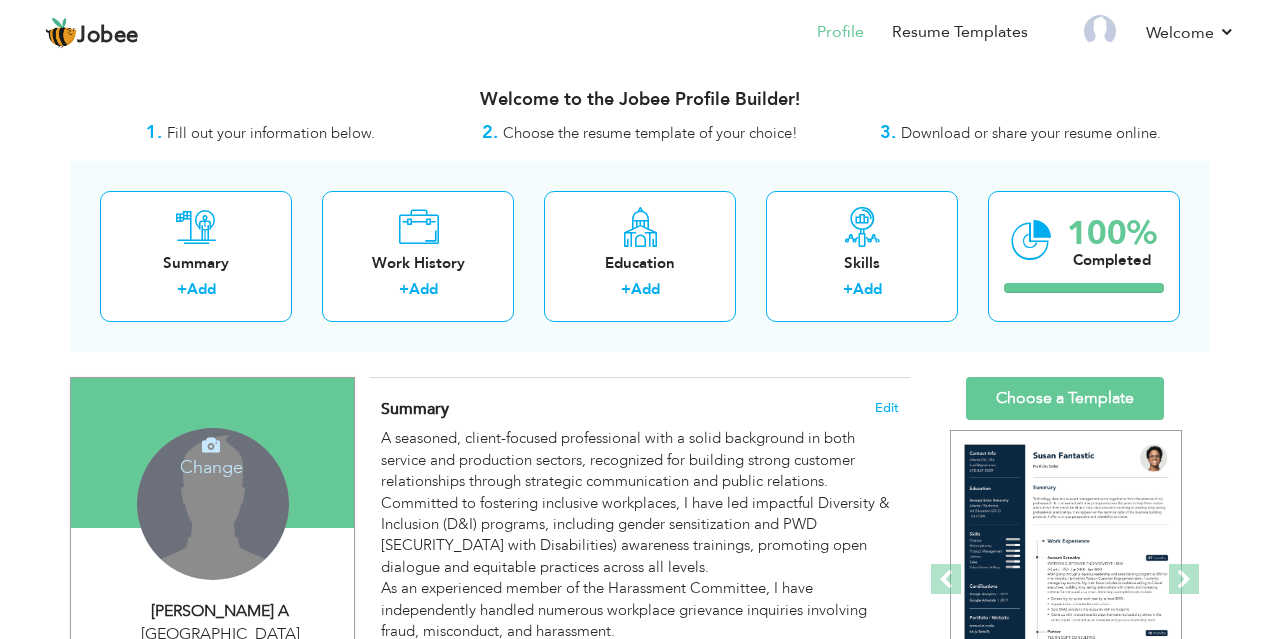 click on "Change
Remove" at bounding box center (213, 504) 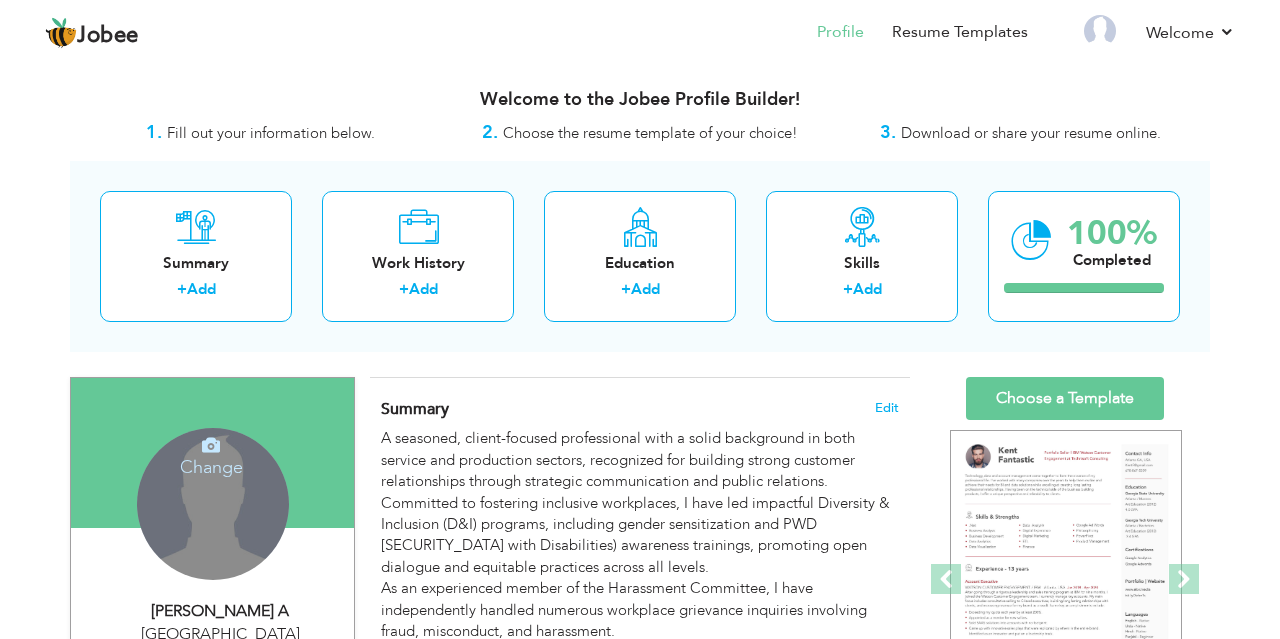 click on "Change
Remove" at bounding box center [213, 504] 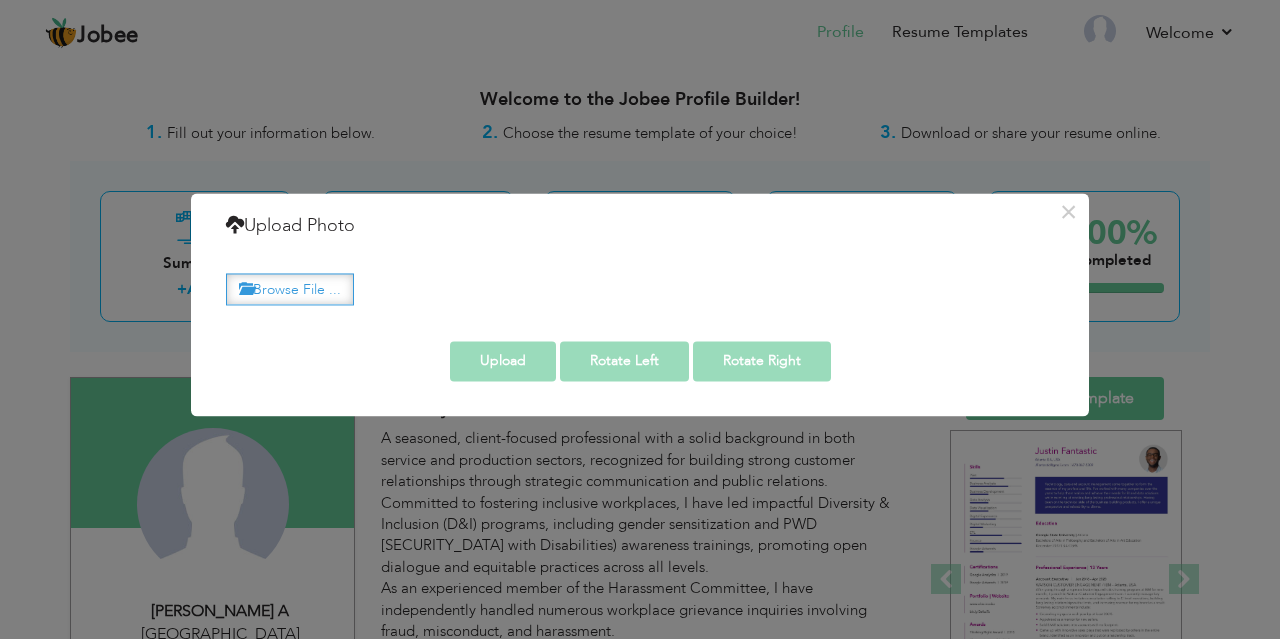 click on "Browse File ..." at bounding box center [290, 289] 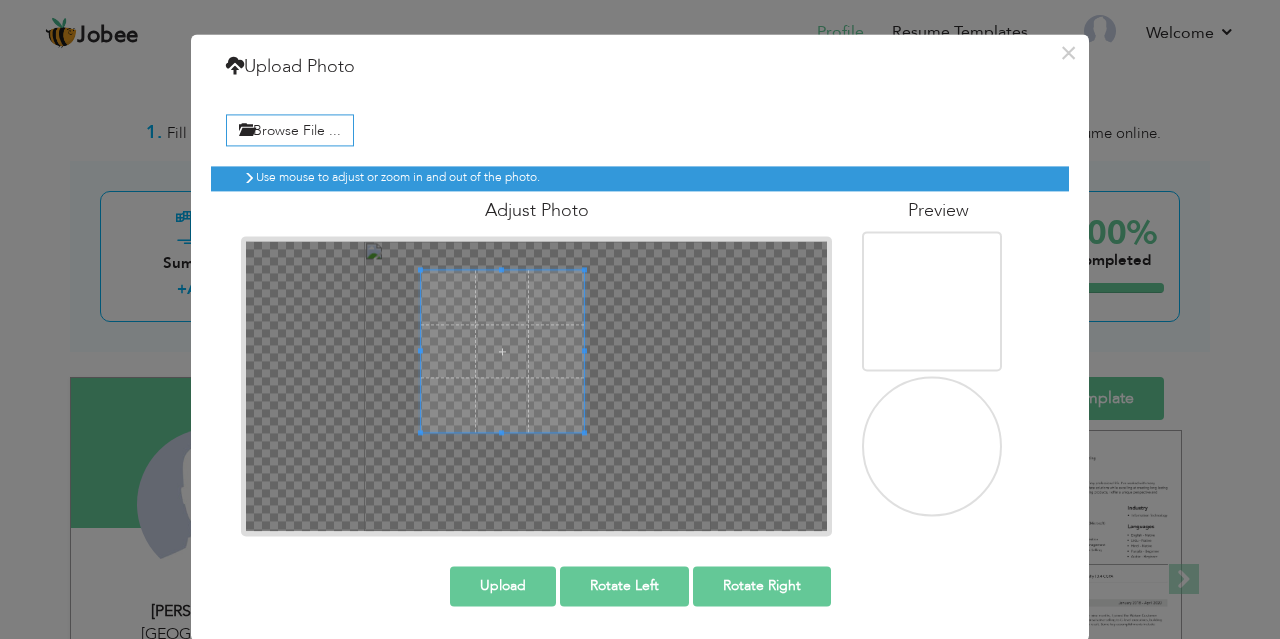 click at bounding box center (502, 351) 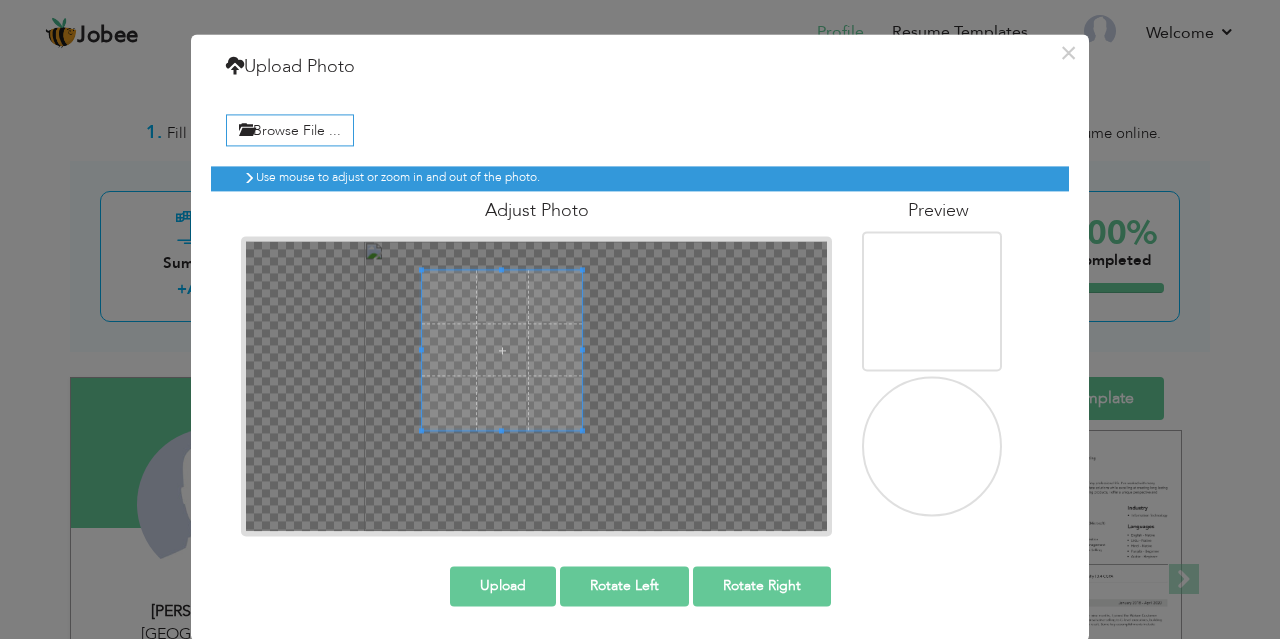 click at bounding box center (502, 350) 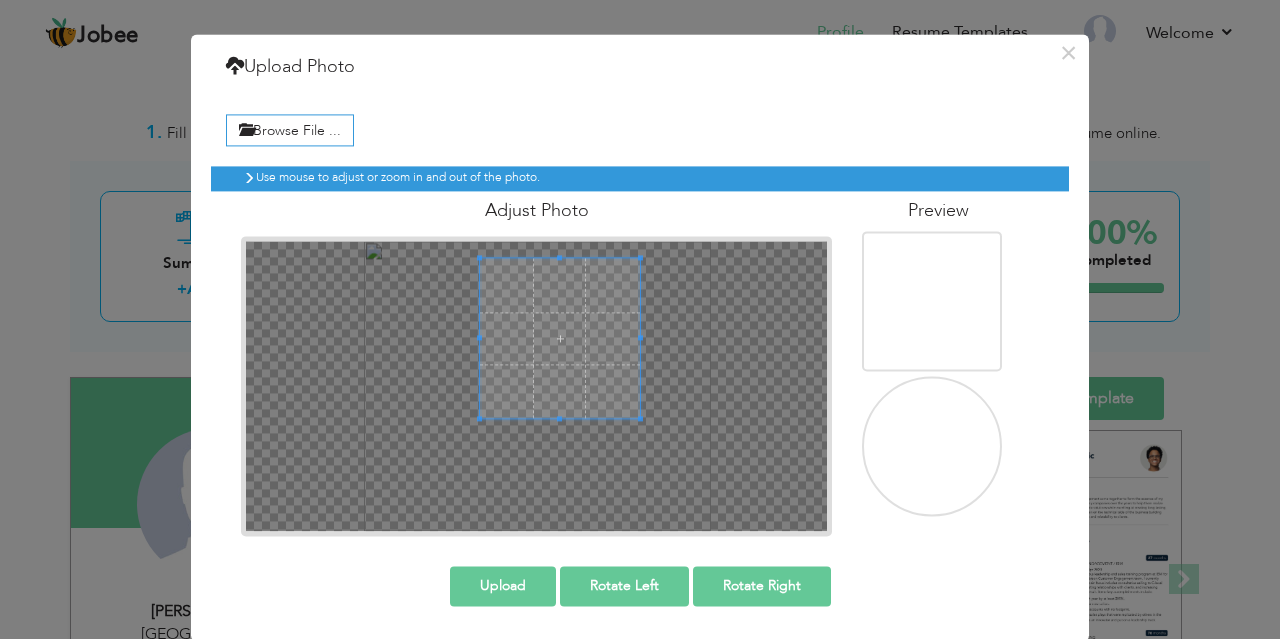 click at bounding box center (560, 339) 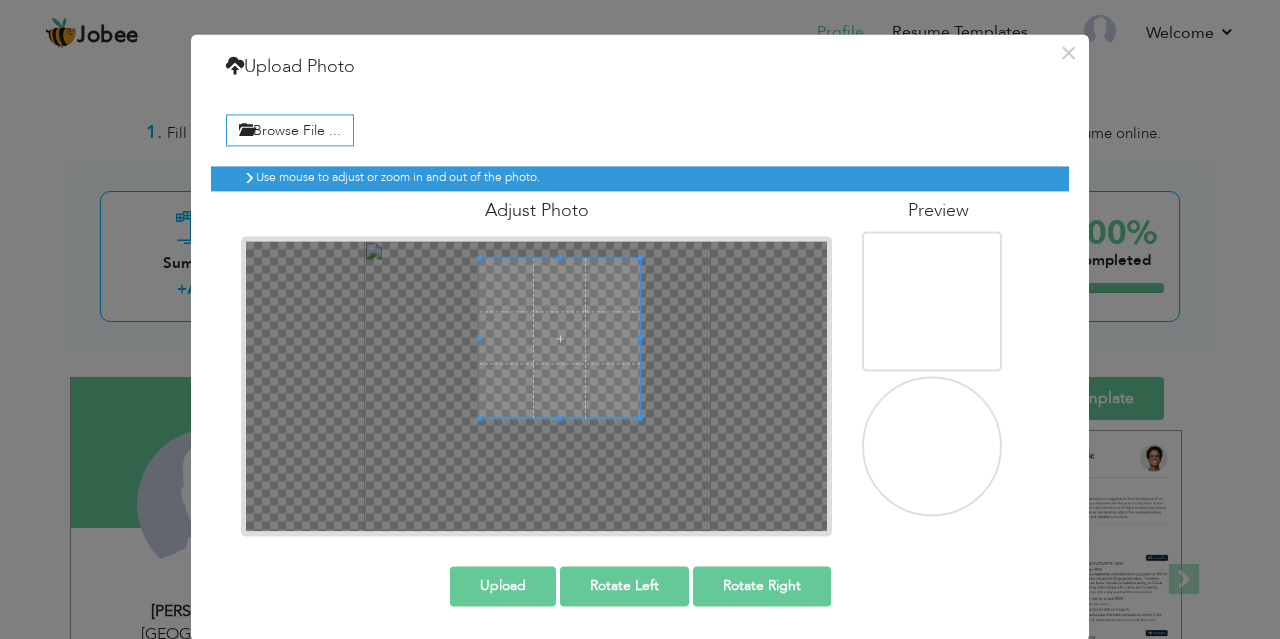 click at bounding box center (560, 338) 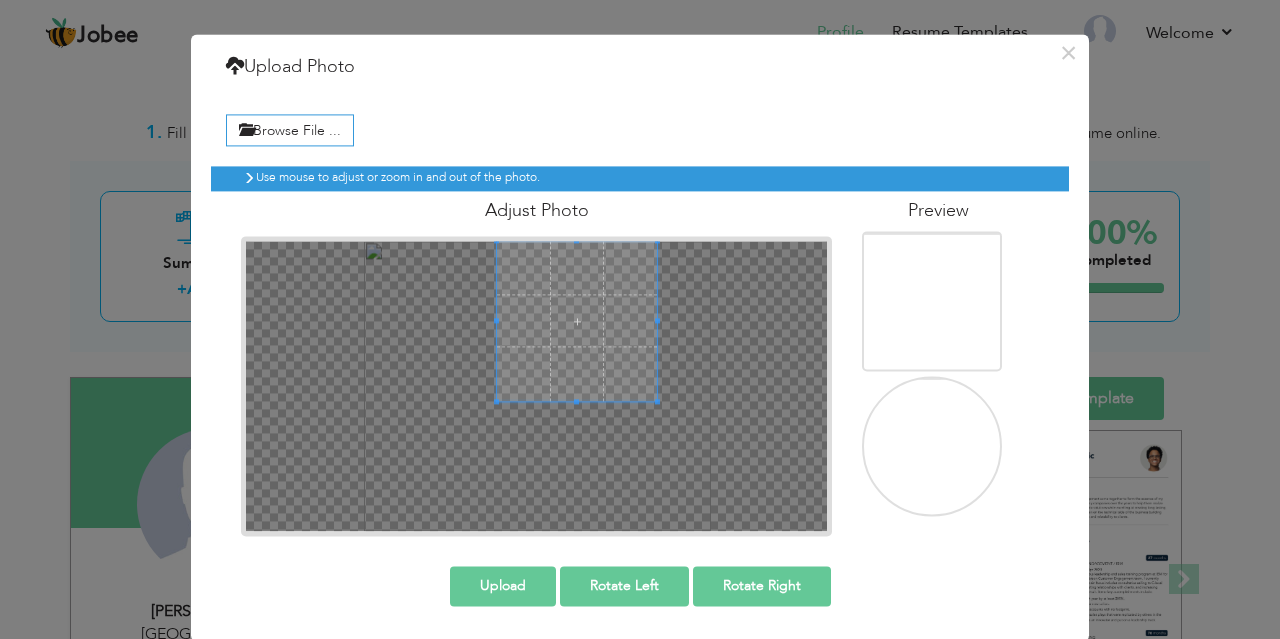 click at bounding box center [577, 321] 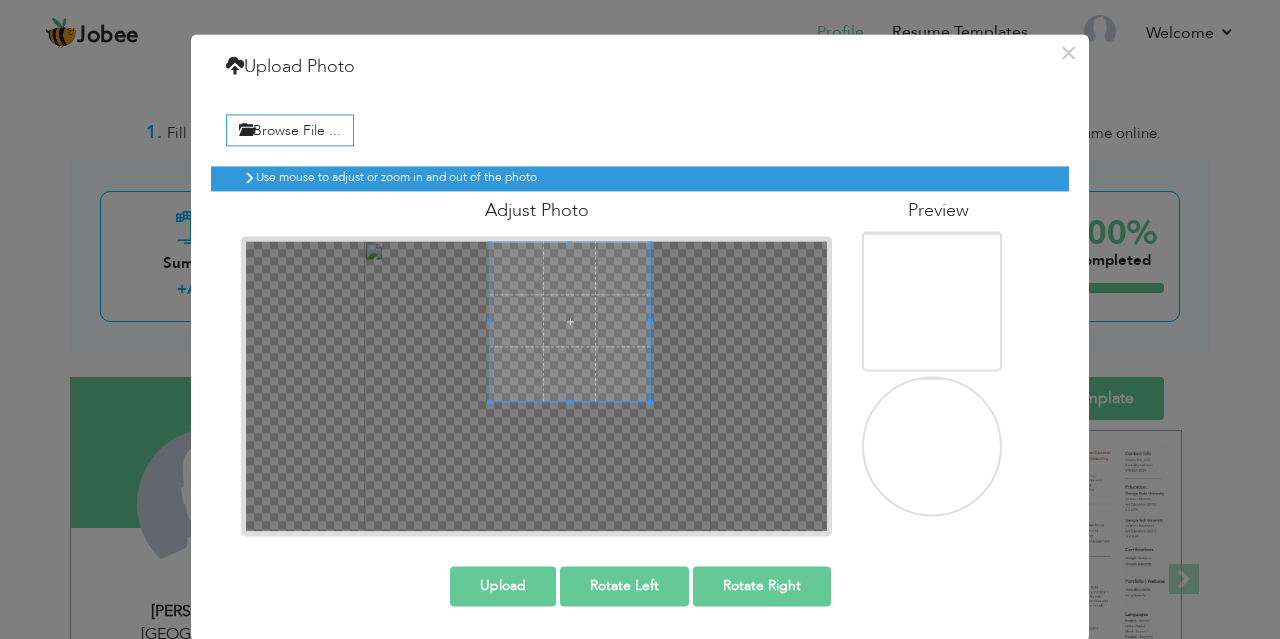 click at bounding box center [570, 321] 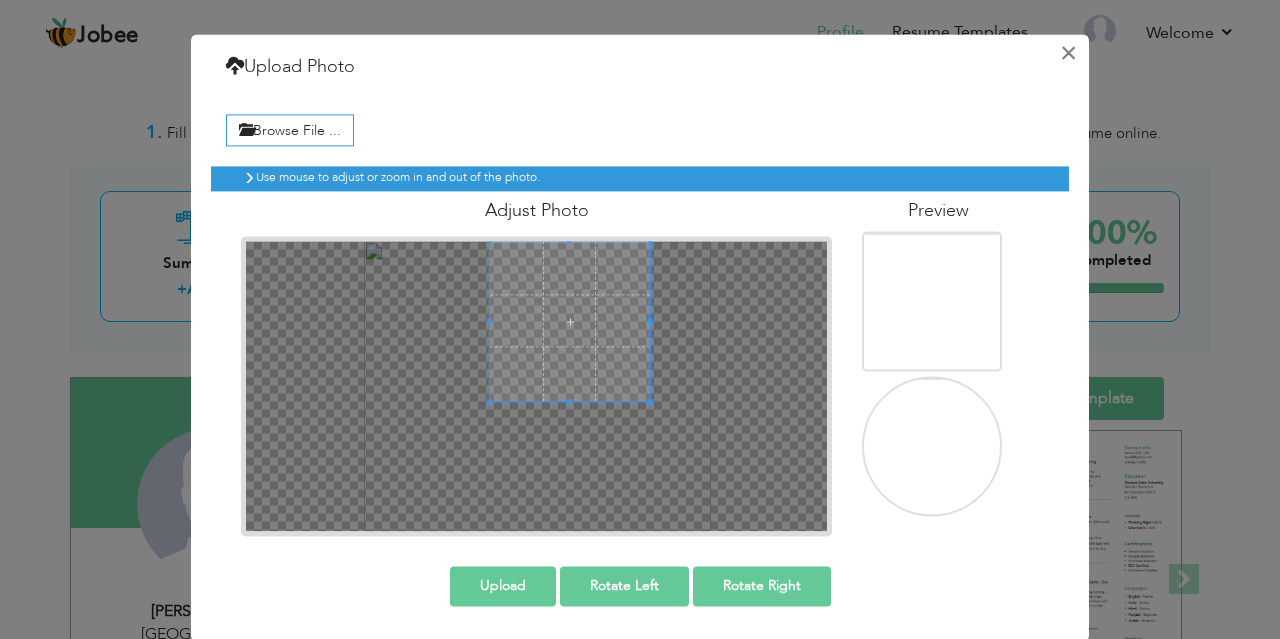 click on "×" at bounding box center [1068, 53] 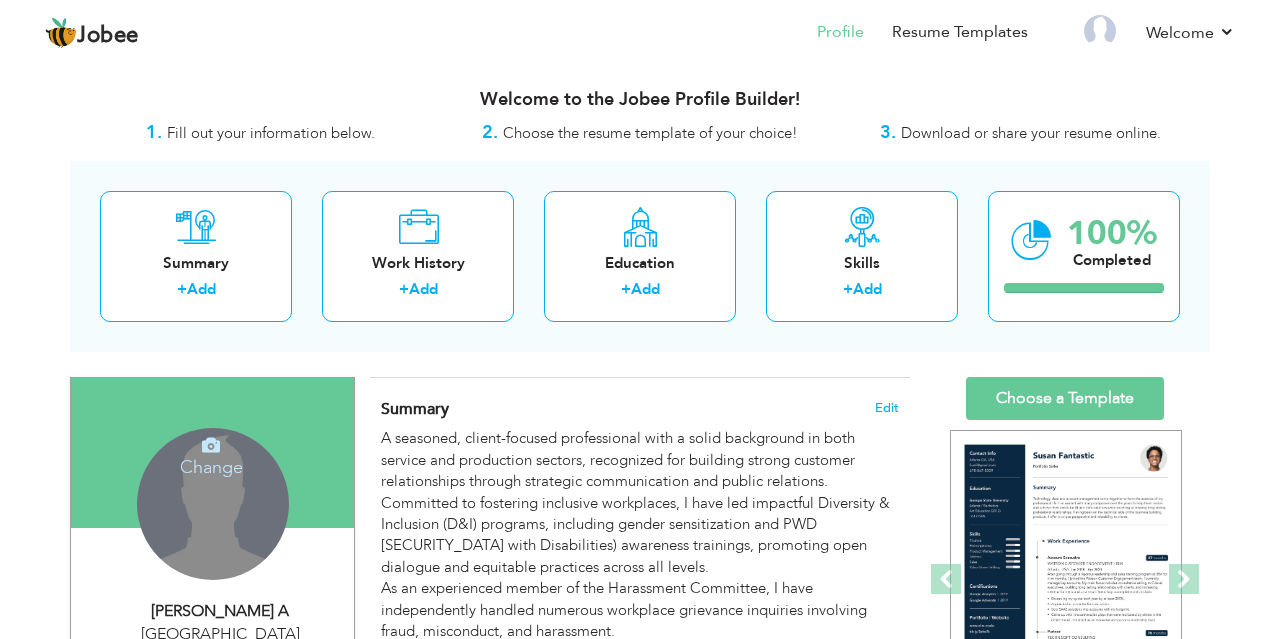 click at bounding box center [211, 445] 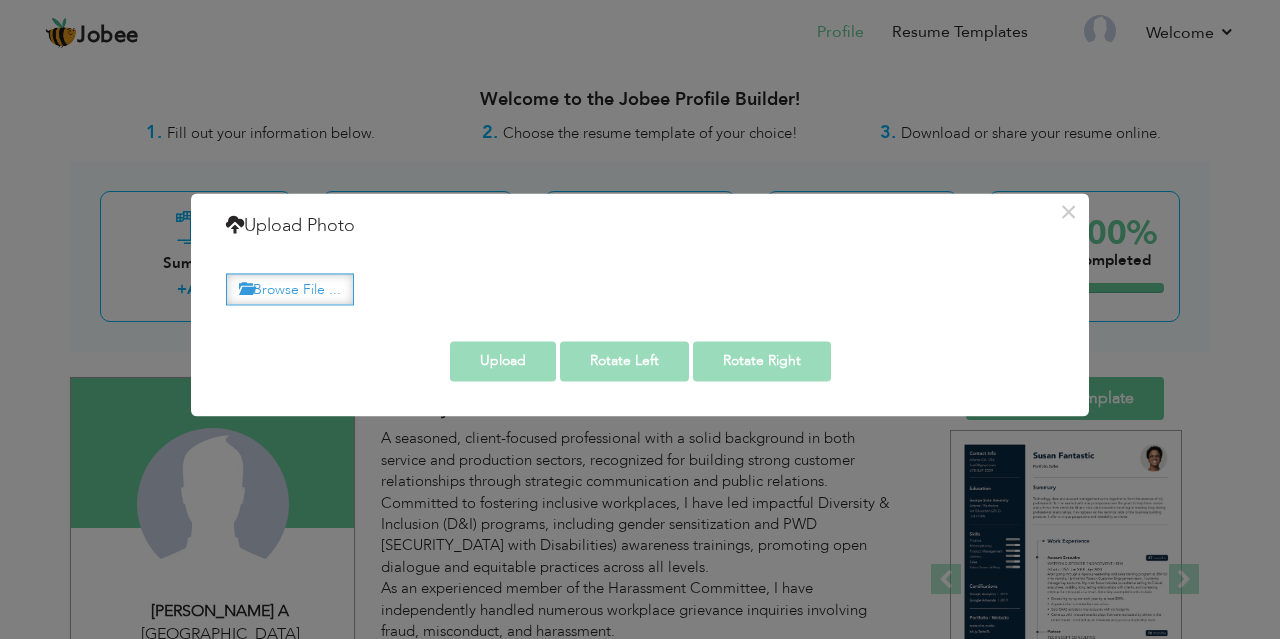 click on "Browse File ..." at bounding box center [290, 289] 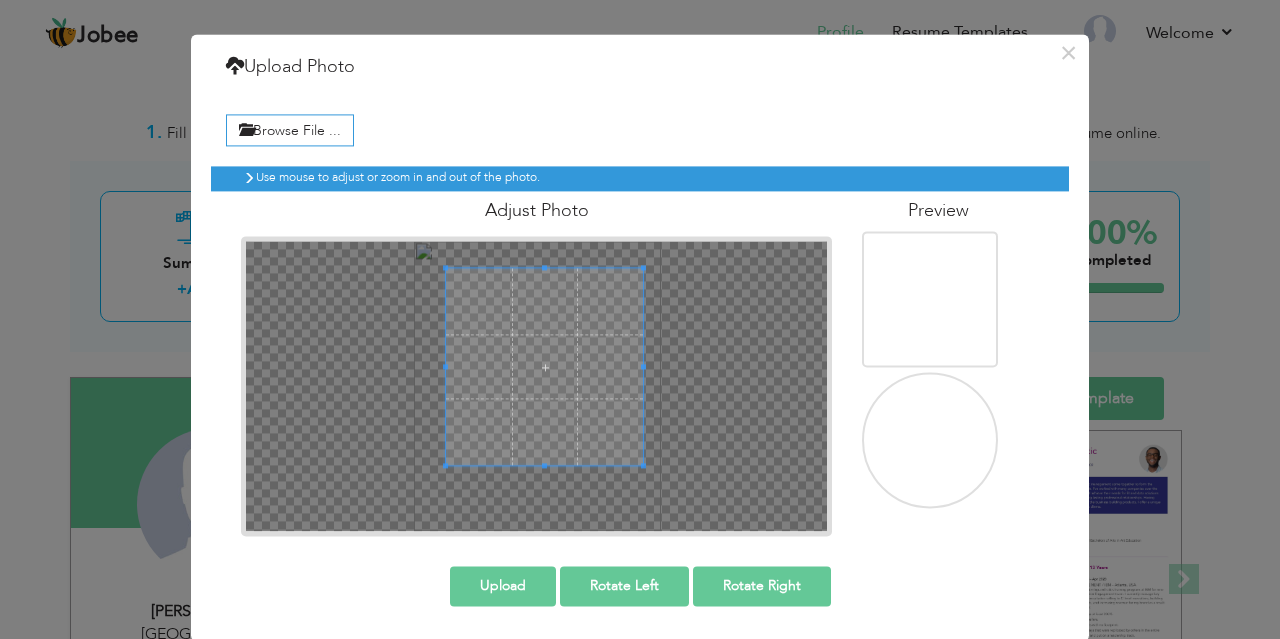 click at bounding box center (545, 367) 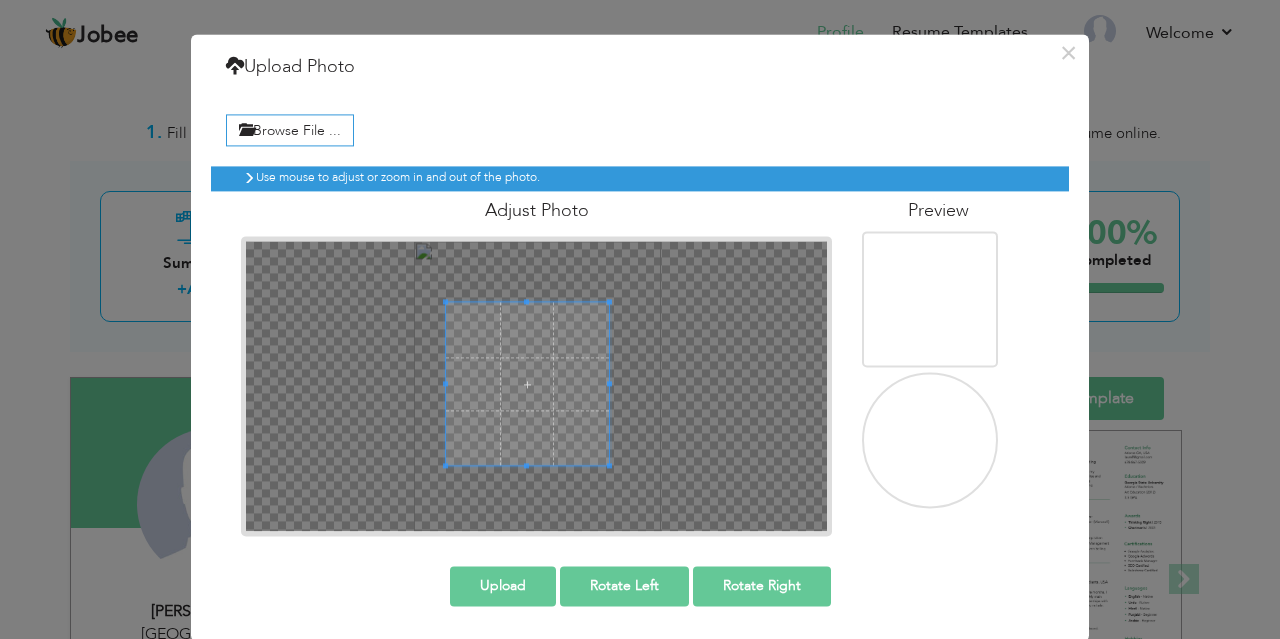 click at bounding box center [537, 386] 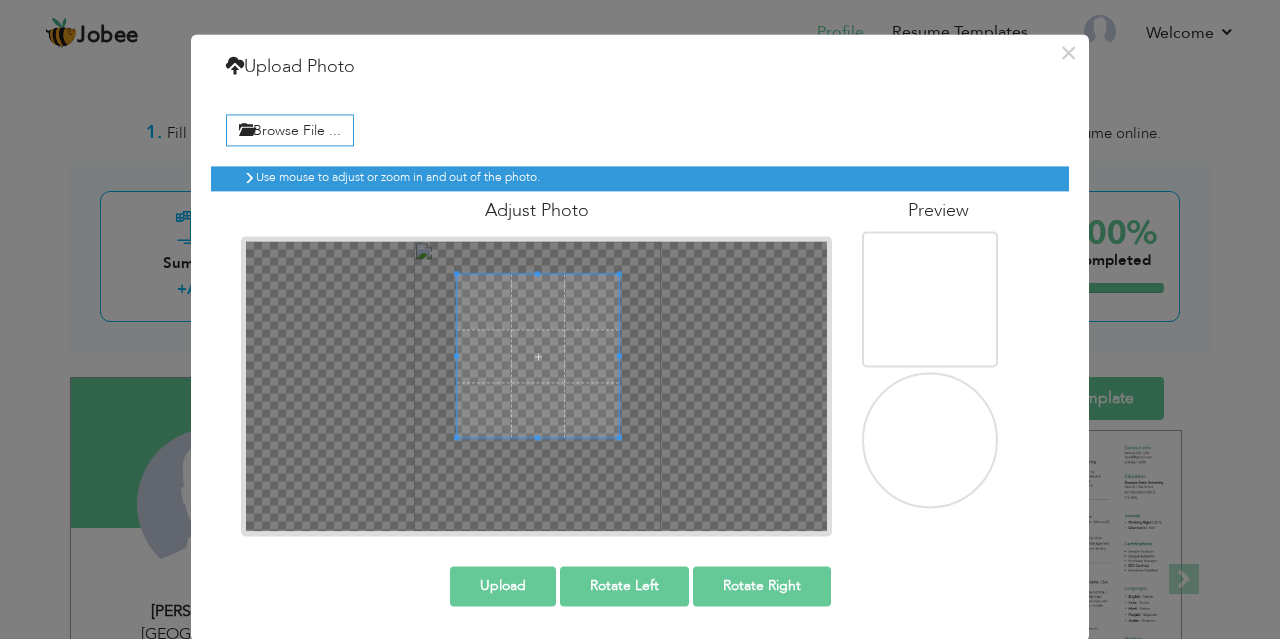 click at bounding box center [538, 356] 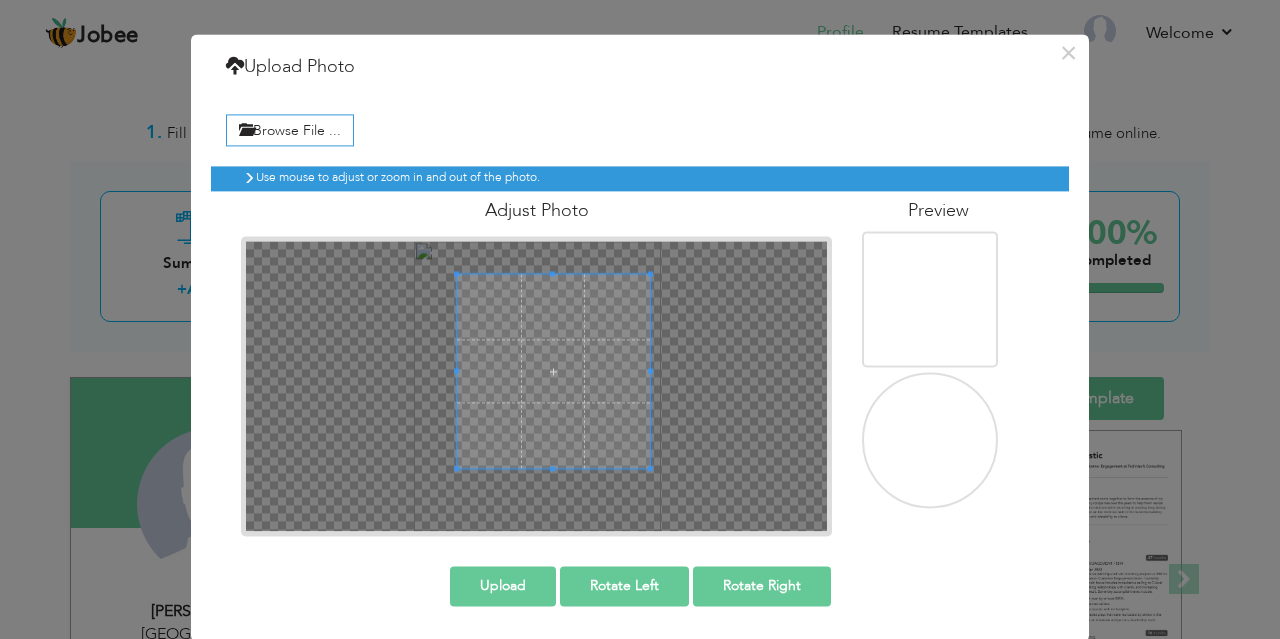 click at bounding box center [537, 386] 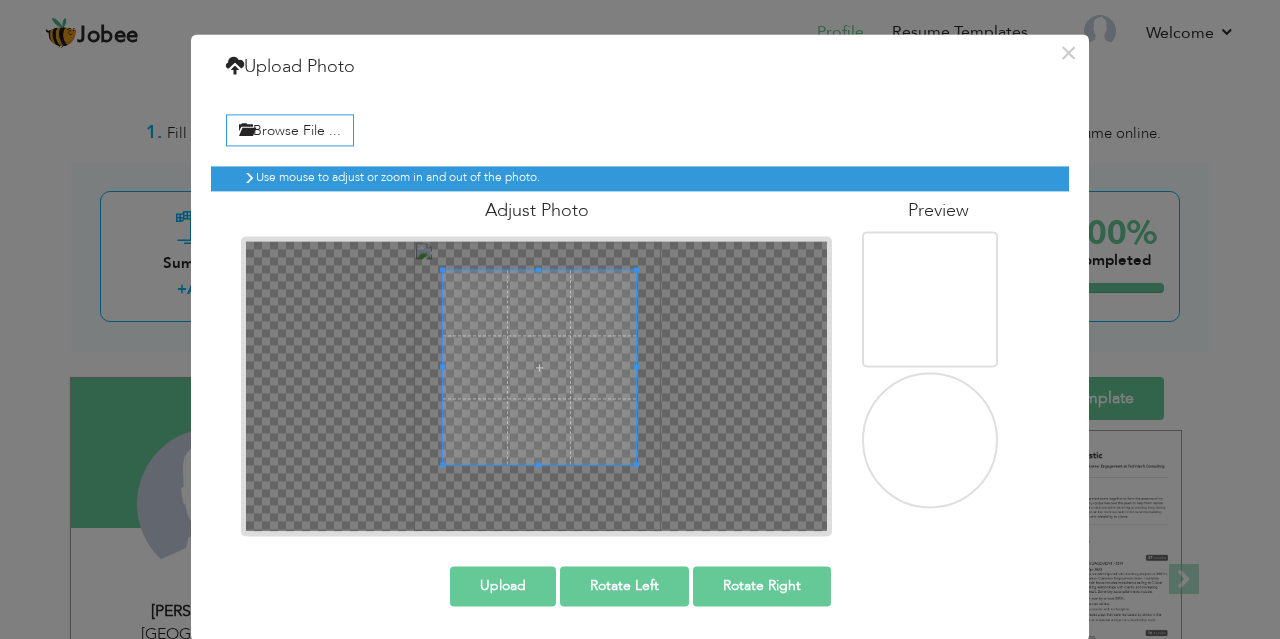 click at bounding box center (539, 367) 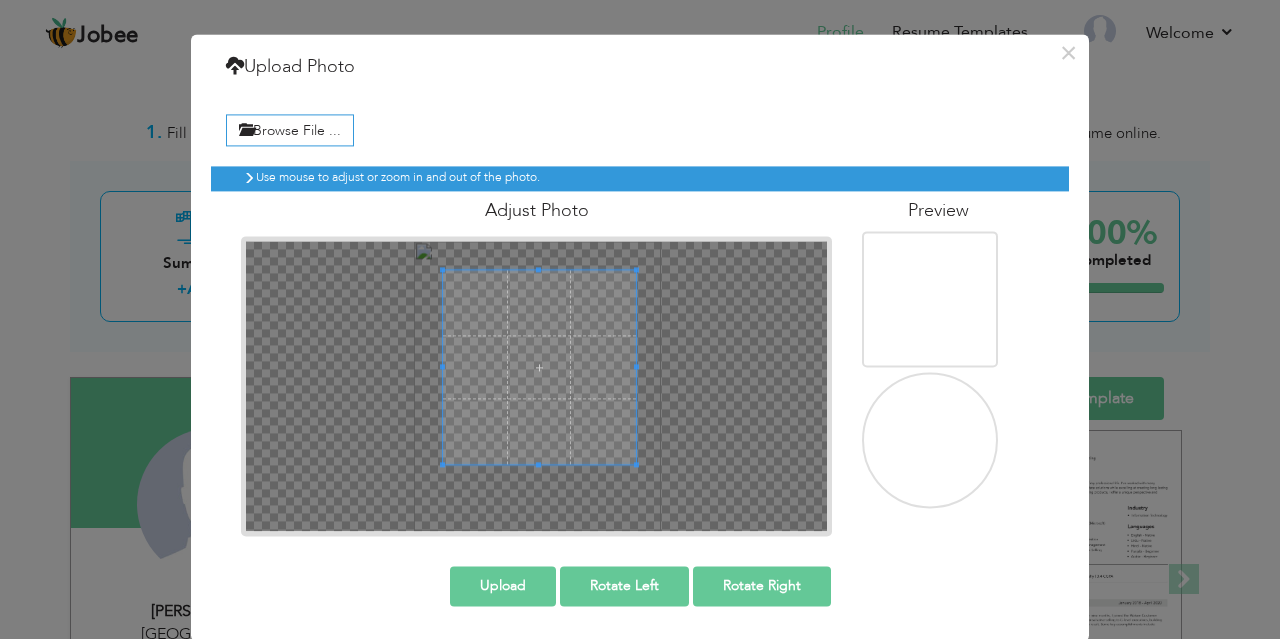 click on "Upload" at bounding box center (503, 586) 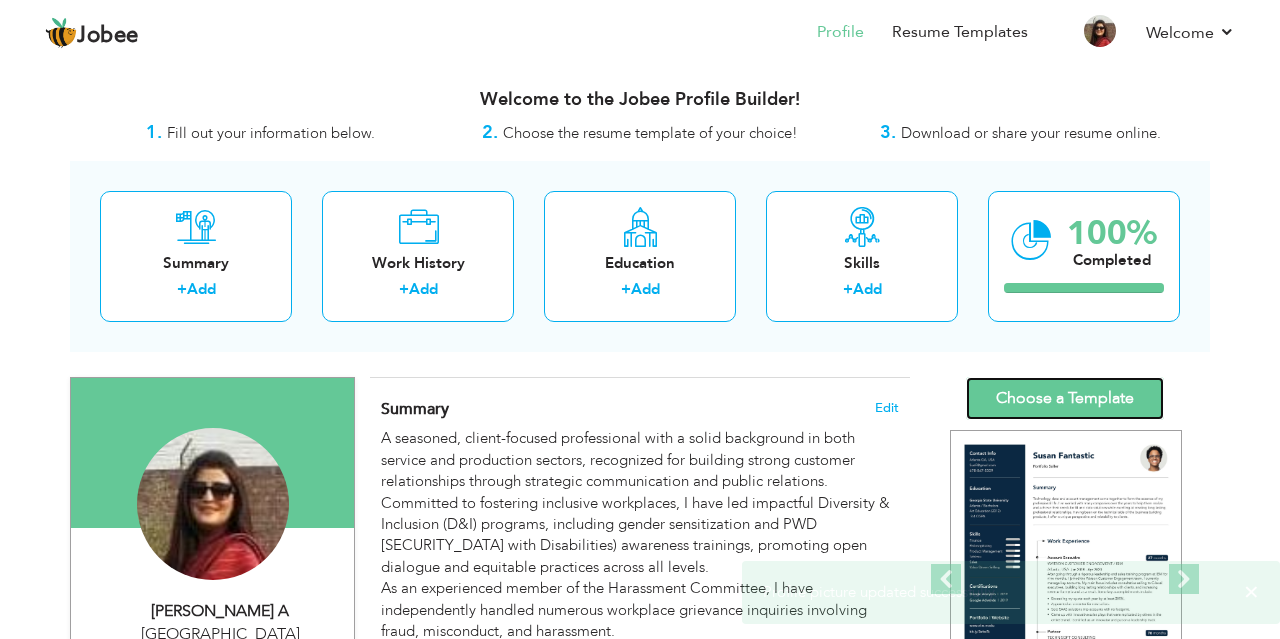click on "Choose a Template" at bounding box center [1065, 398] 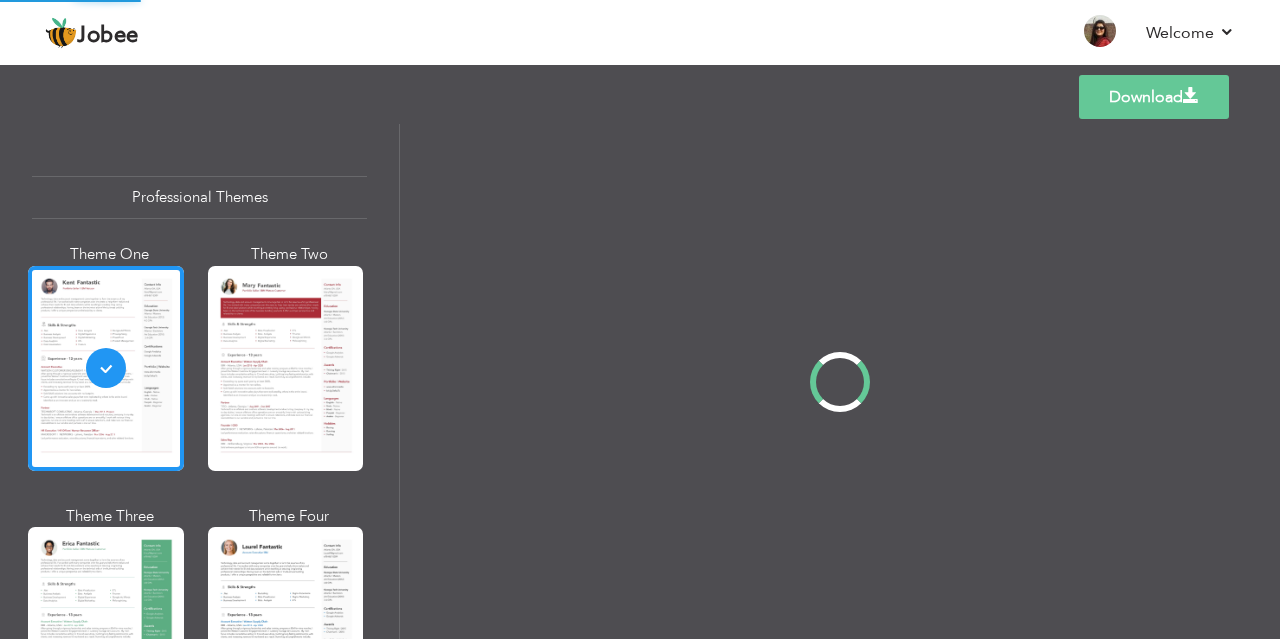 scroll, scrollTop: 0, scrollLeft: 0, axis: both 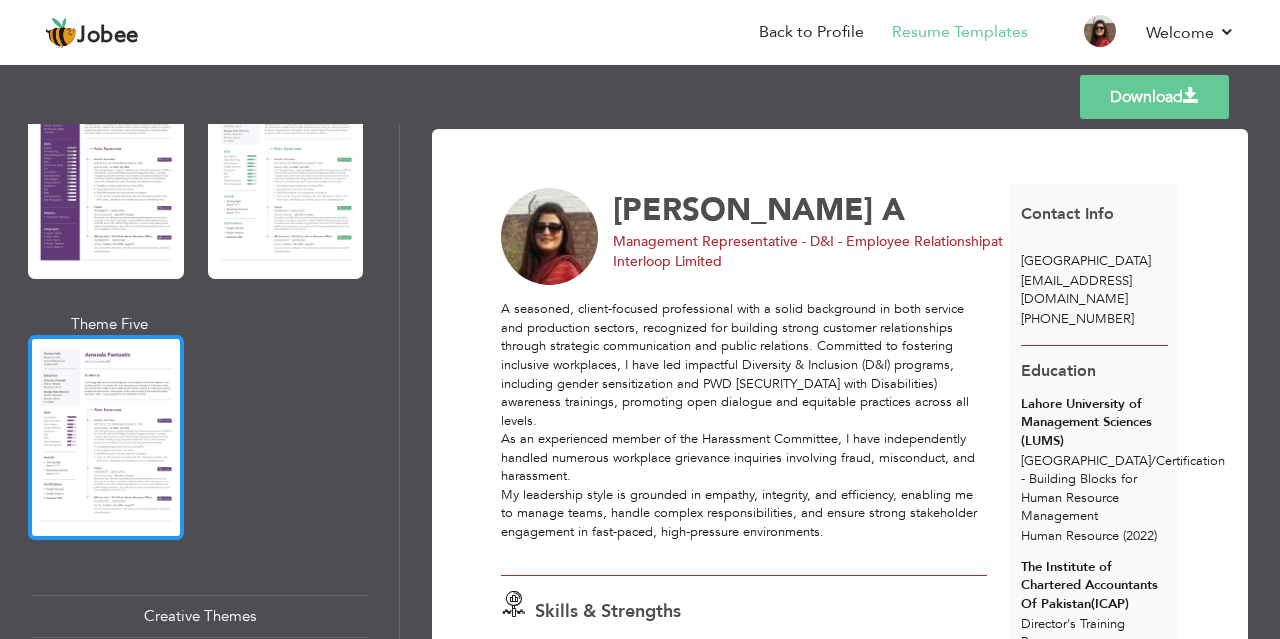 click at bounding box center (106, 437) 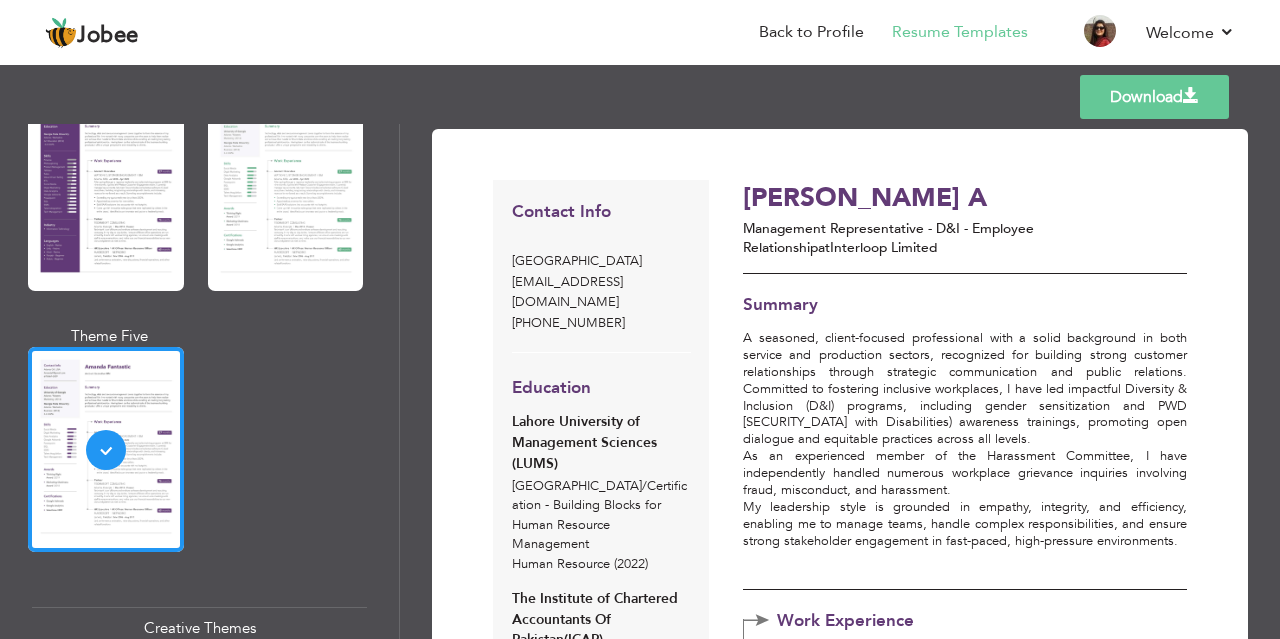 scroll, scrollTop: 1920, scrollLeft: 0, axis: vertical 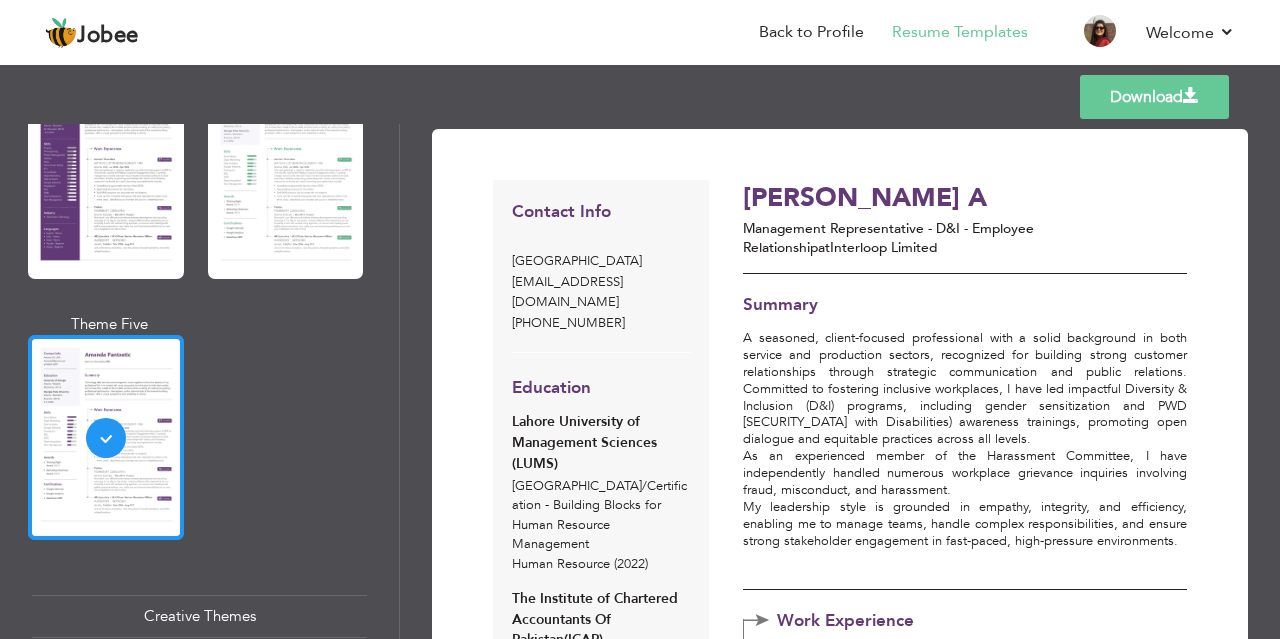 click at bounding box center (106, 437) 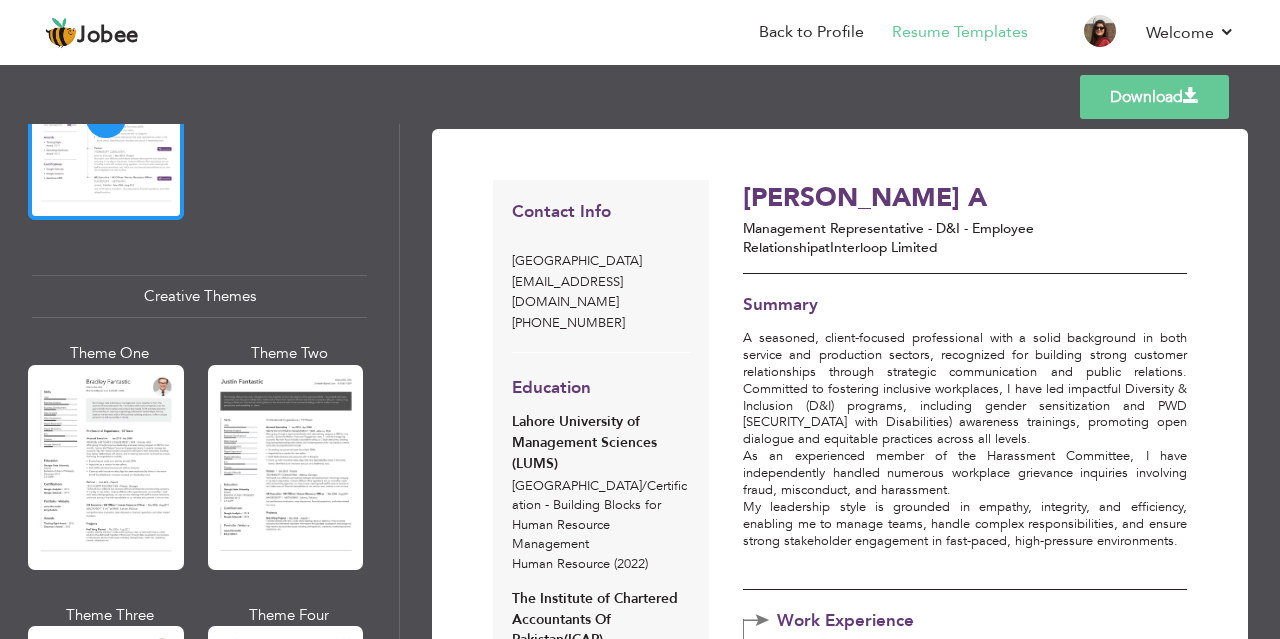 scroll, scrollTop: 2280, scrollLeft: 0, axis: vertical 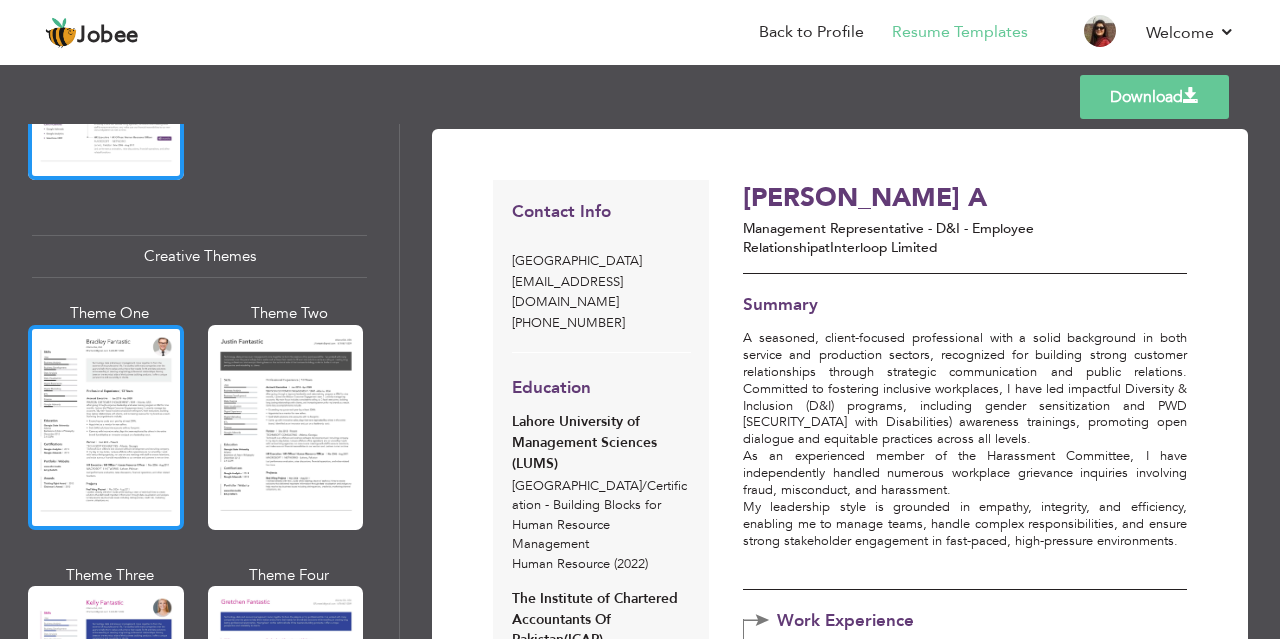 click at bounding box center (106, 427) 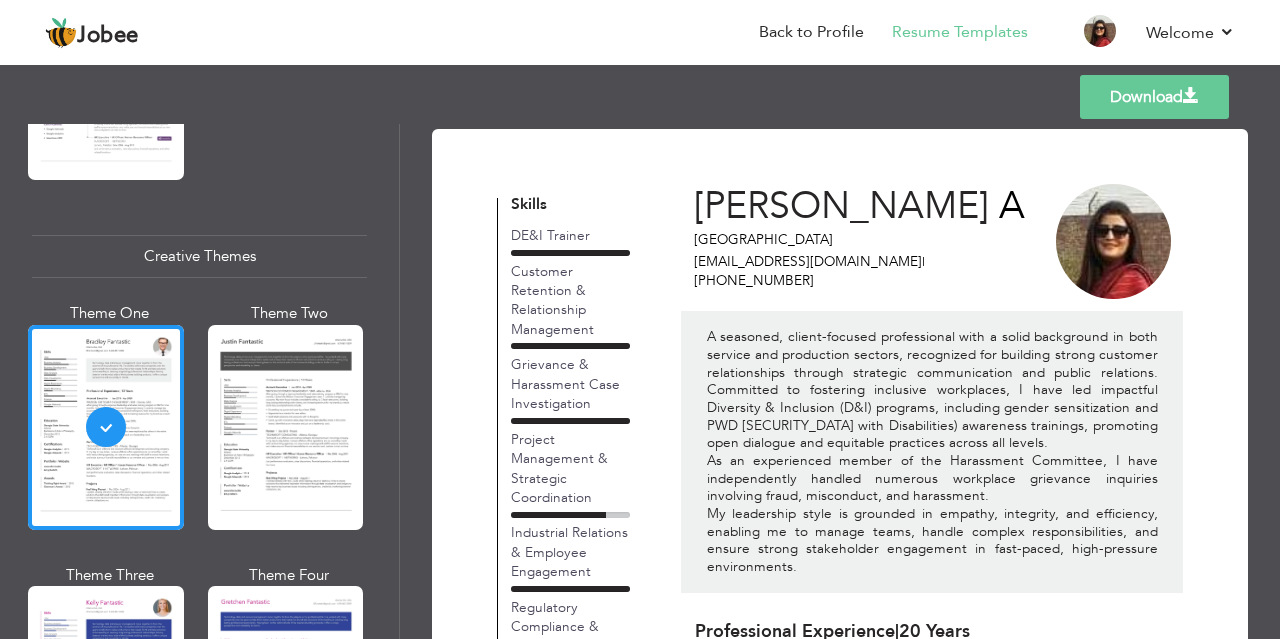 click on "Download" at bounding box center [1154, 97] 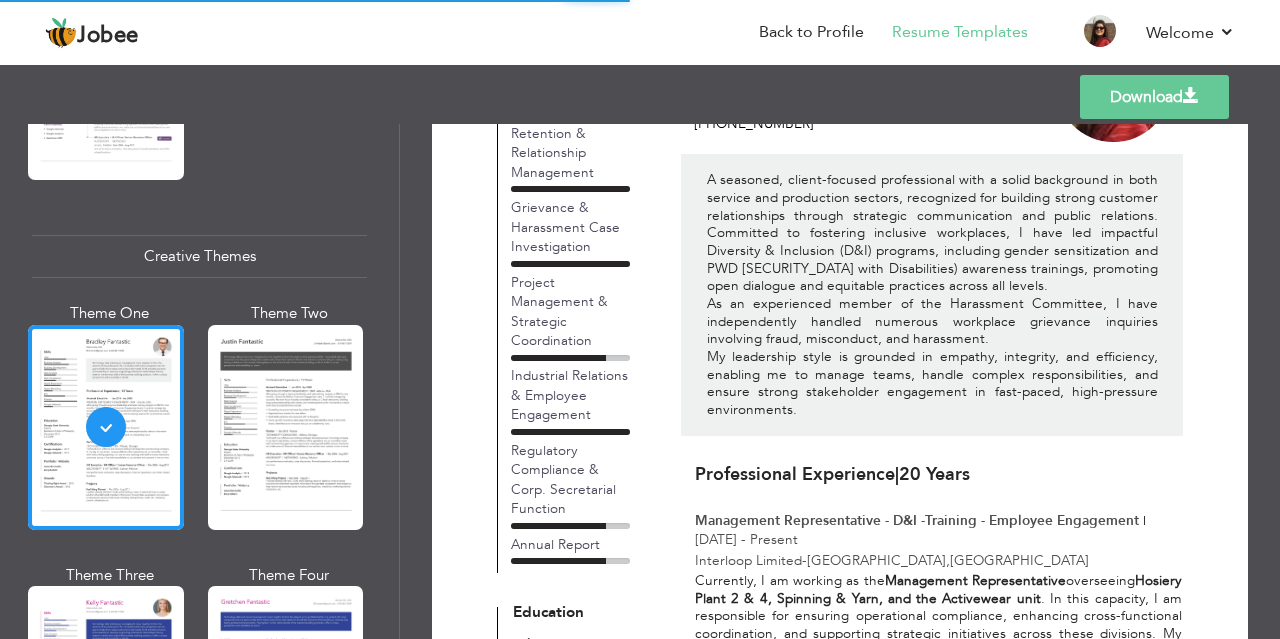 scroll, scrollTop: 120, scrollLeft: 0, axis: vertical 